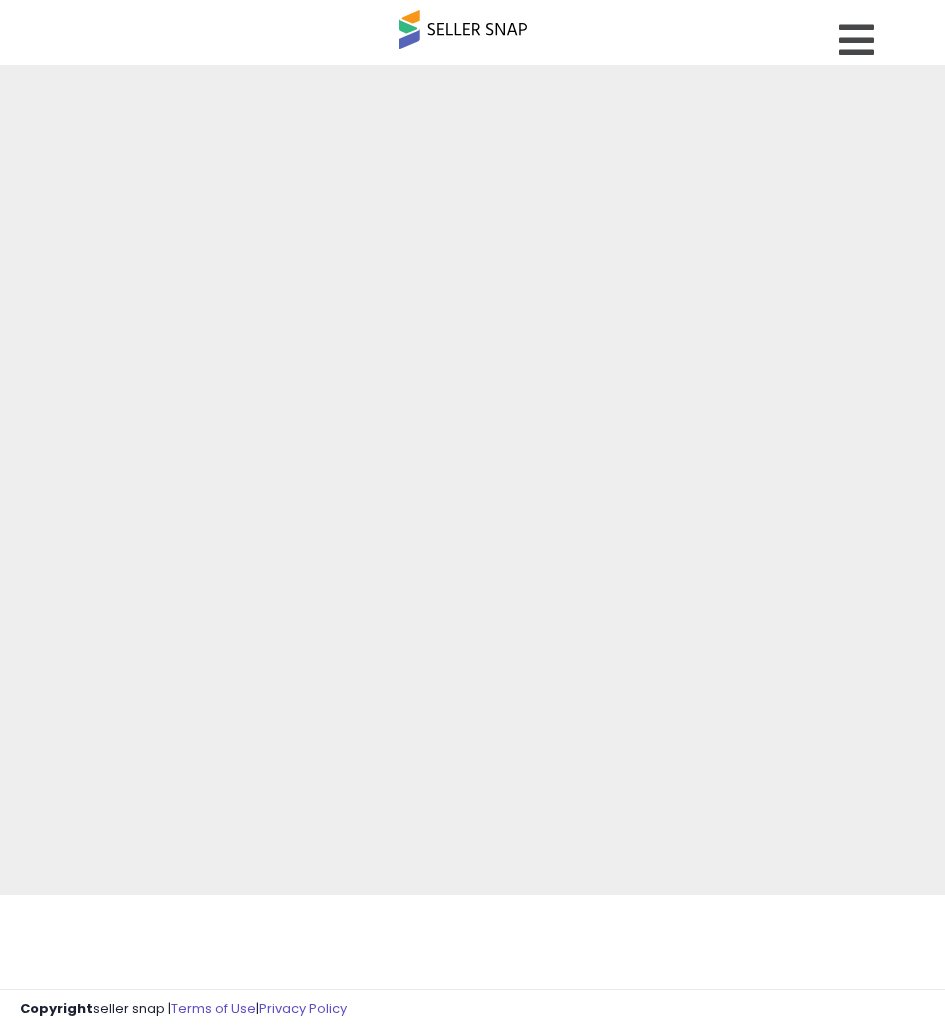 scroll, scrollTop: 0, scrollLeft: 0, axis: both 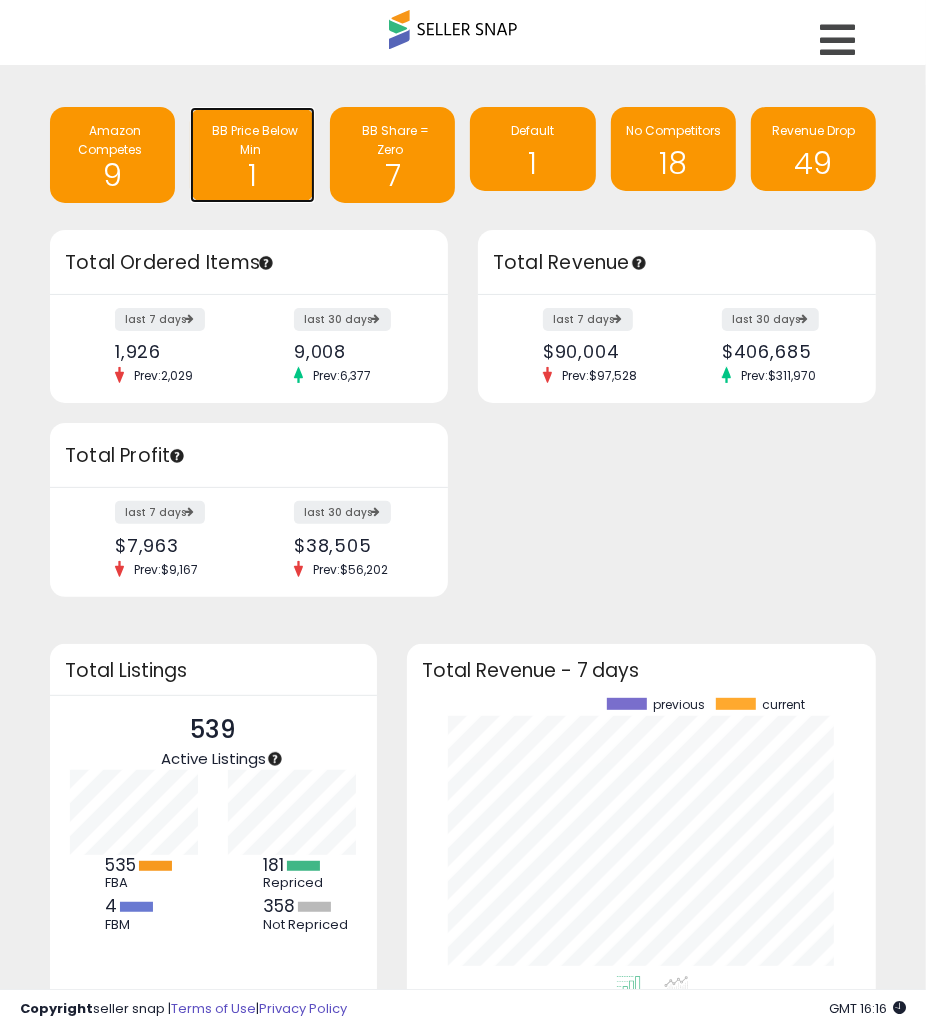 click on "1" at bounding box center (252, 169) 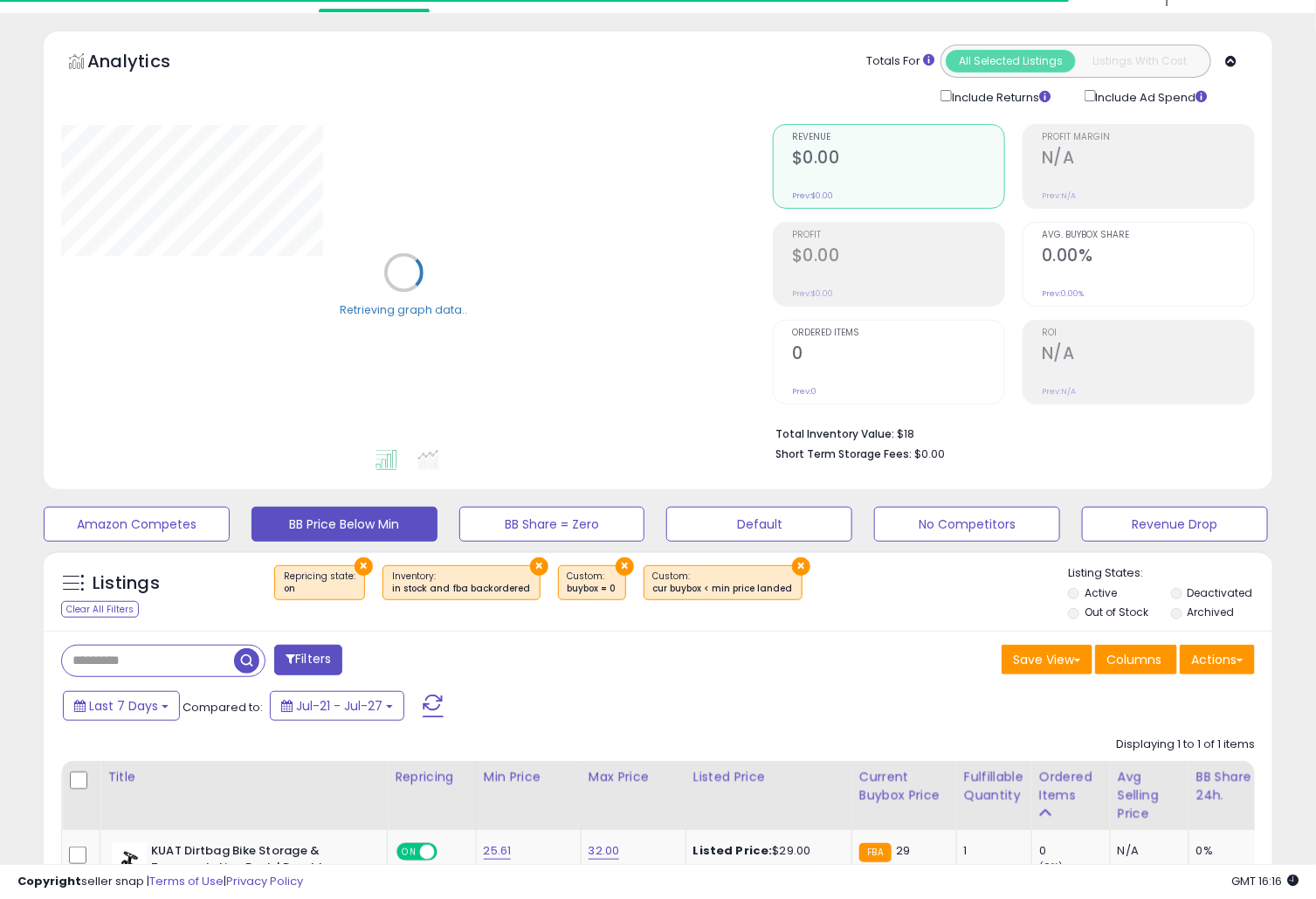 scroll, scrollTop: 174, scrollLeft: 0, axis: vertical 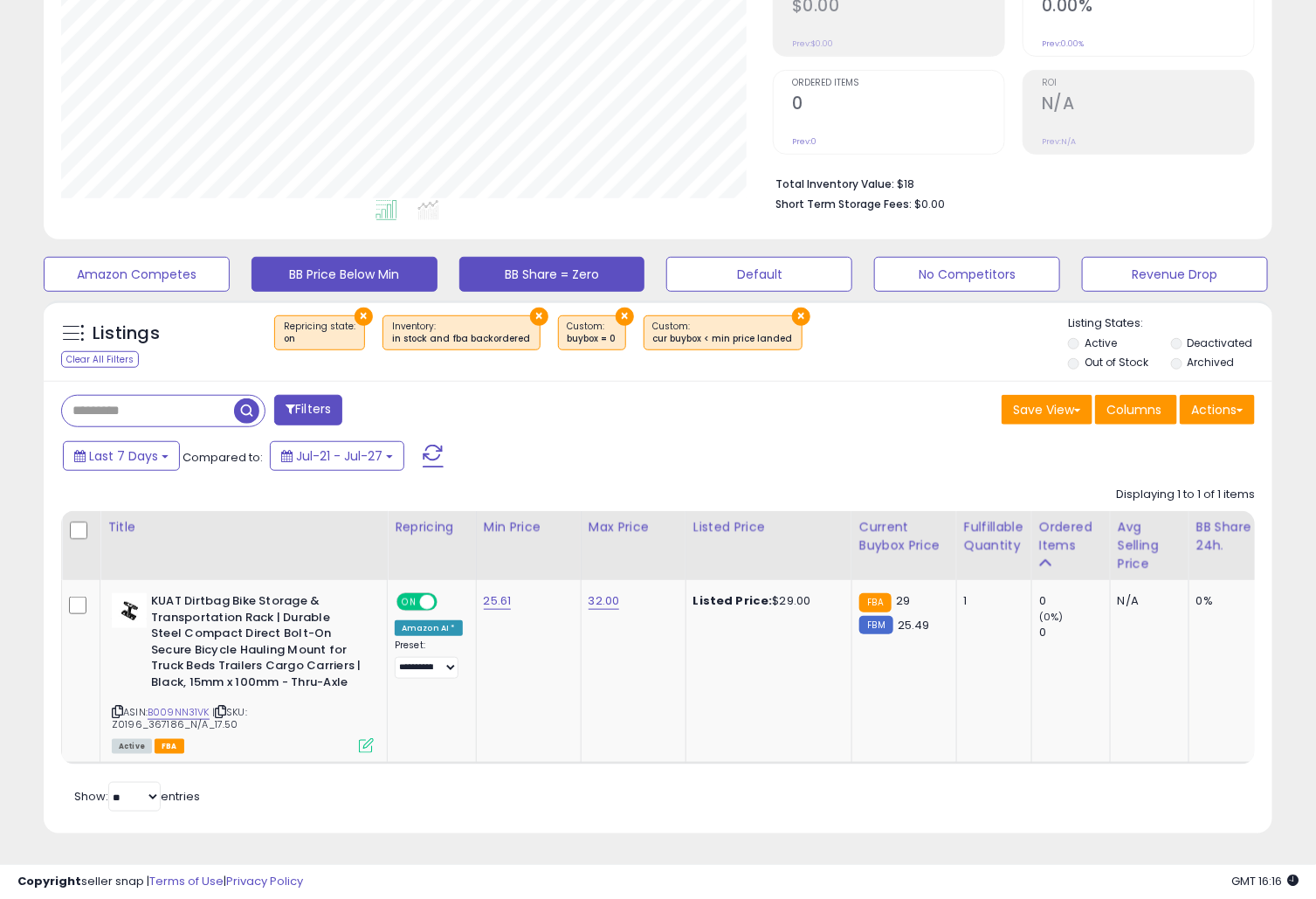 click on "BB Share = Zero" at bounding box center [136, 274] 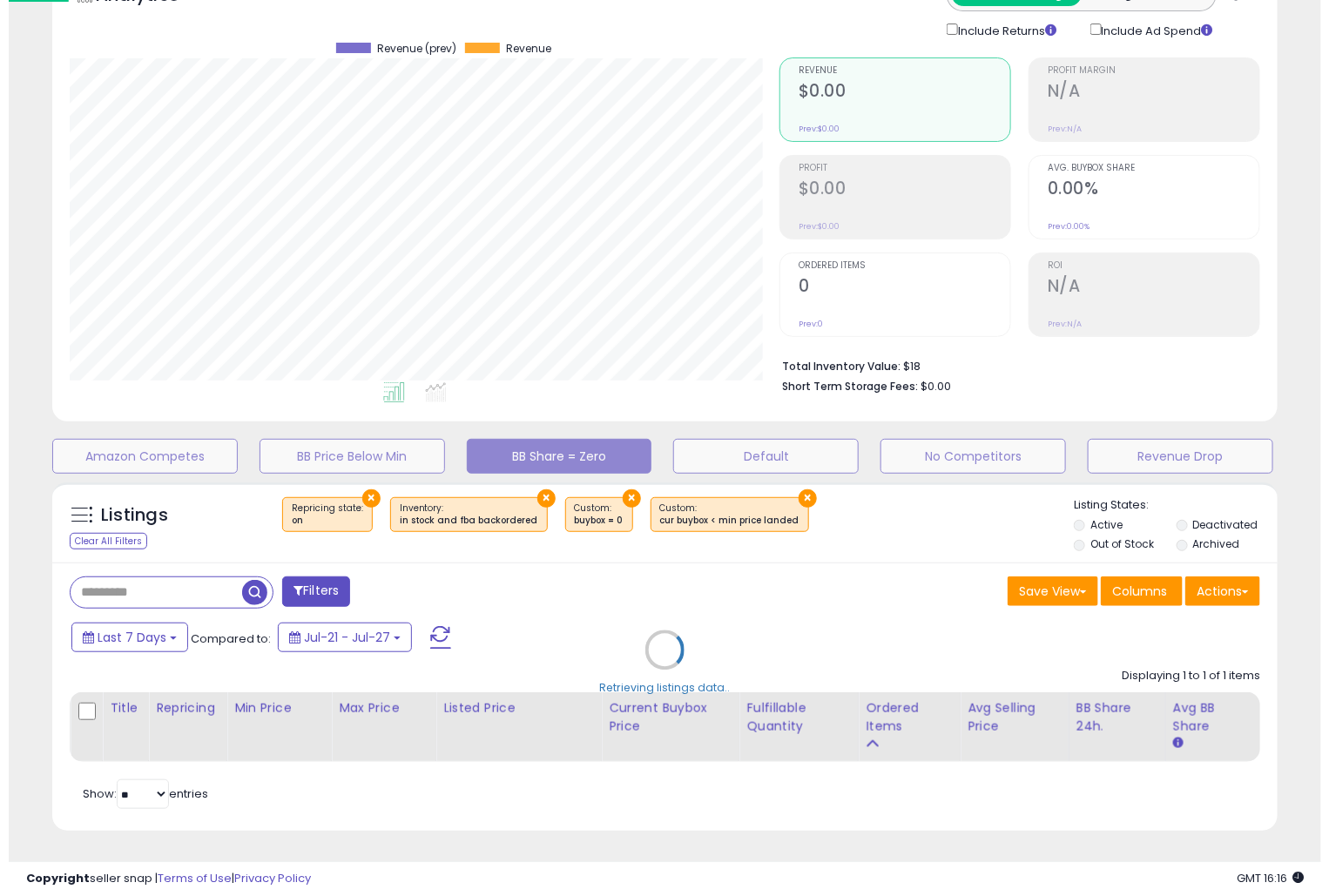 scroll, scrollTop: 109, scrollLeft: 0, axis: vertical 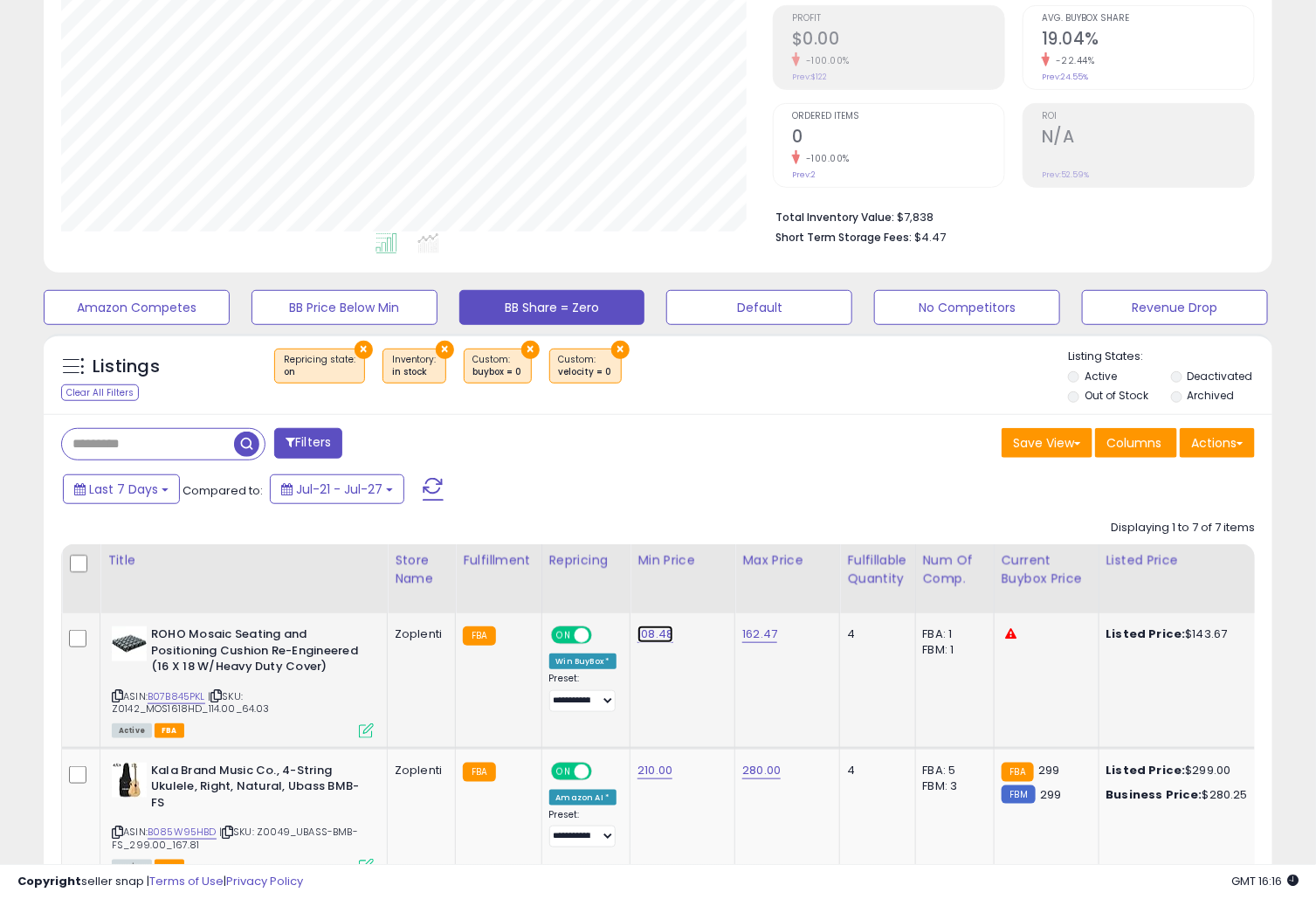 click on "108.48" at bounding box center (655, 634) 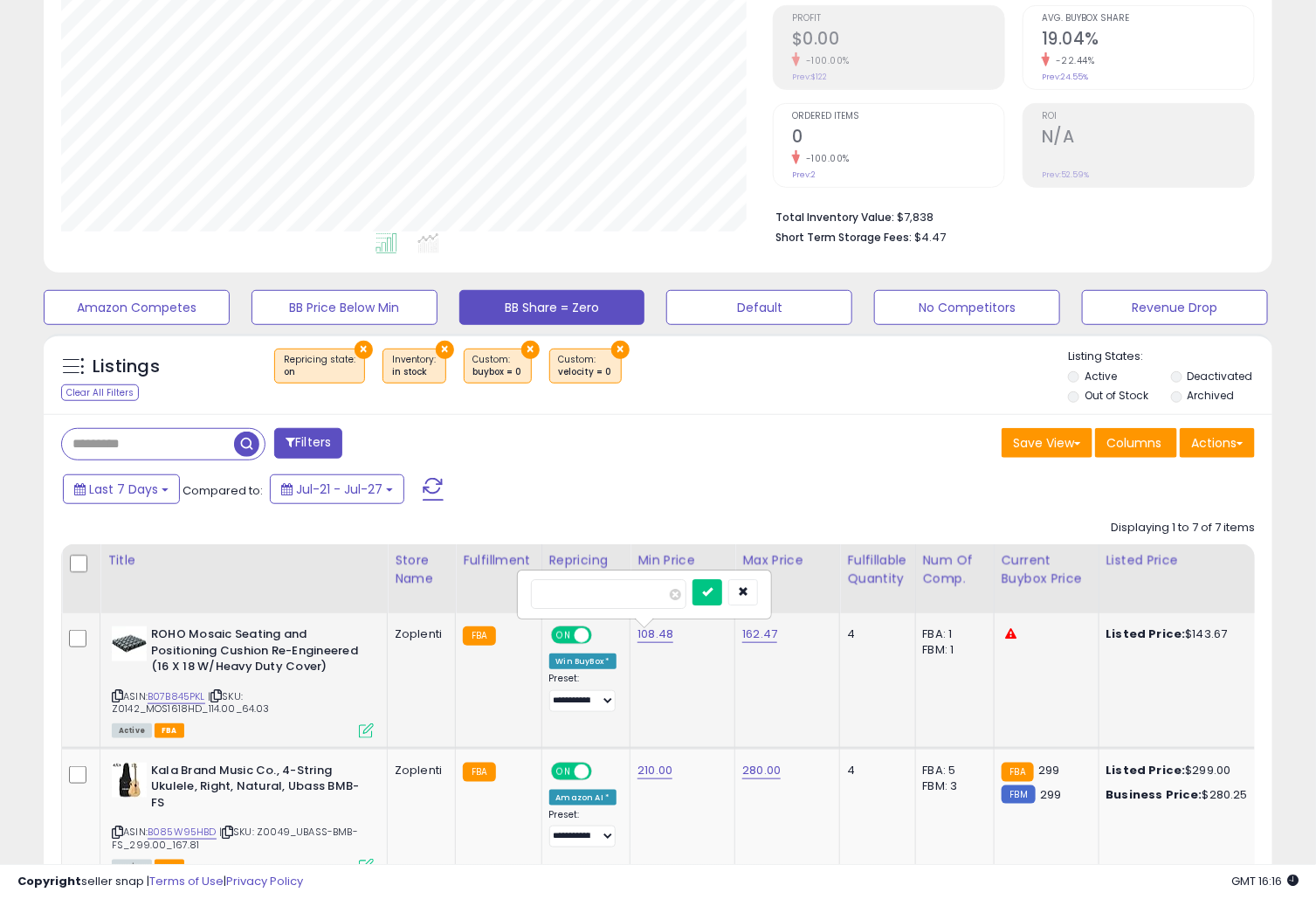 click on "******" at bounding box center [609, 594] 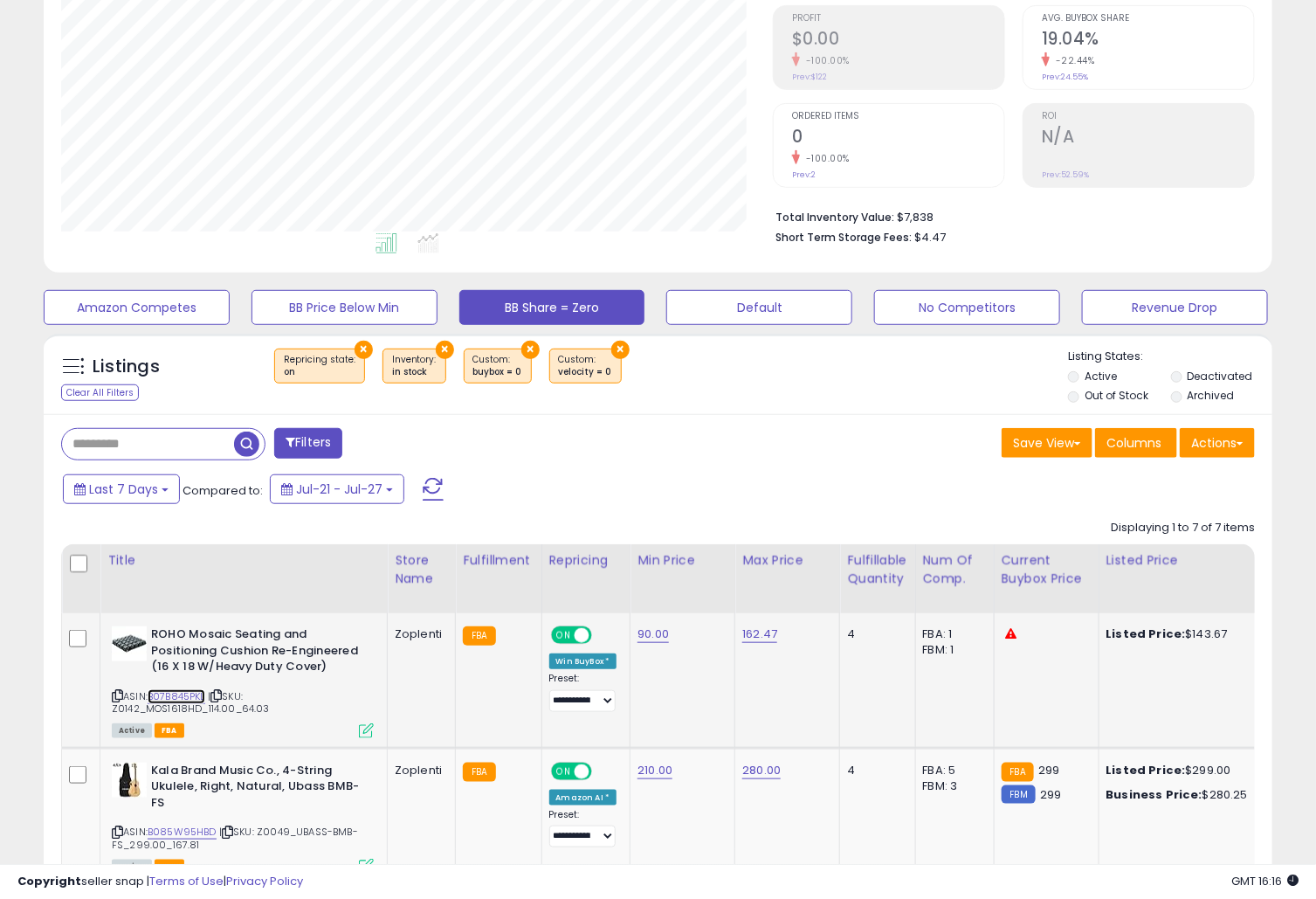 click on "B07B845PKL" at bounding box center (176, 696) 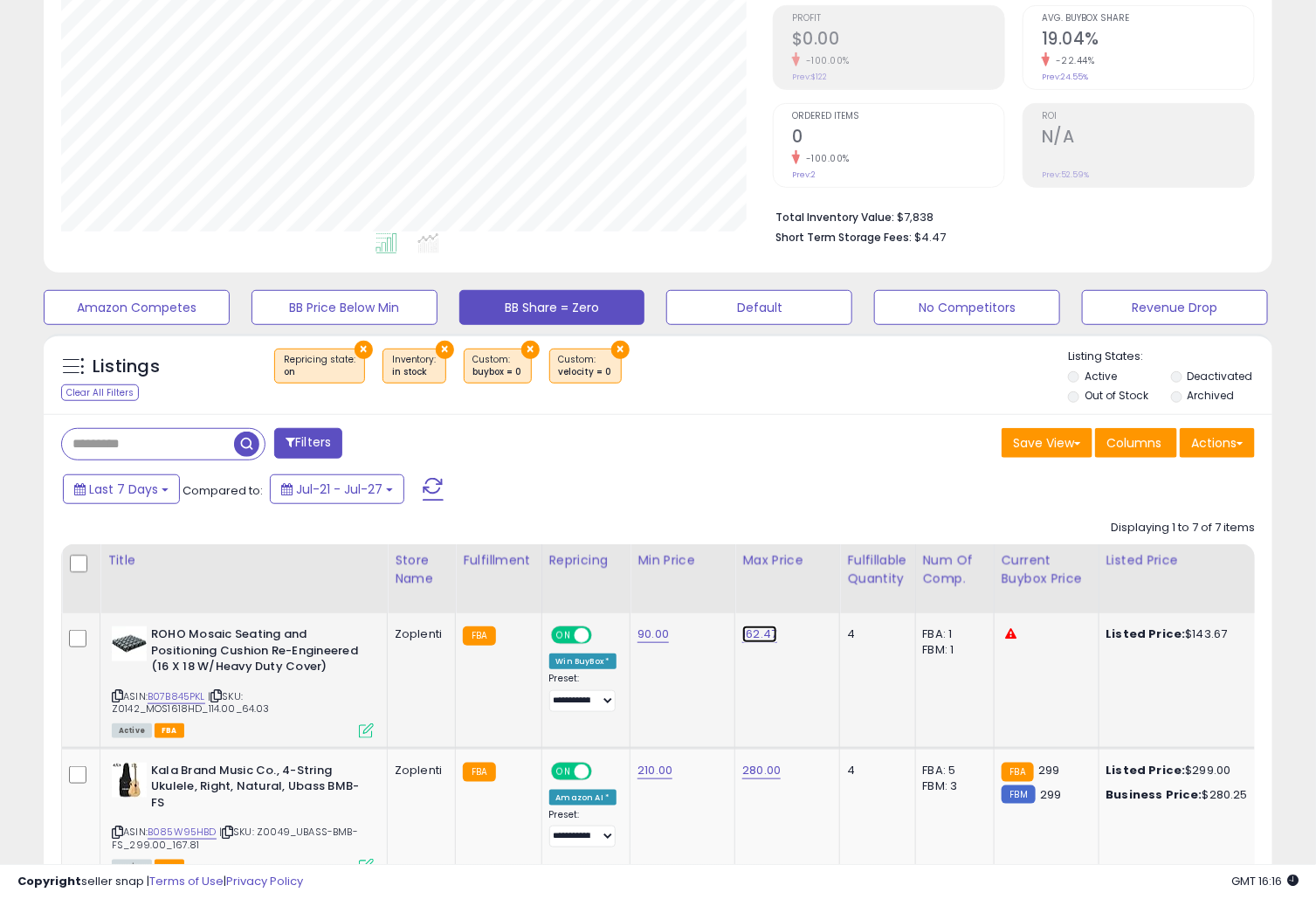 click on "162.47" at bounding box center (760, 634) 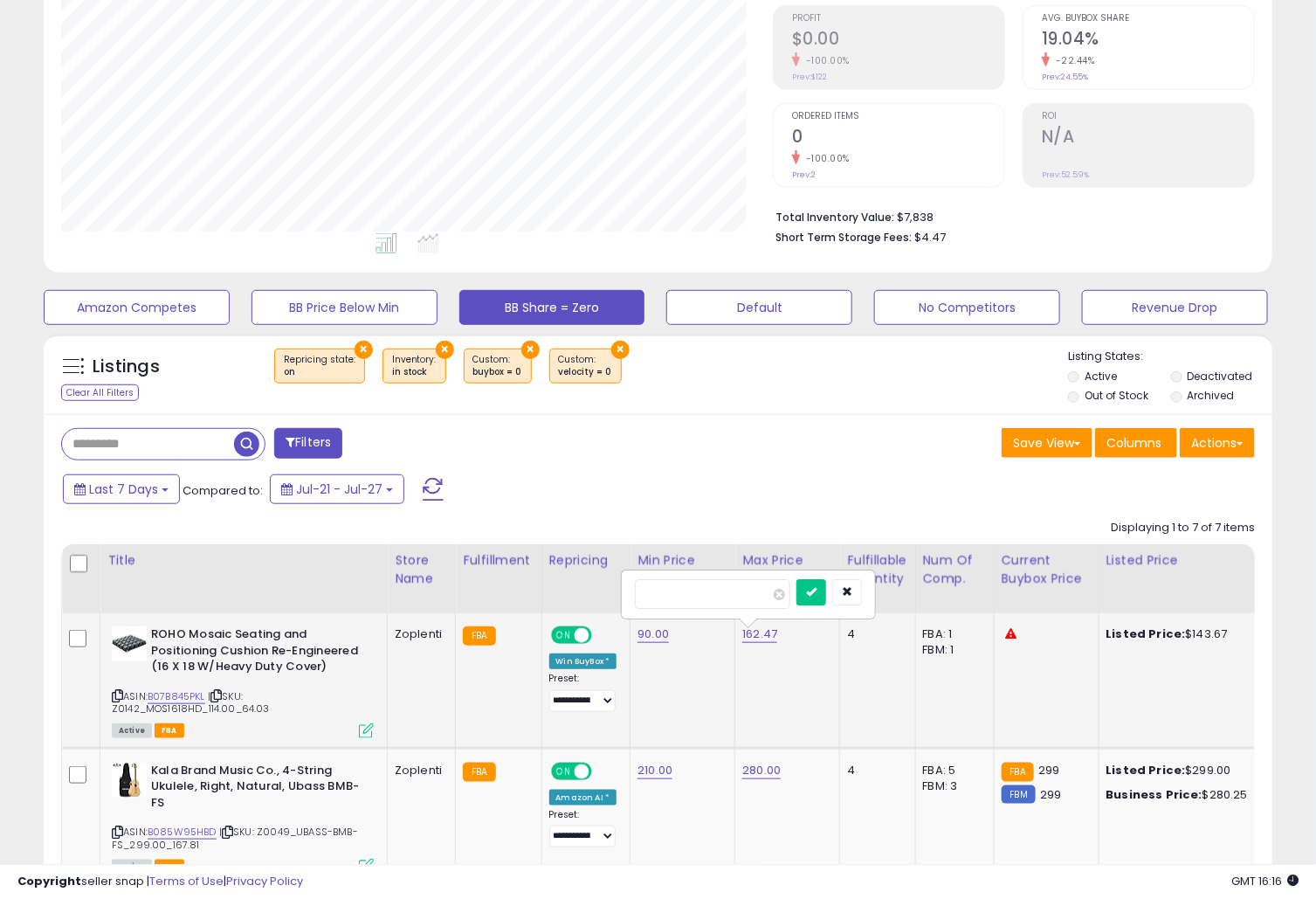 type on "***" 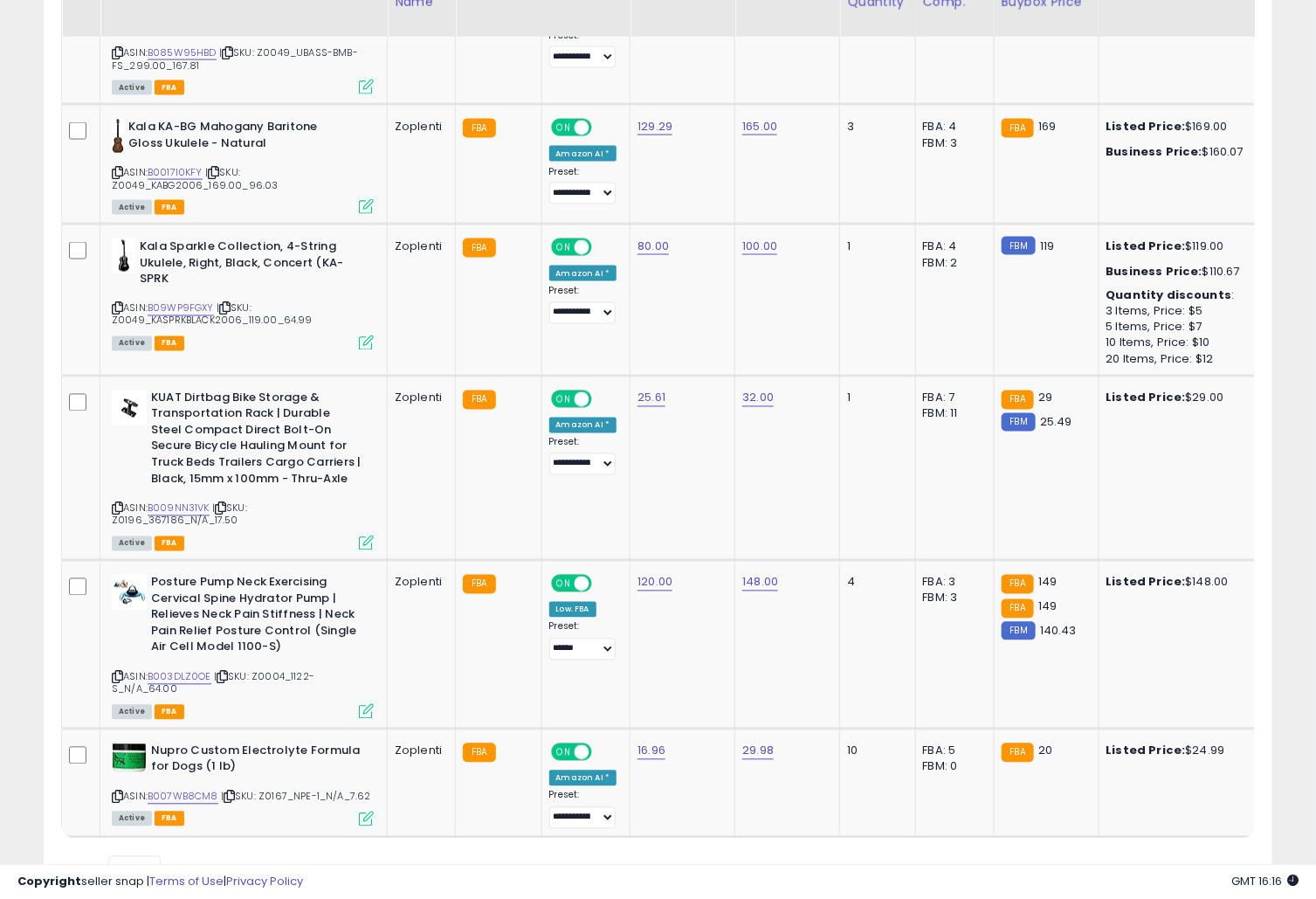 scroll, scrollTop: 1125, scrollLeft: 0, axis: vertical 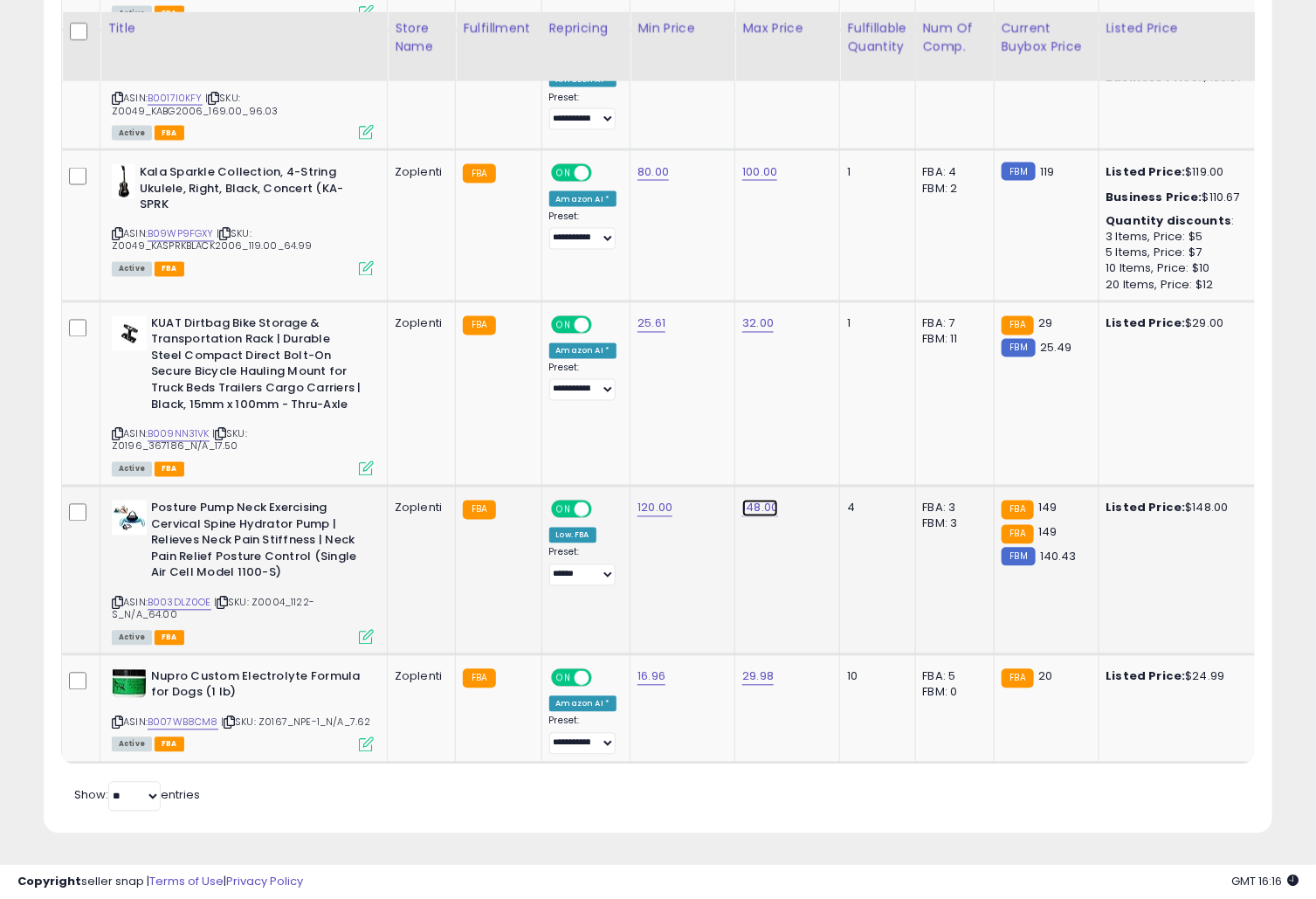 click on "148.00" at bounding box center [760, -219] 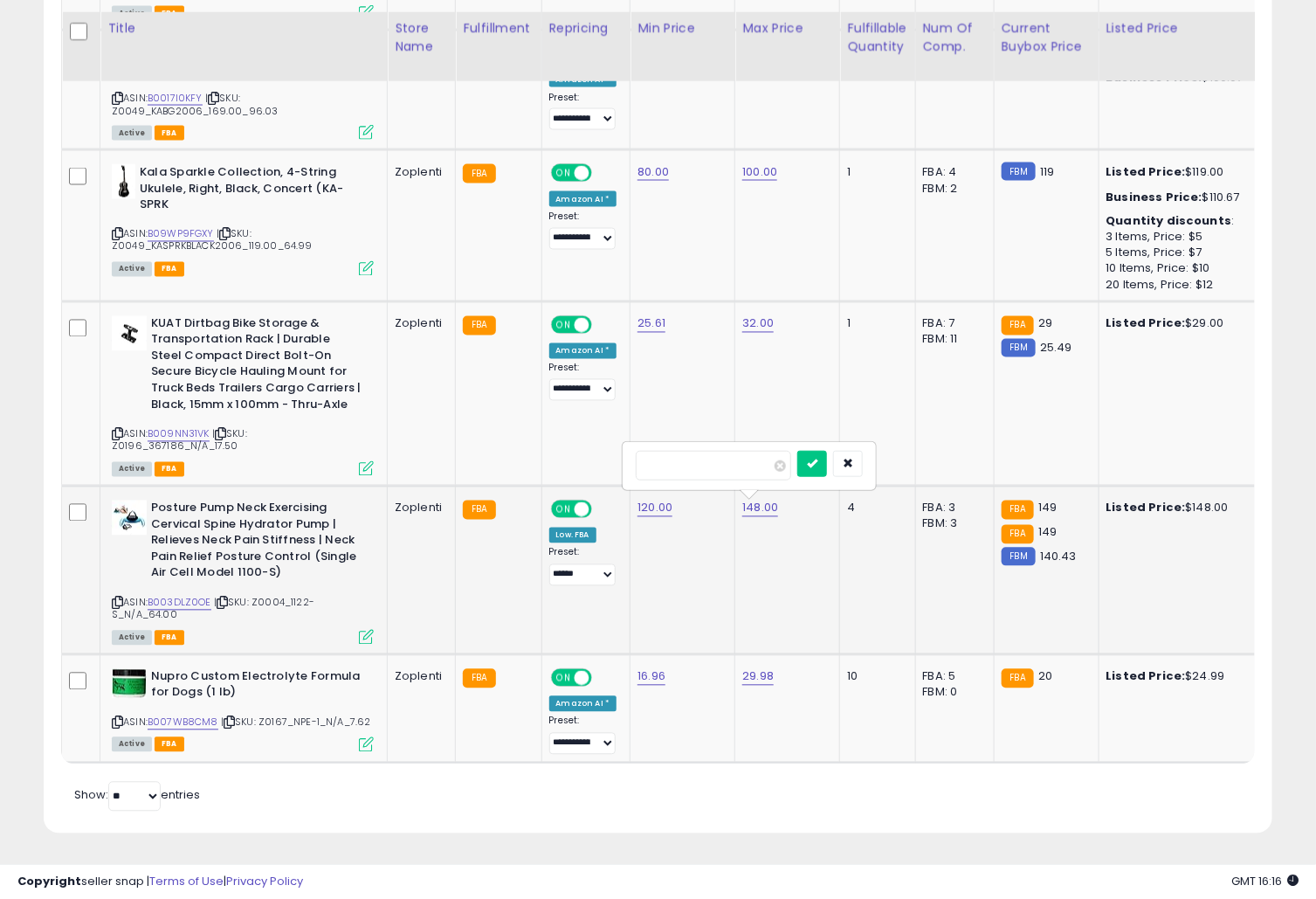 type on "***" 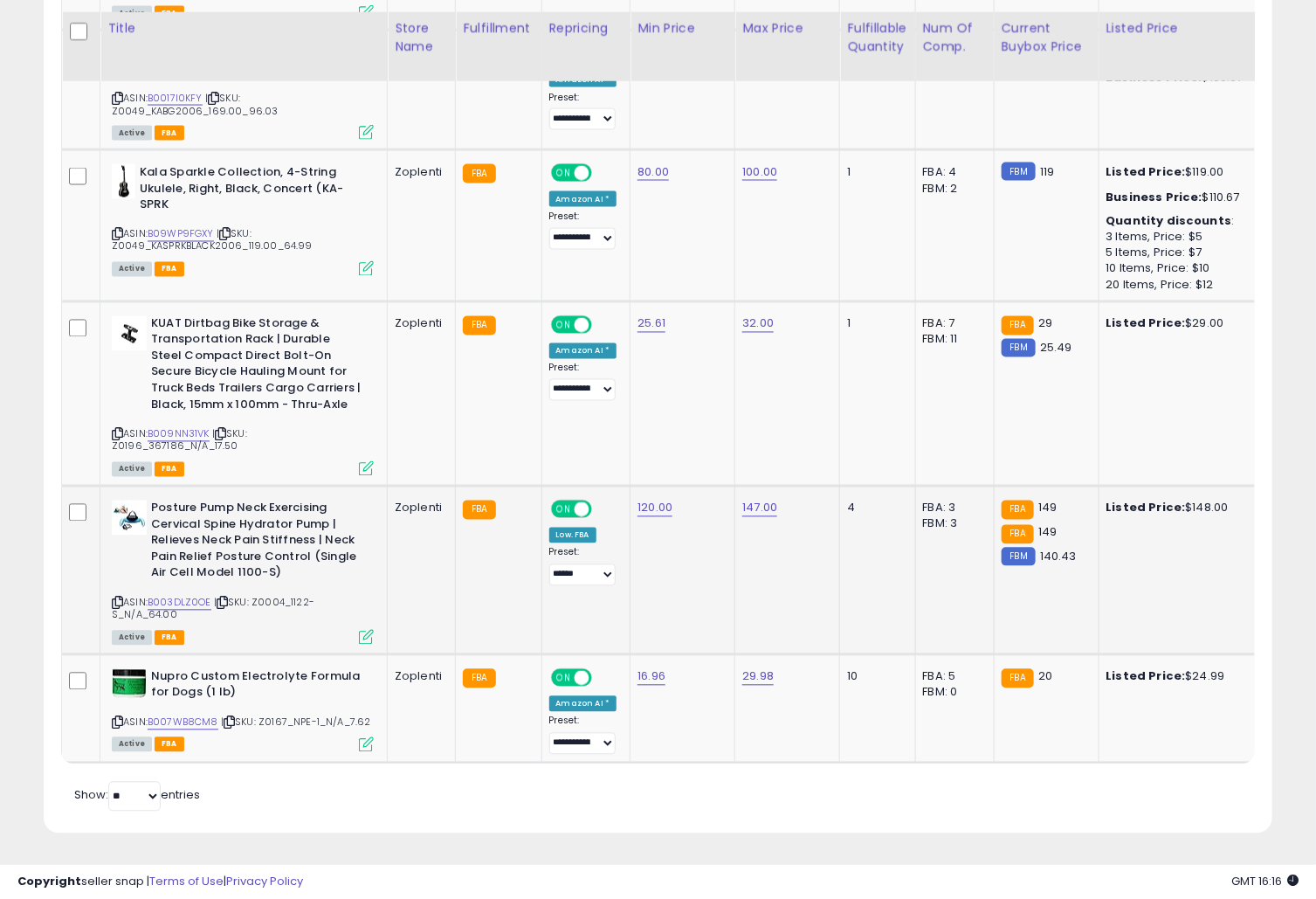 click on "ASIN:  B003DLZ0OE    |   SKU: Z0004_1122-S_N/A_64.00 Active FBA" at bounding box center [243, 571] 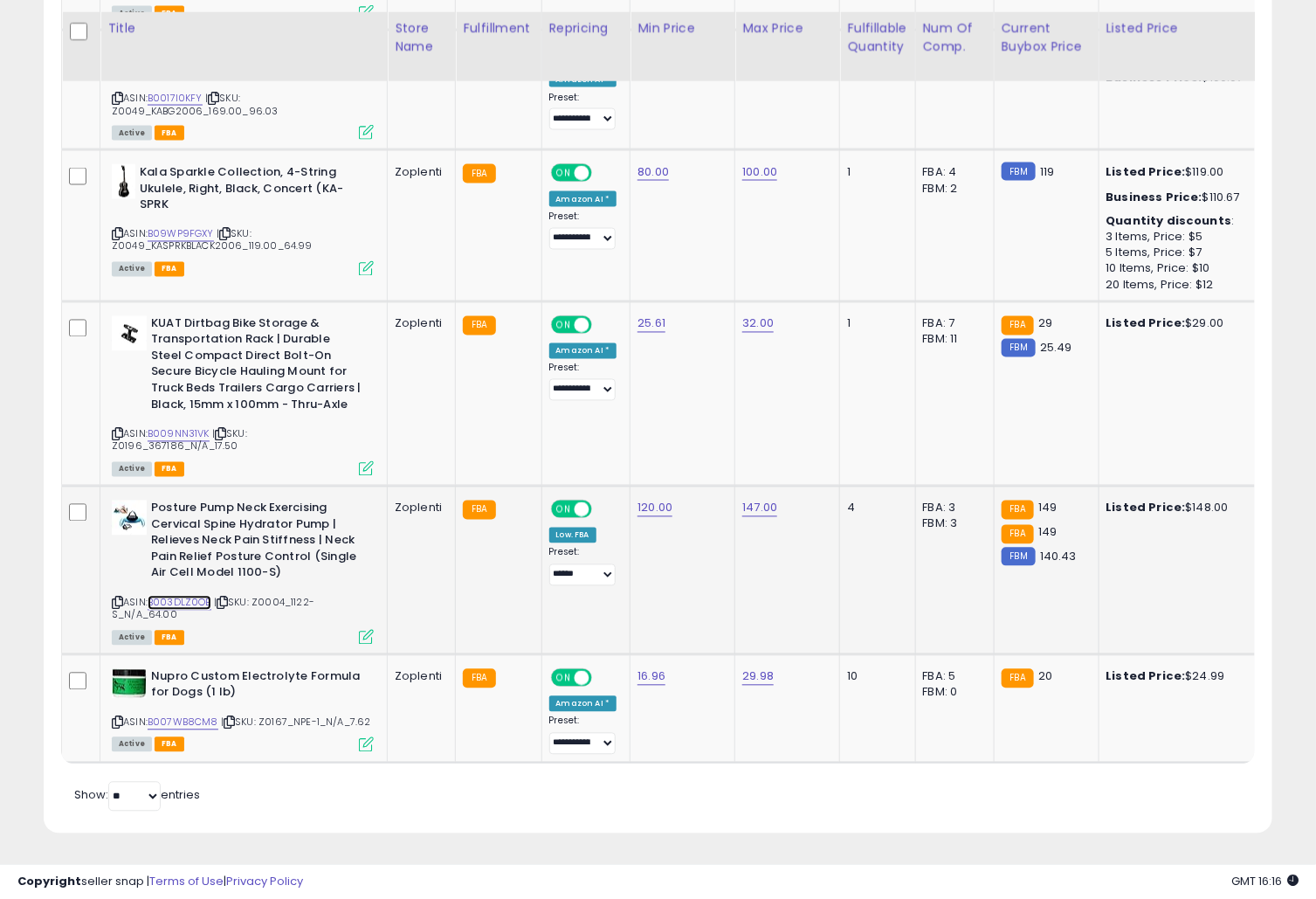 click on "B003DLZ0OE" at bounding box center [179, 603] 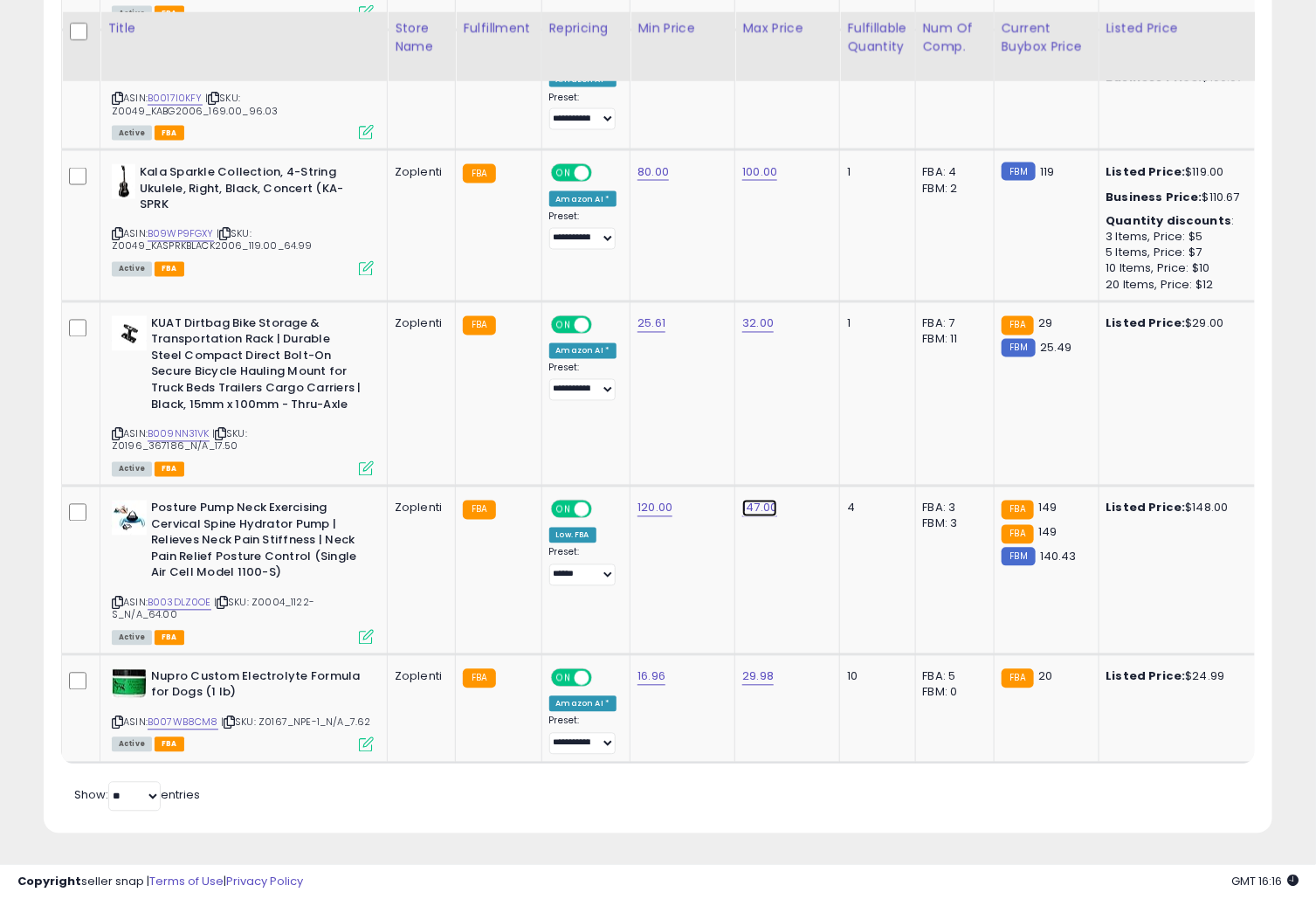 click on "147.00" at bounding box center (760, -219) 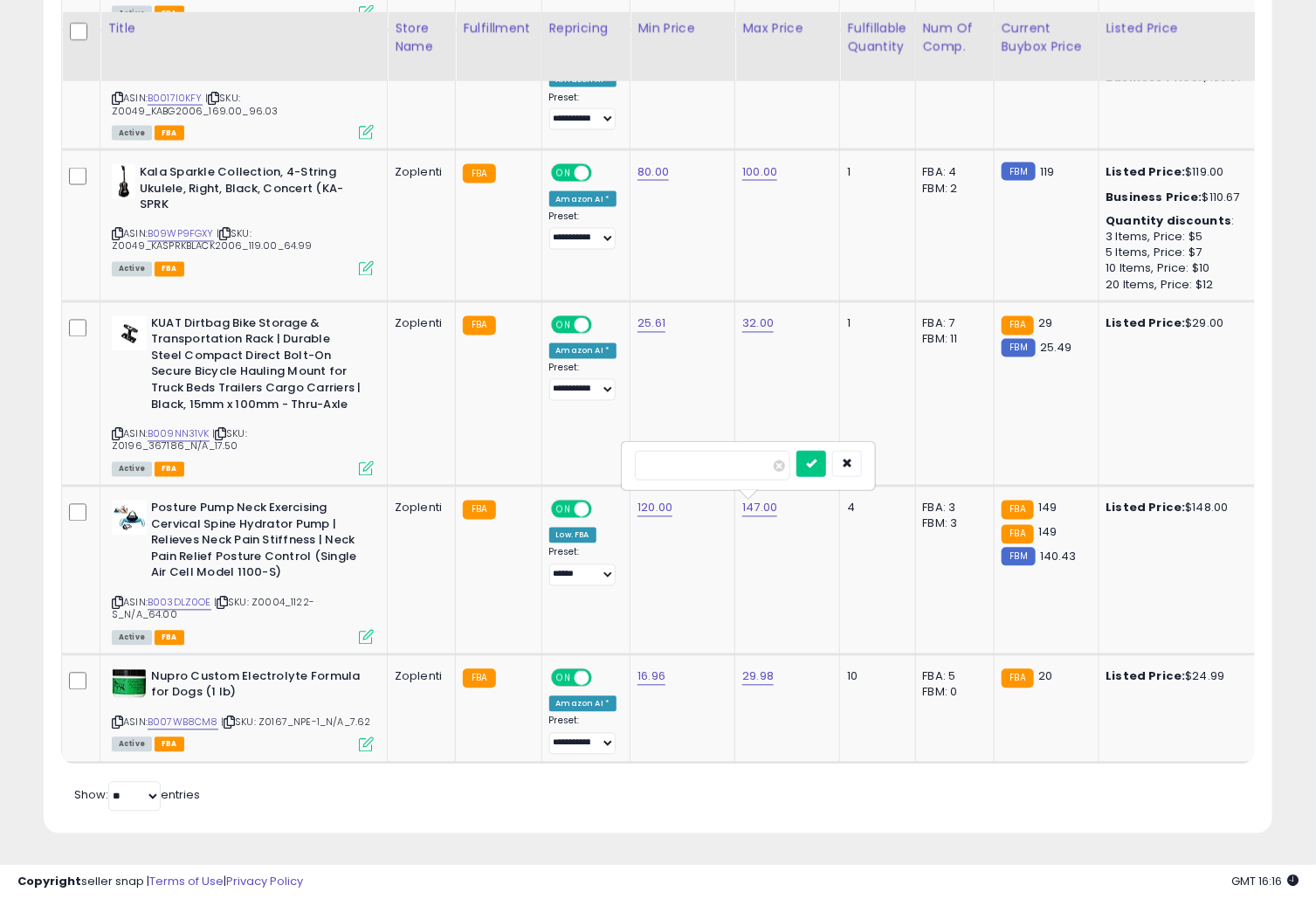 type on "***" 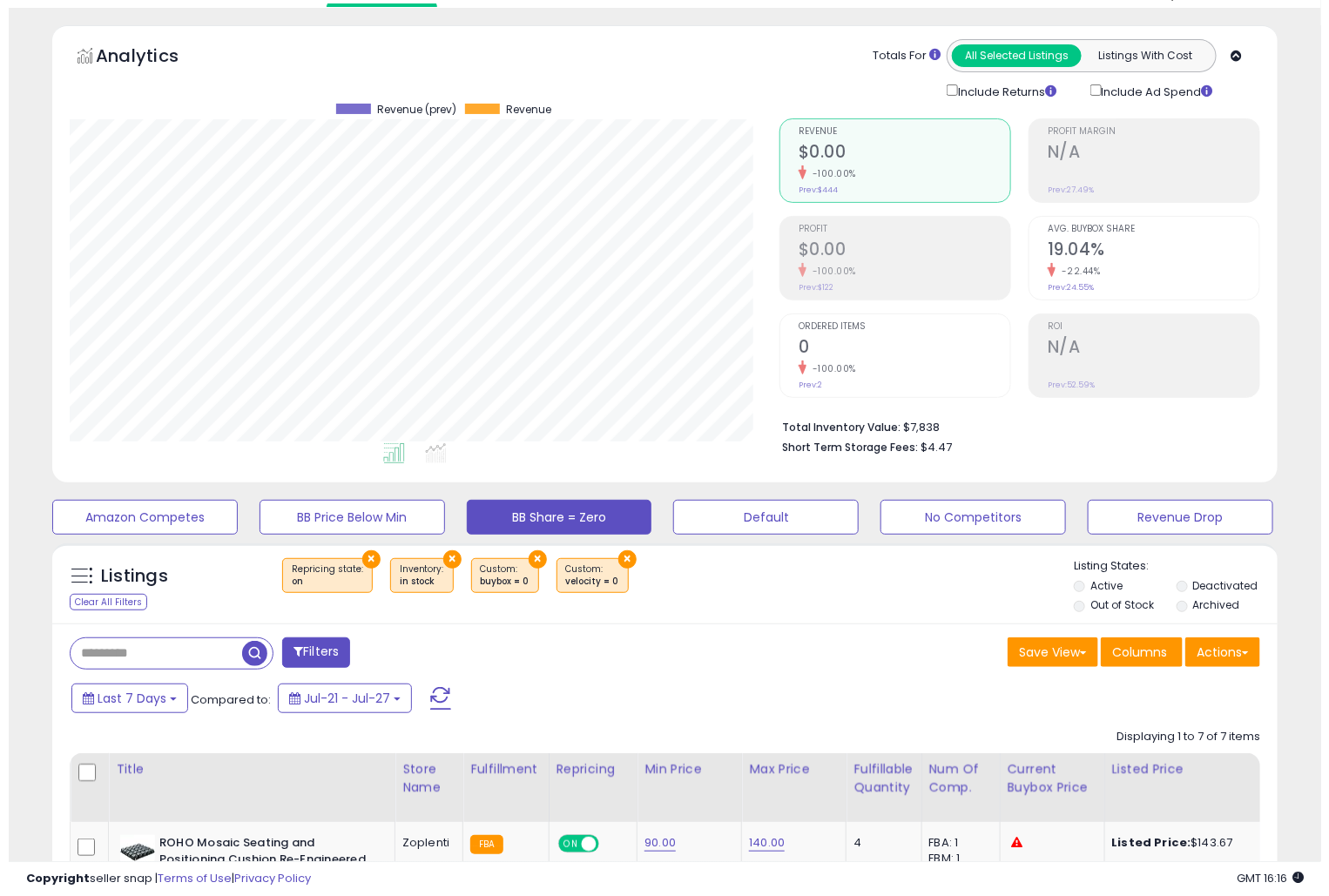 scroll, scrollTop: 0, scrollLeft: 0, axis: both 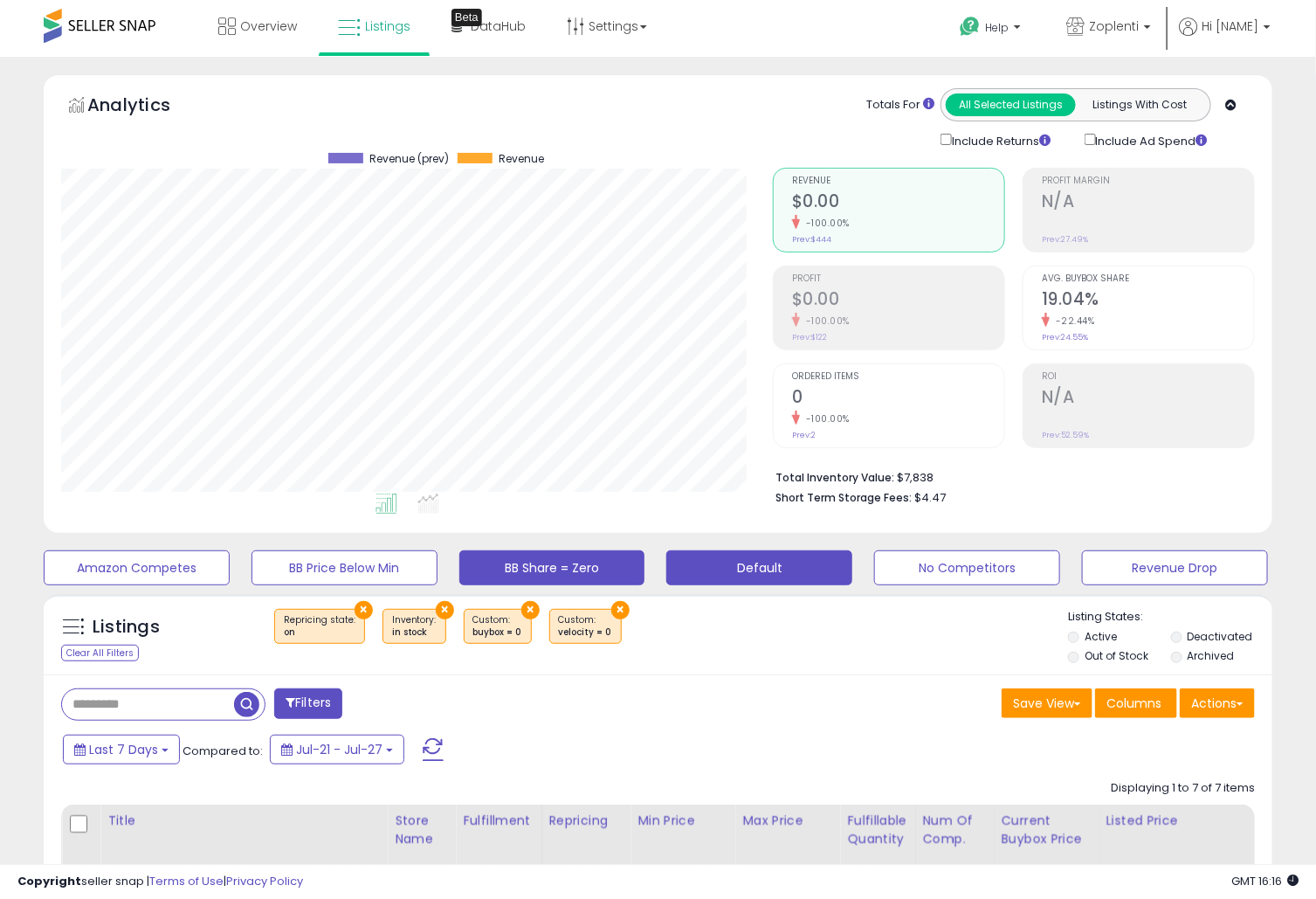 click on "Default" at bounding box center (136, 568) 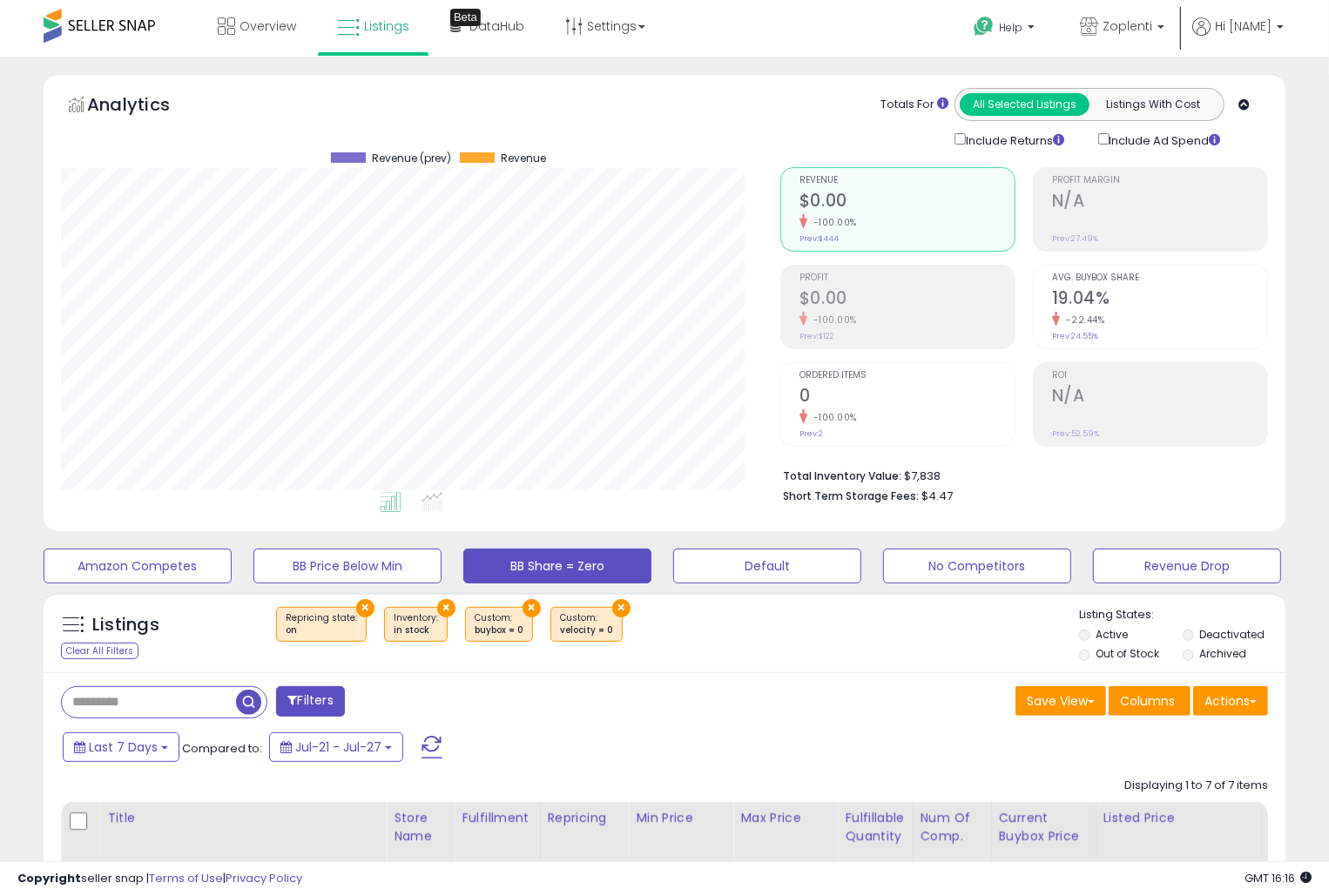 scroll, scrollTop: 870391, scrollLeft: 870184, axis: both 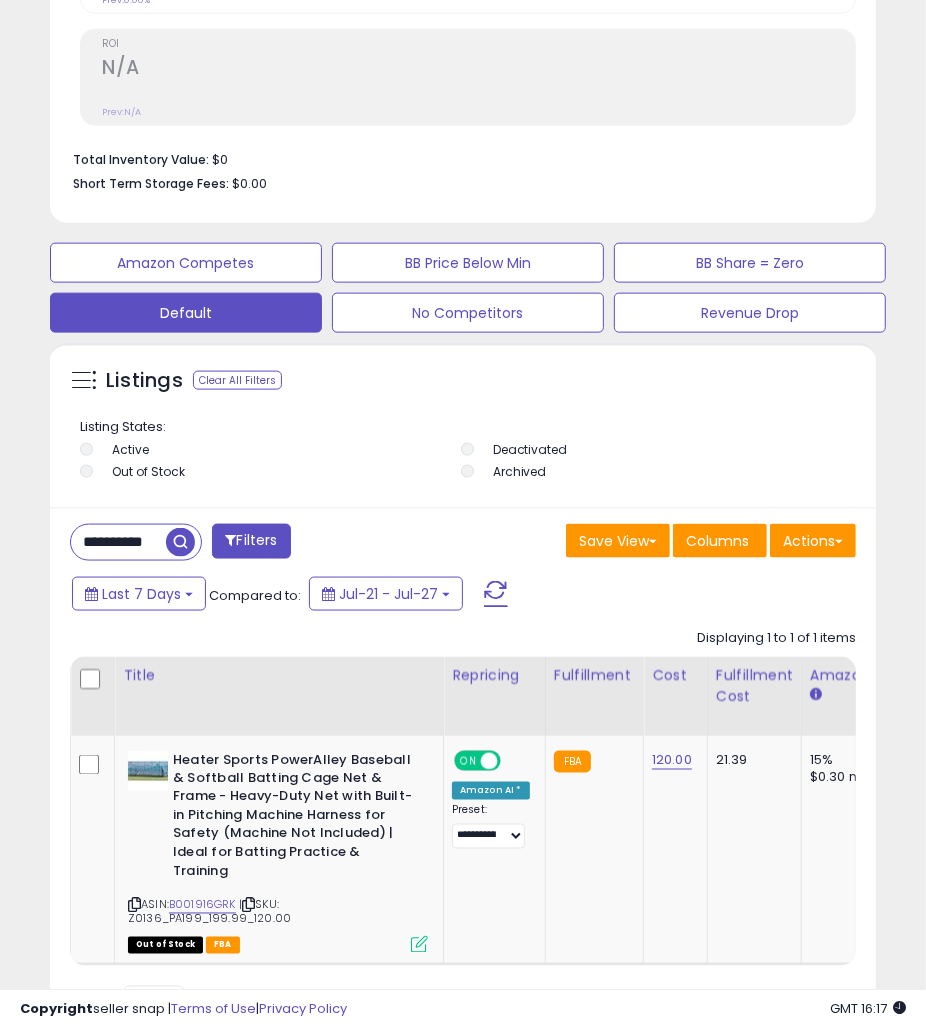 click on "**********" at bounding box center (136, 542) 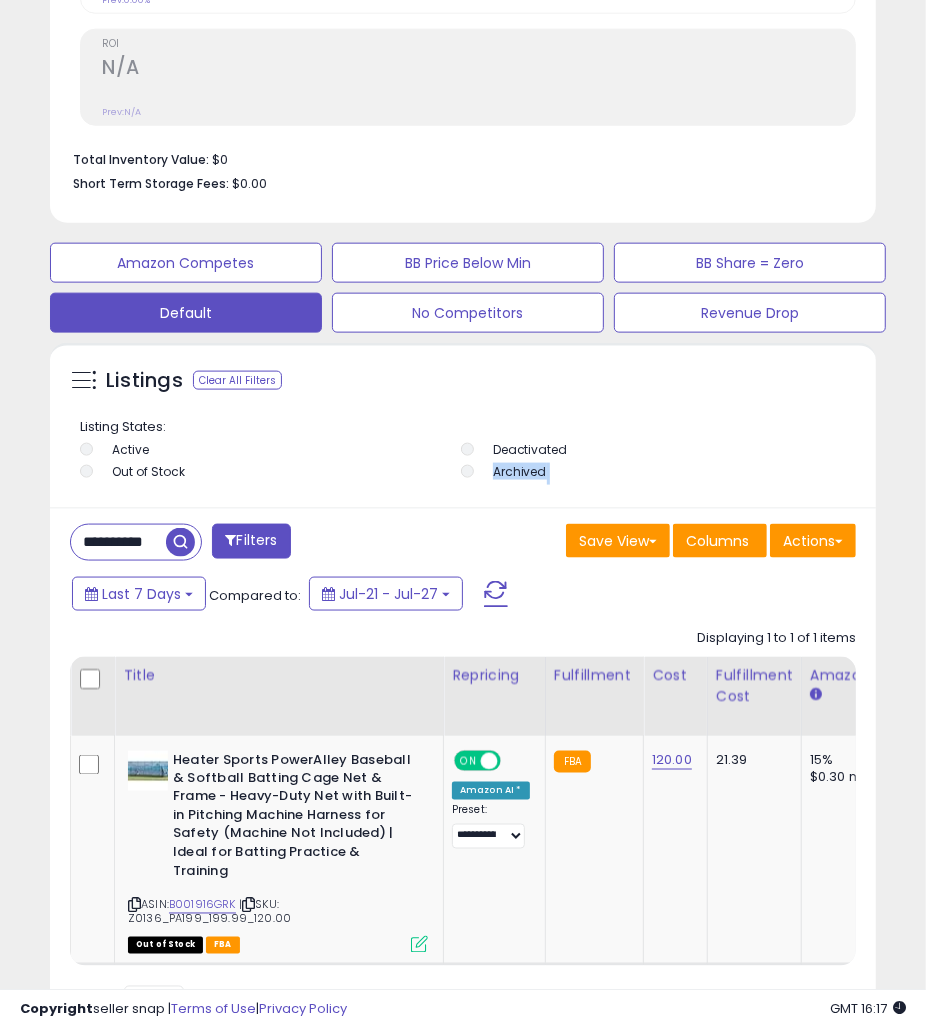 click on "**********" at bounding box center (136, 542) 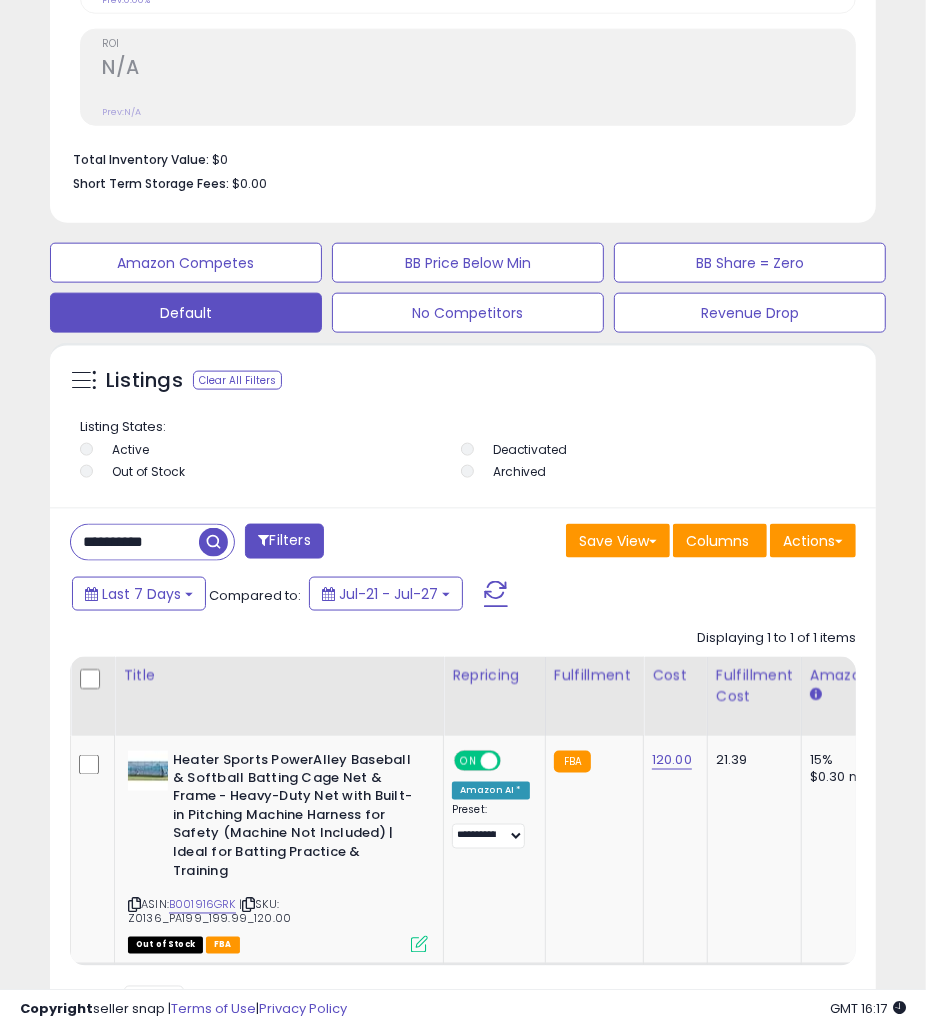 click on "**********" at bounding box center (135, 542) 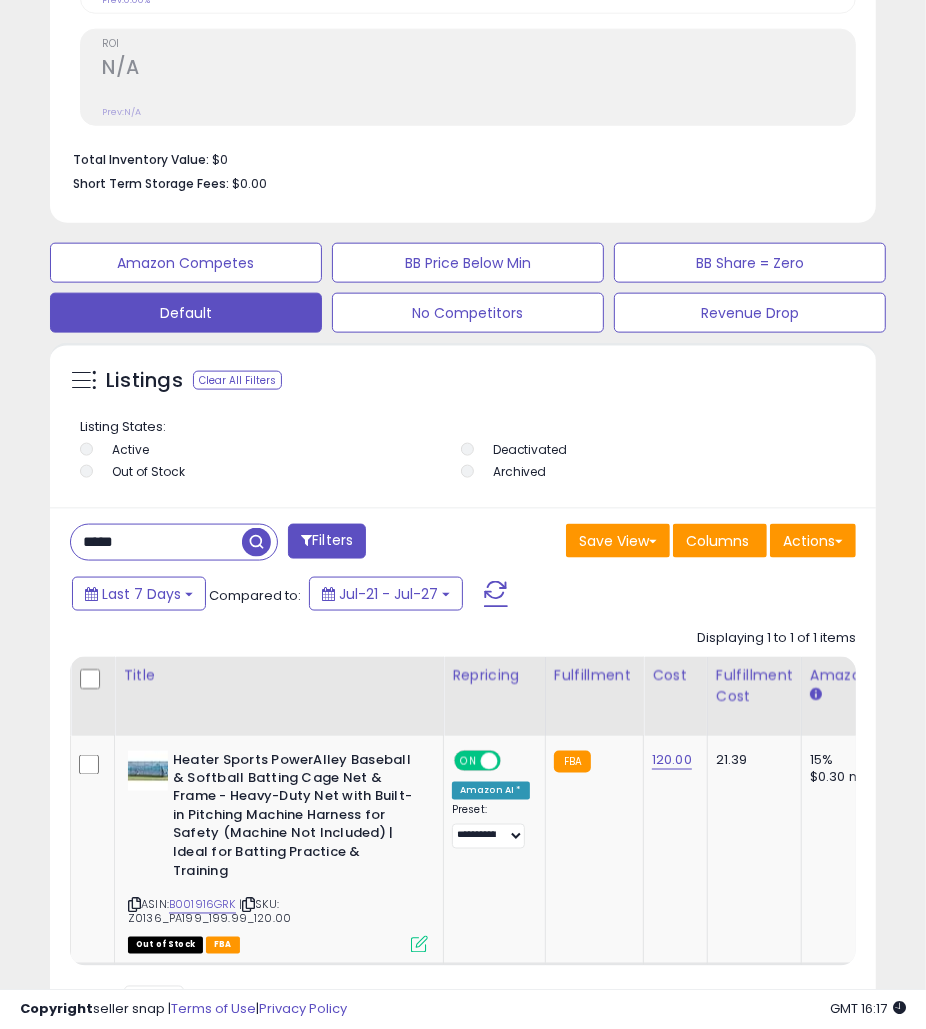 scroll, scrollTop: 999610, scrollLeft: 999165, axis: both 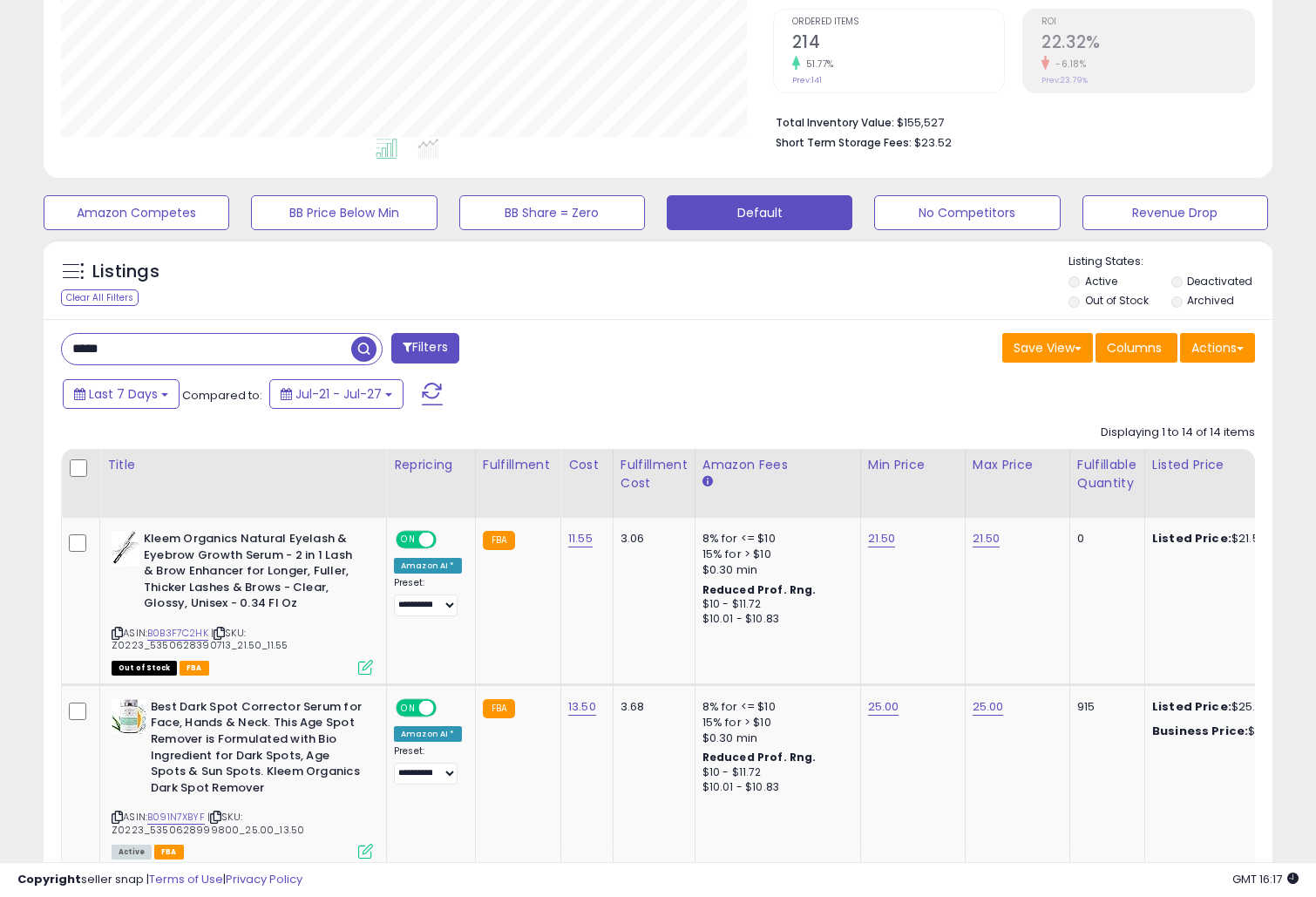 click on "*****" at bounding box center (207, 349) 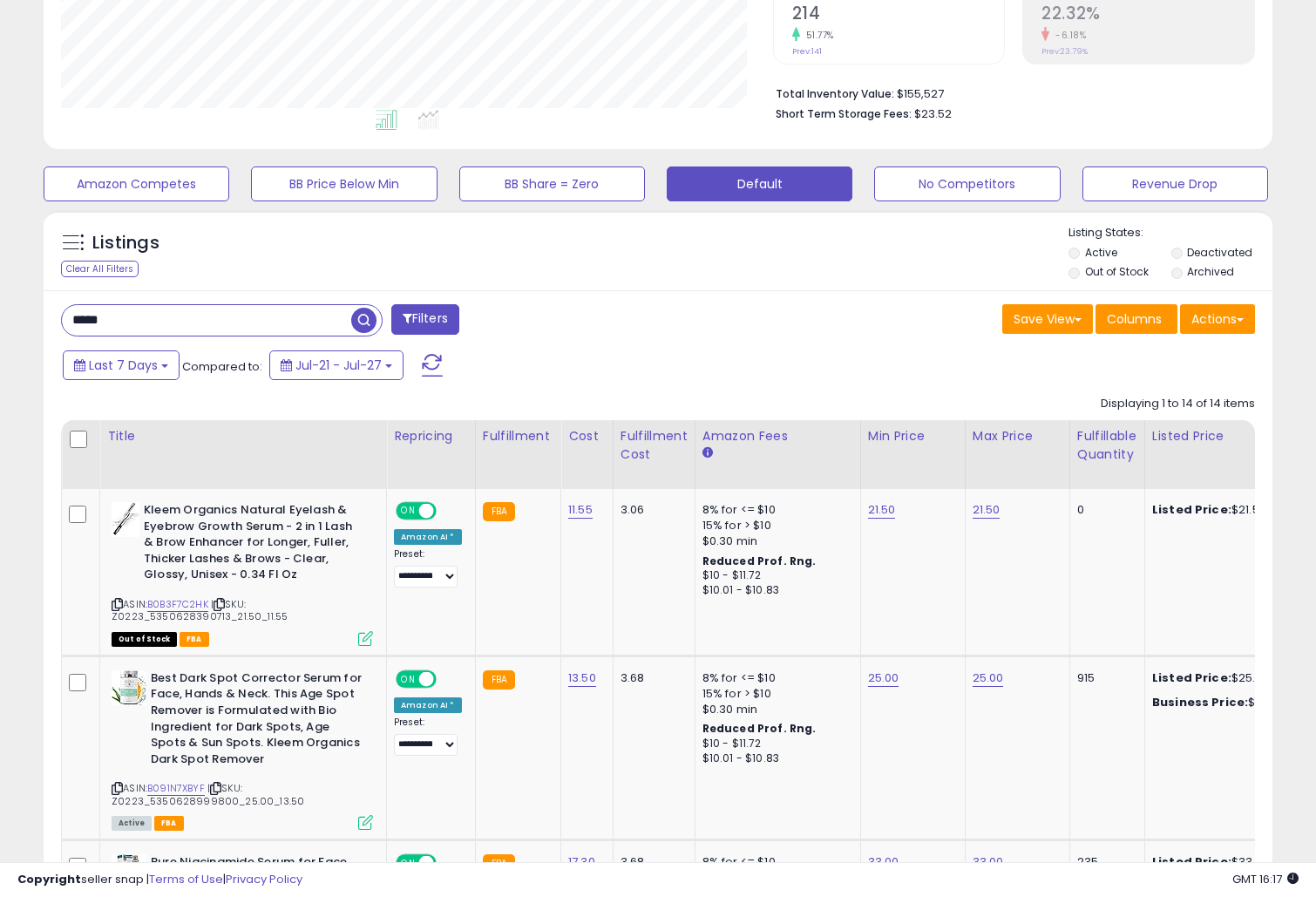 scroll, scrollTop: 386, scrollLeft: 0, axis: vertical 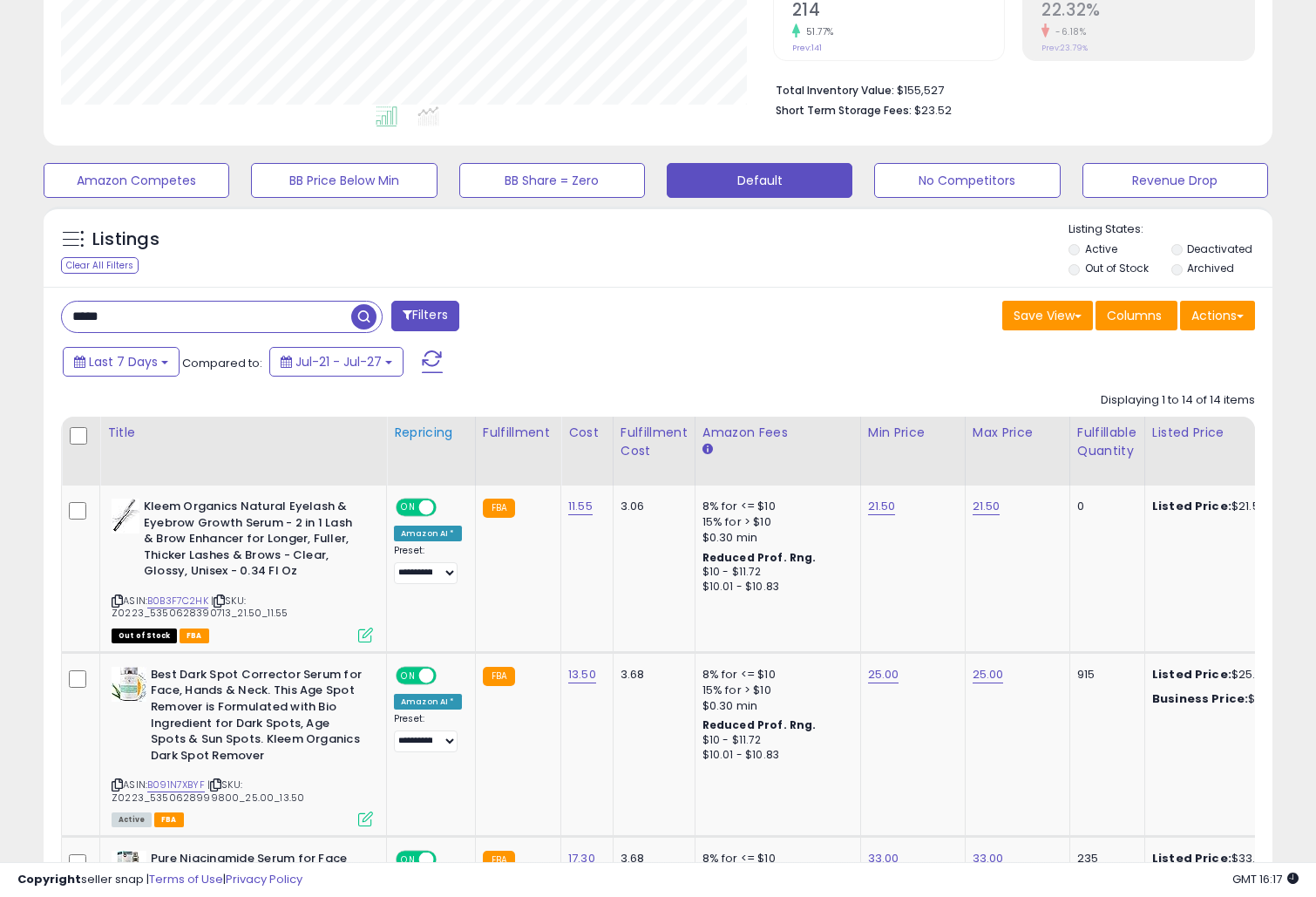 type on "*****" 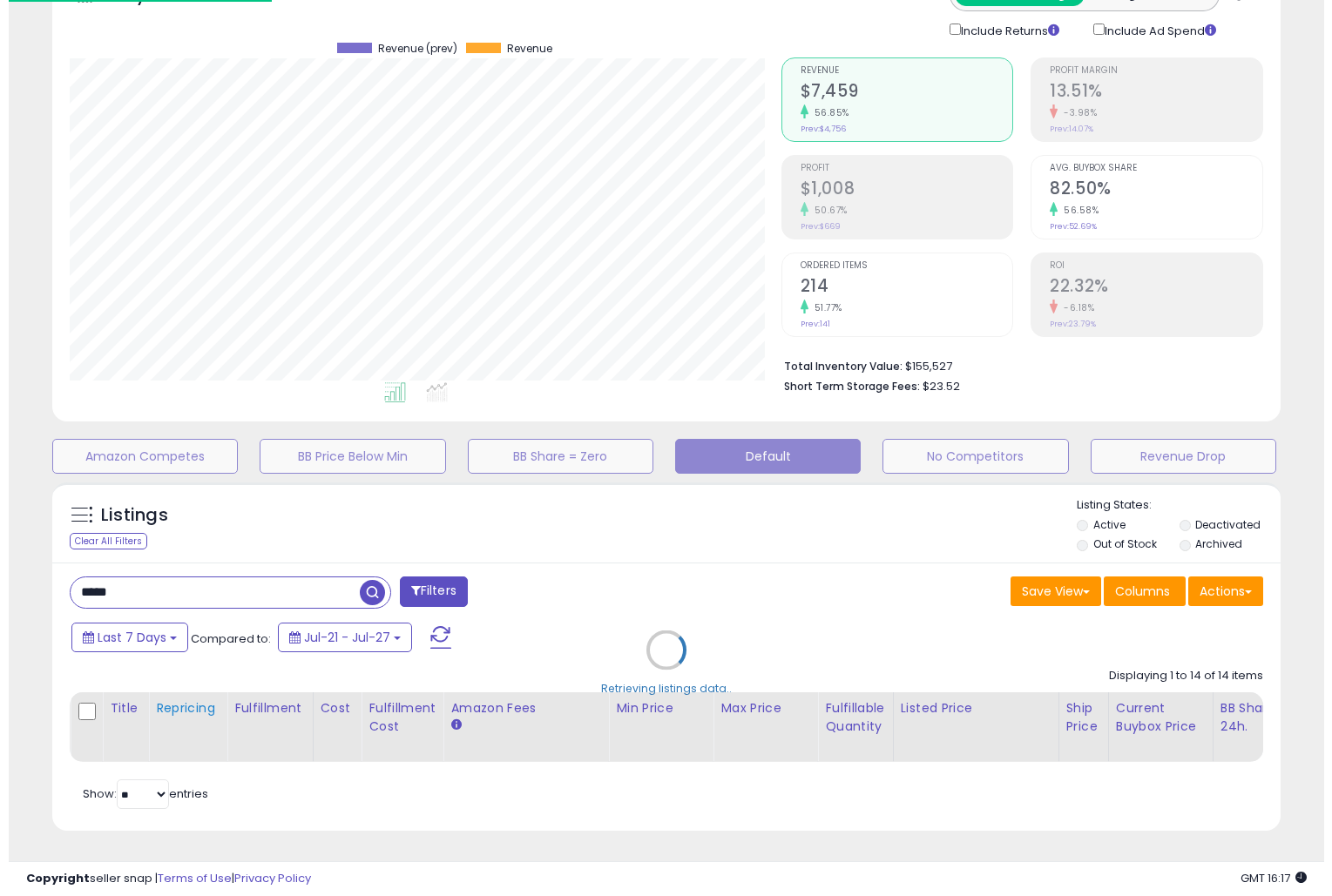 scroll, scrollTop: 125, scrollLeft: 0, axis: vertical 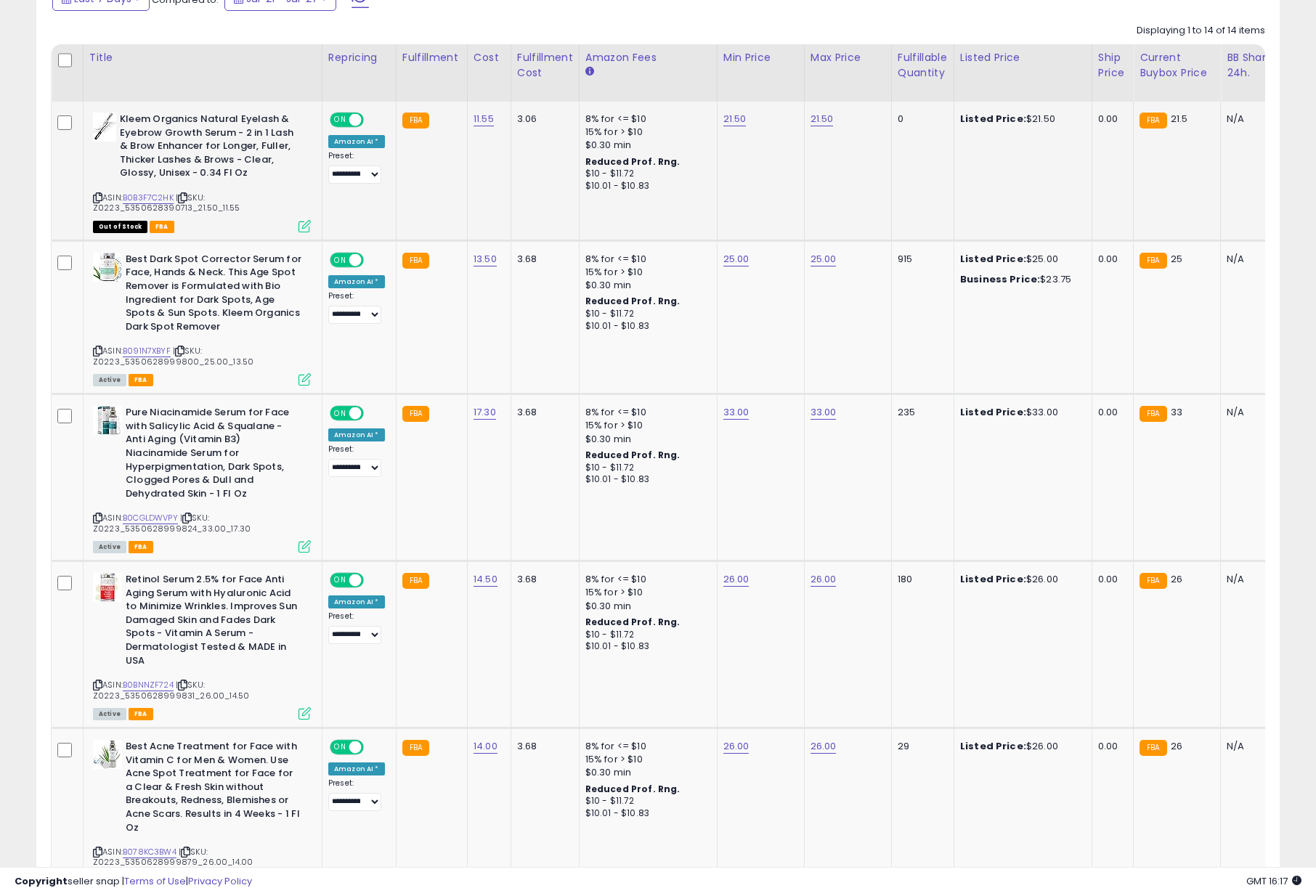 click on "ON   OFF" at bounding box center [346, 120] 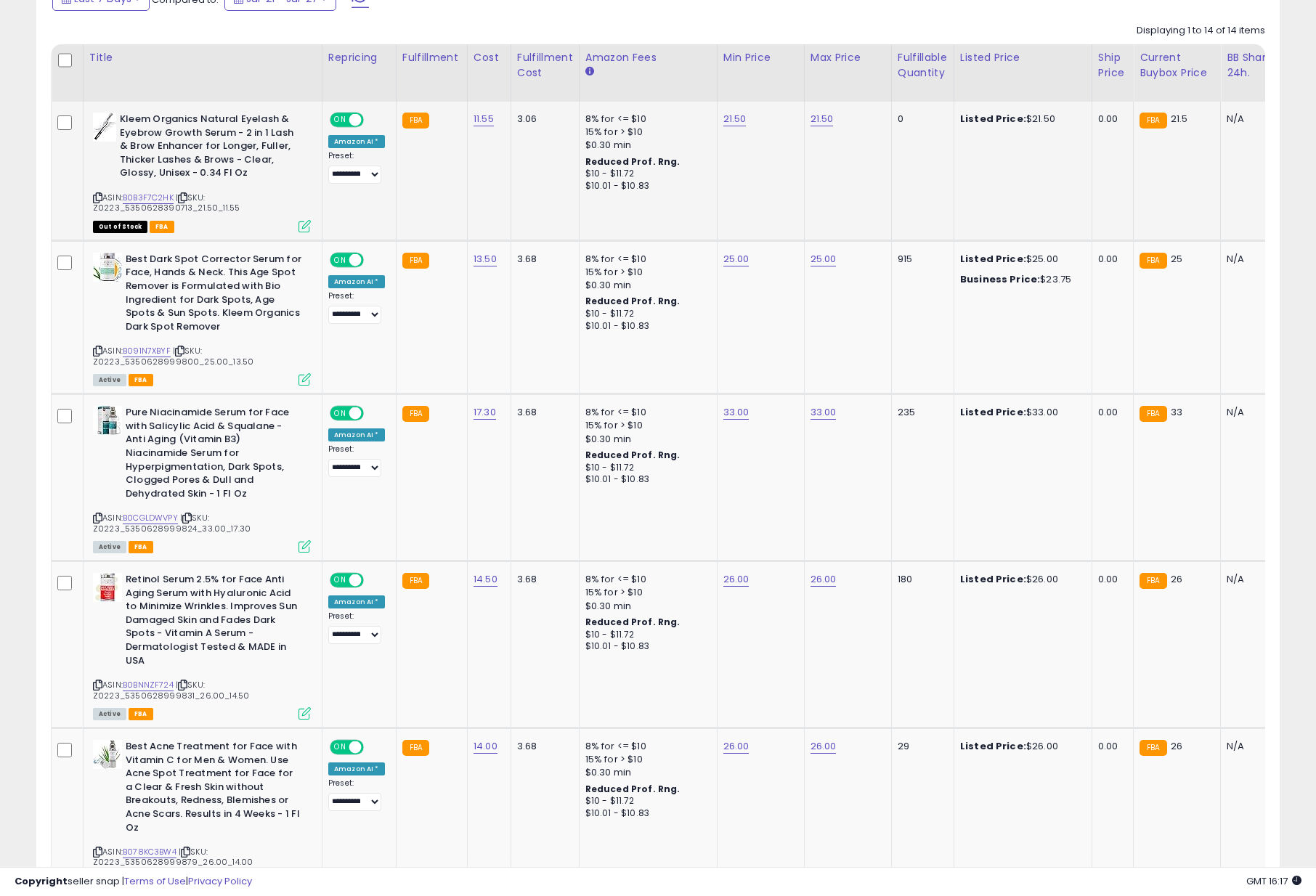 click at bounding box center [355, 120] 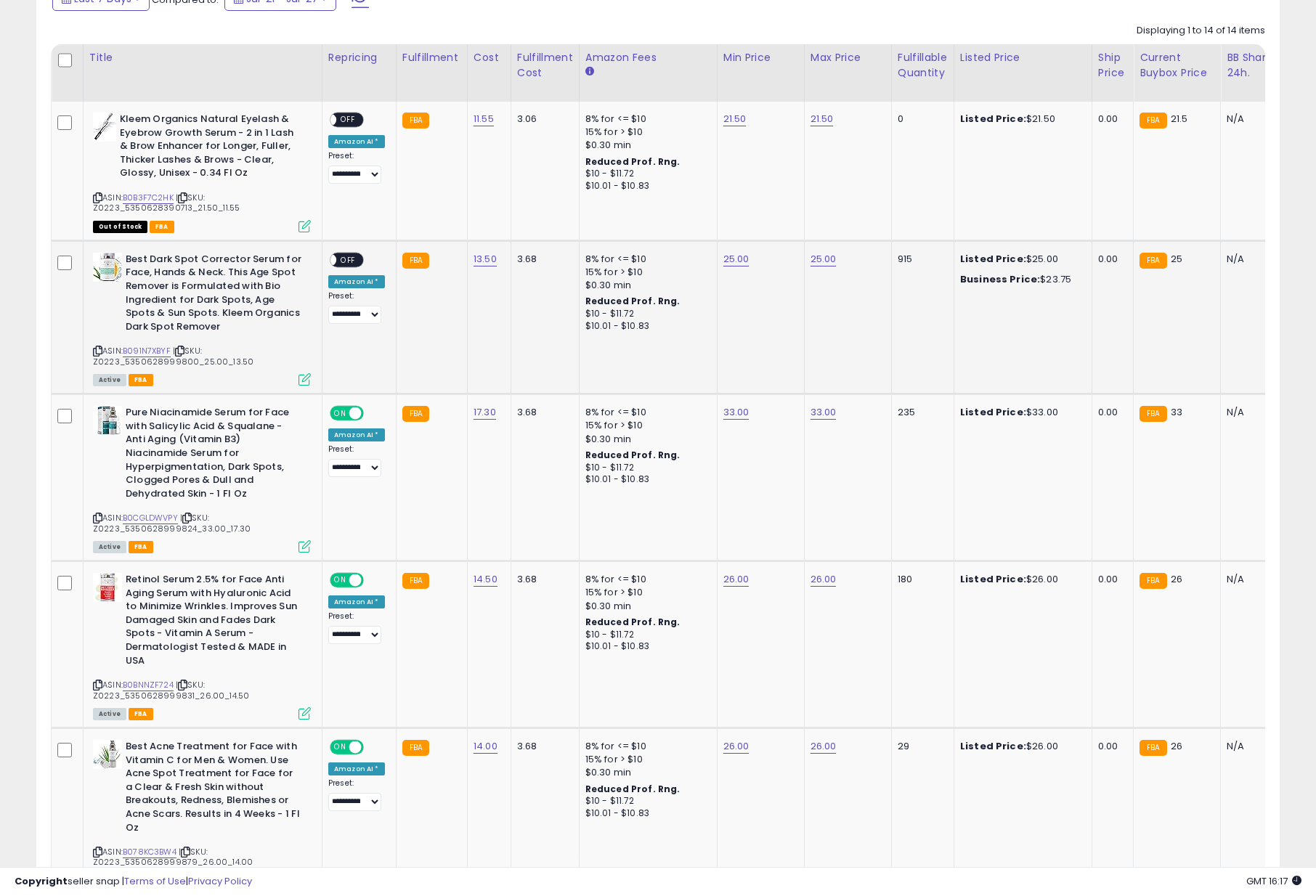 drag, startPoint x: 352, startPoint y: 262, endPoint x: 417, endPoint y: 309, distance: 80.21222 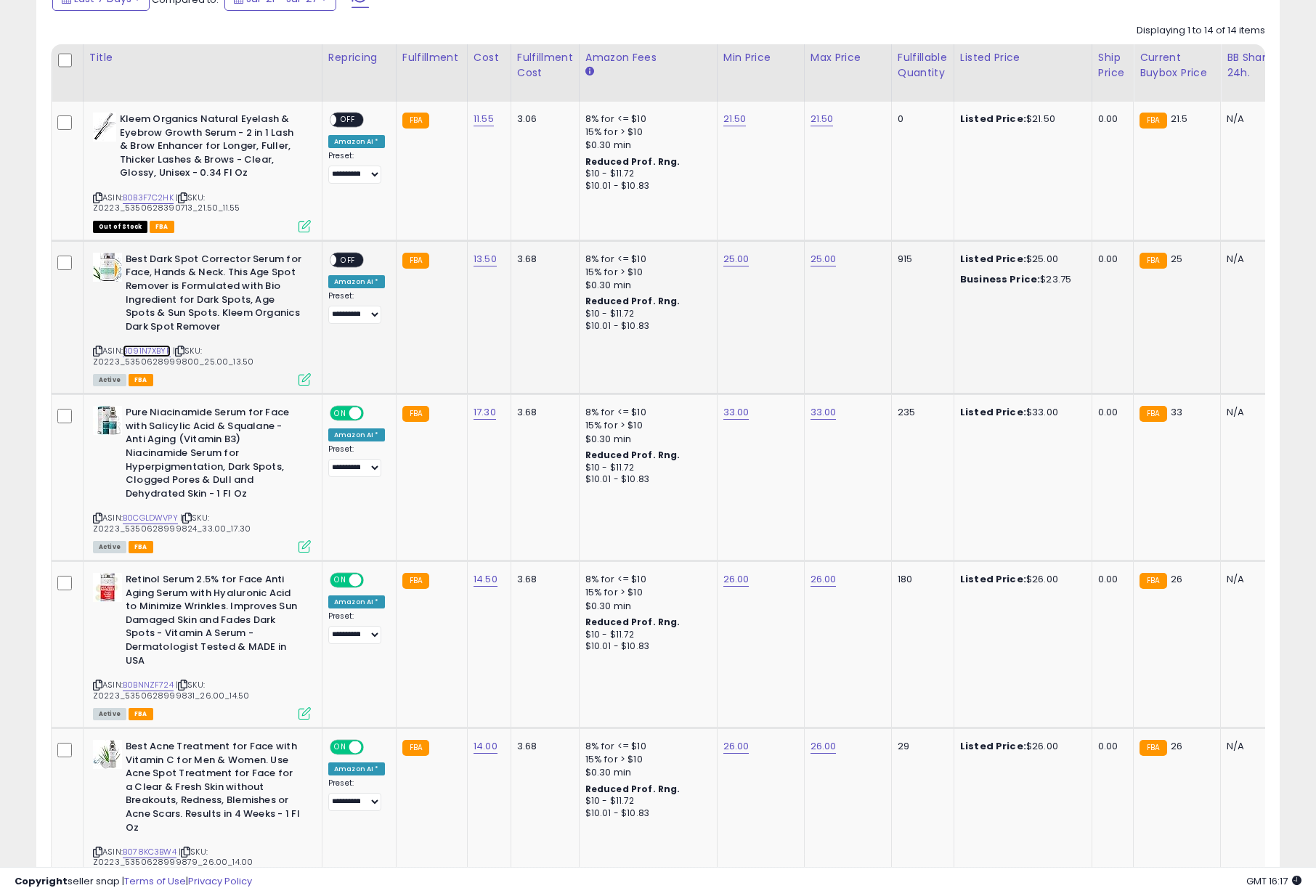click on "B091N7XBYF" at bounding box center (147, 351) 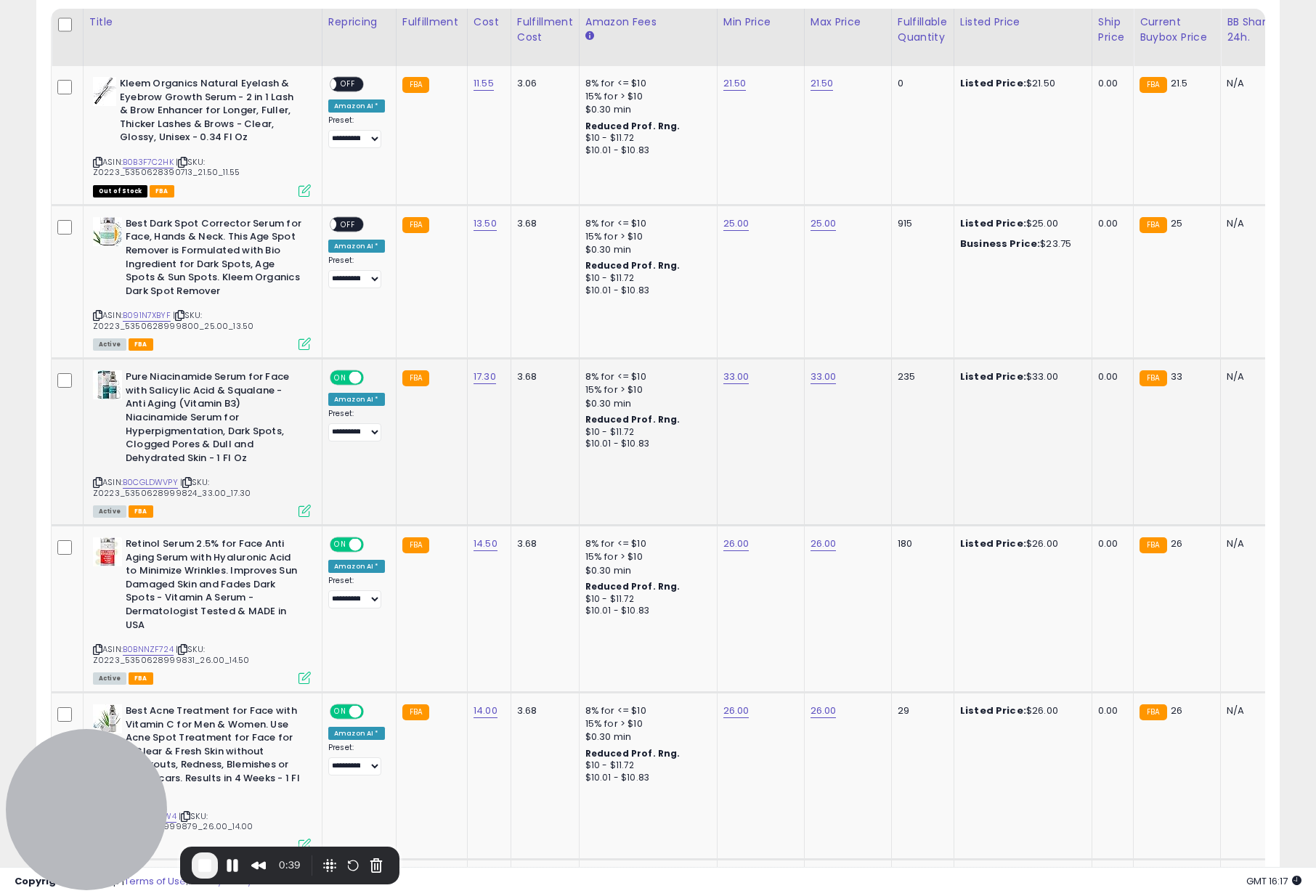 click on "ON   OFF" at bounding box center [346, 378] 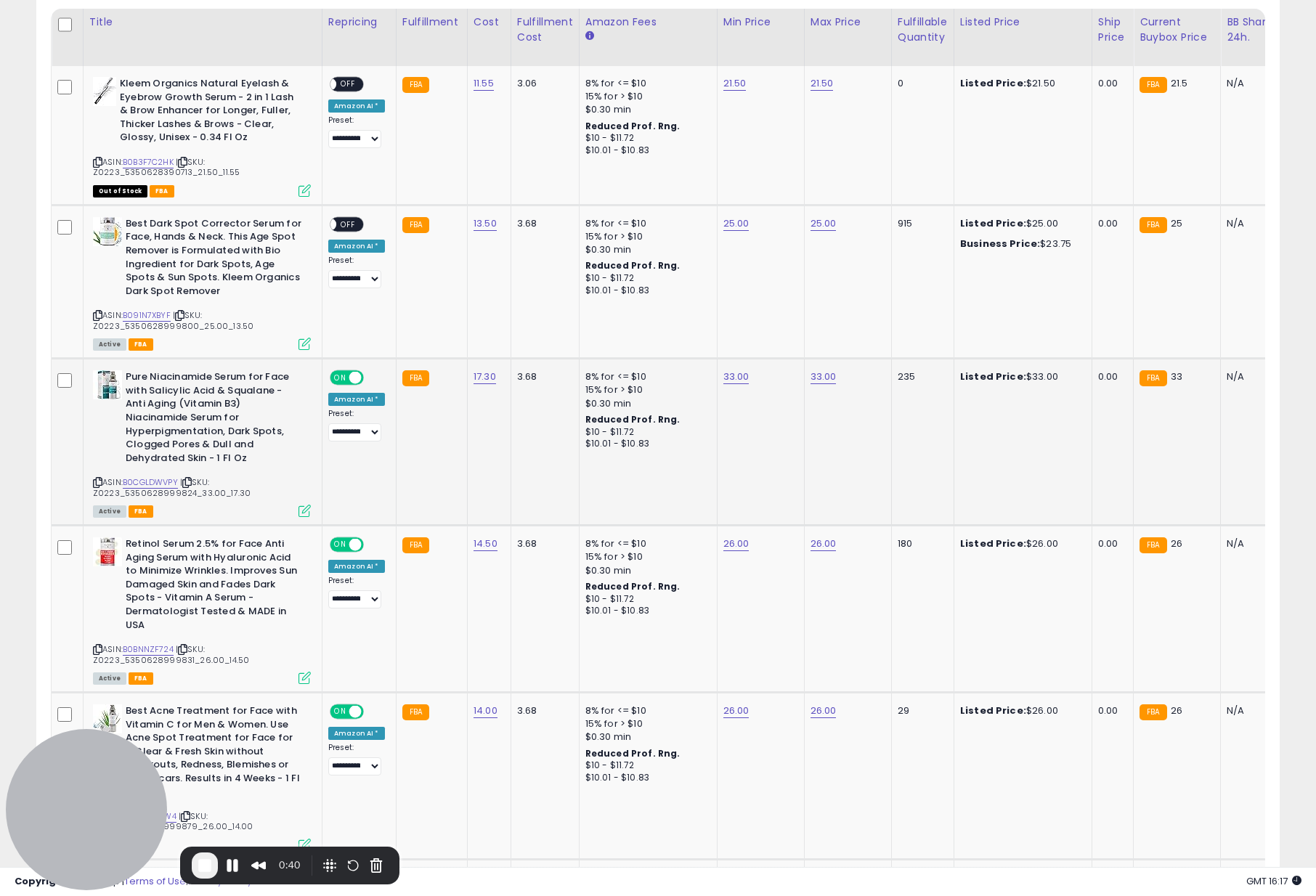 click on "ON" at bounding box center [340, 378] 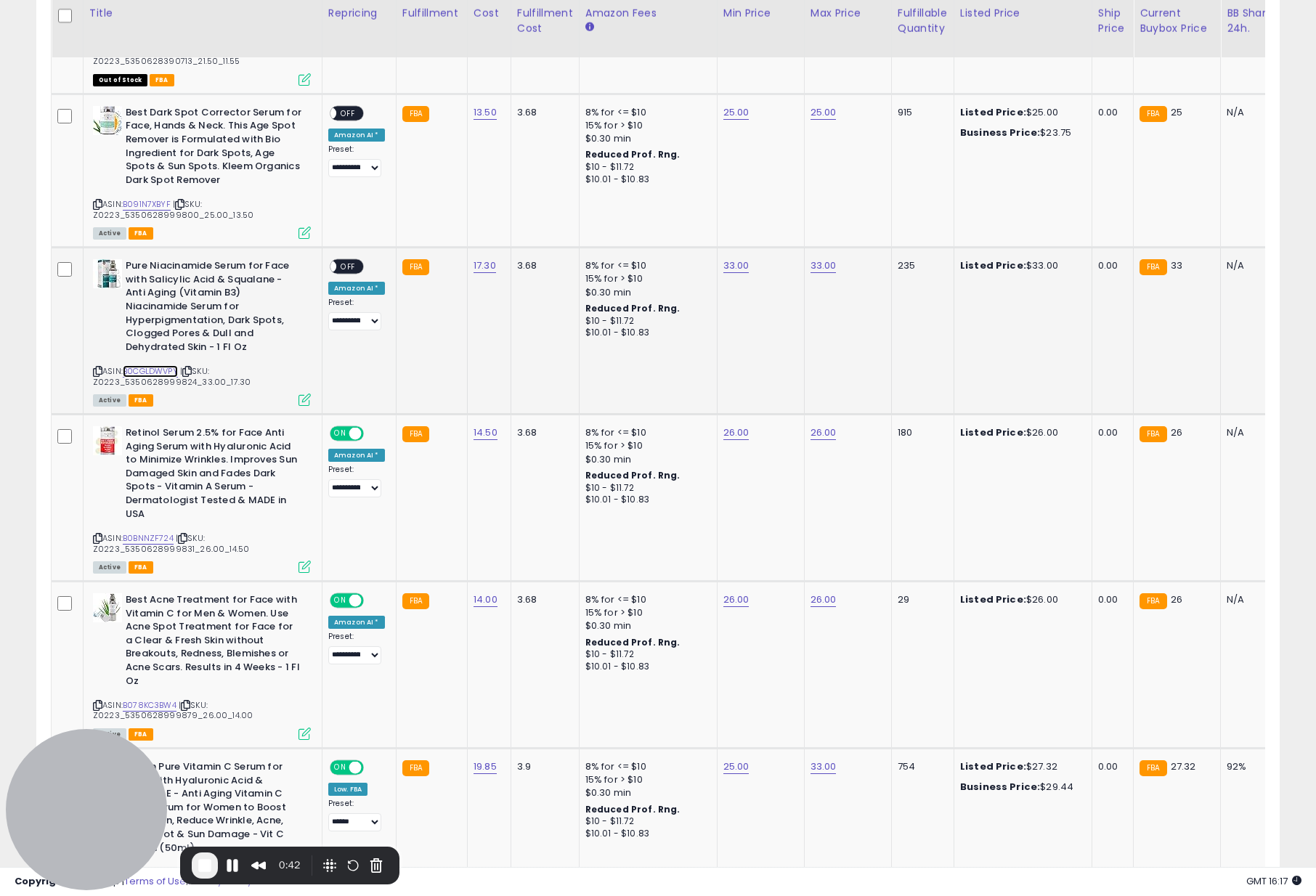 click on "B0CGLDWVPY" at bounding box center (150, 371) 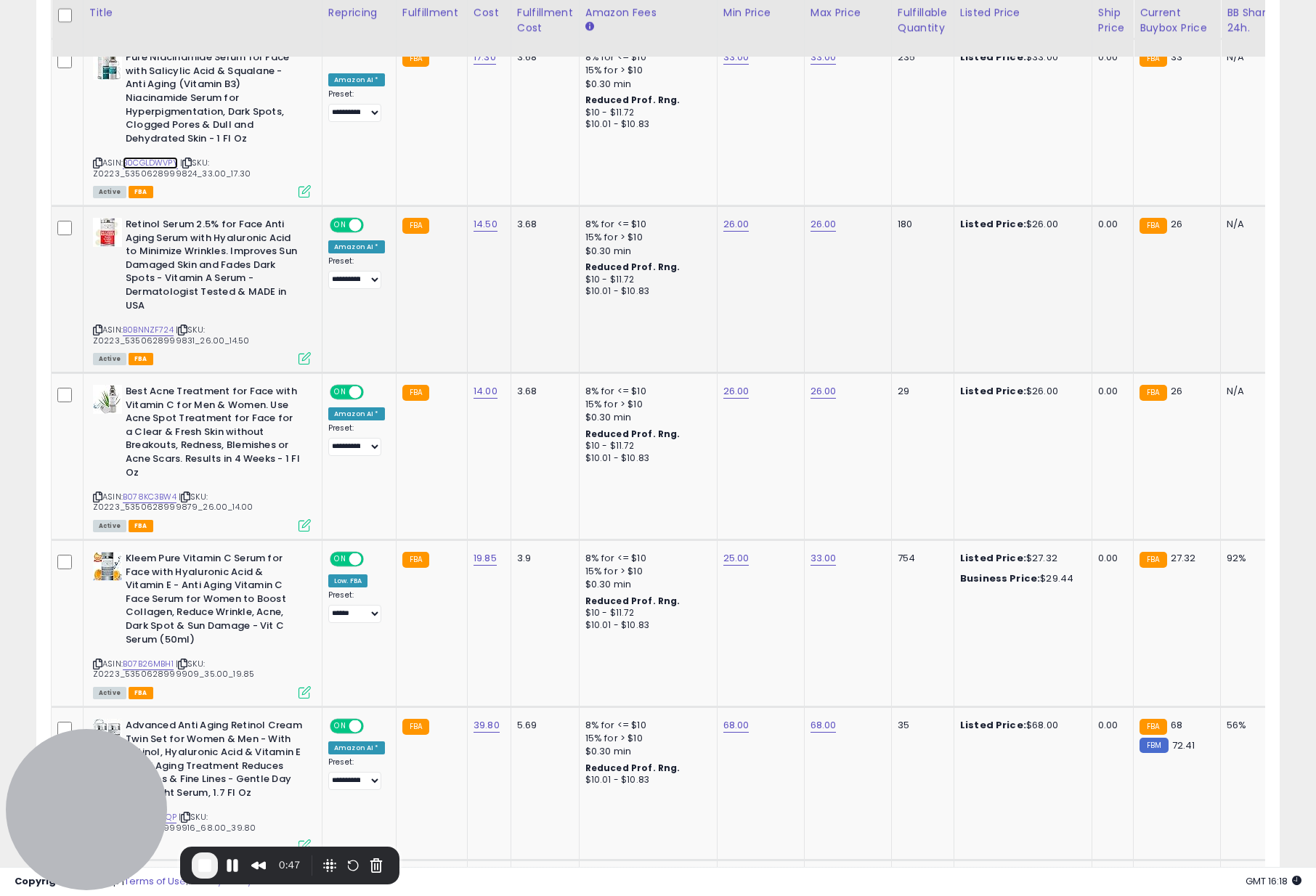click at bounding box center [355, 225] 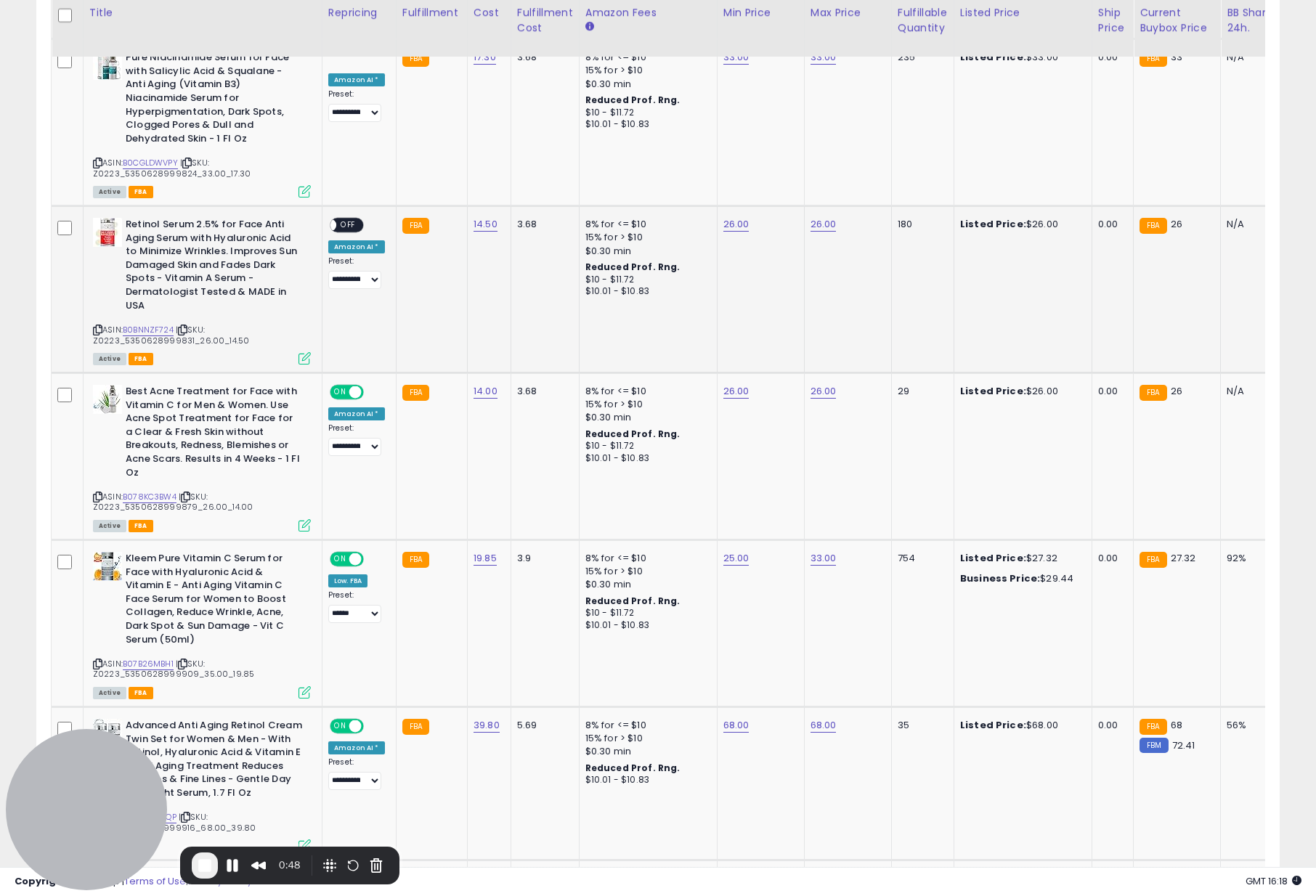 click on "|   SKU: Z0223_5350628999831_26.00_14.50" at bounding box center (171, 335) 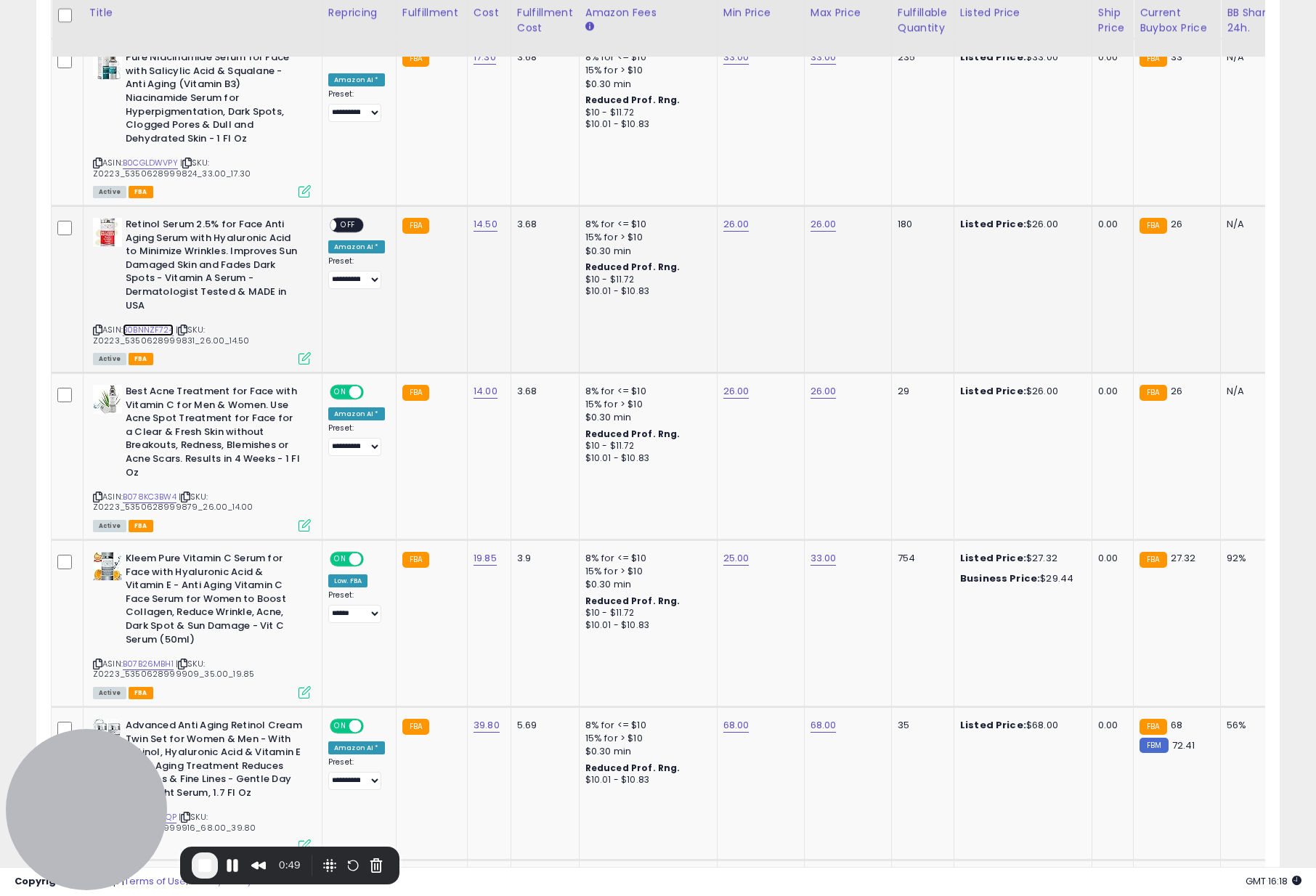 click on "B0BNNZF724" at bounding box center (148, 330) 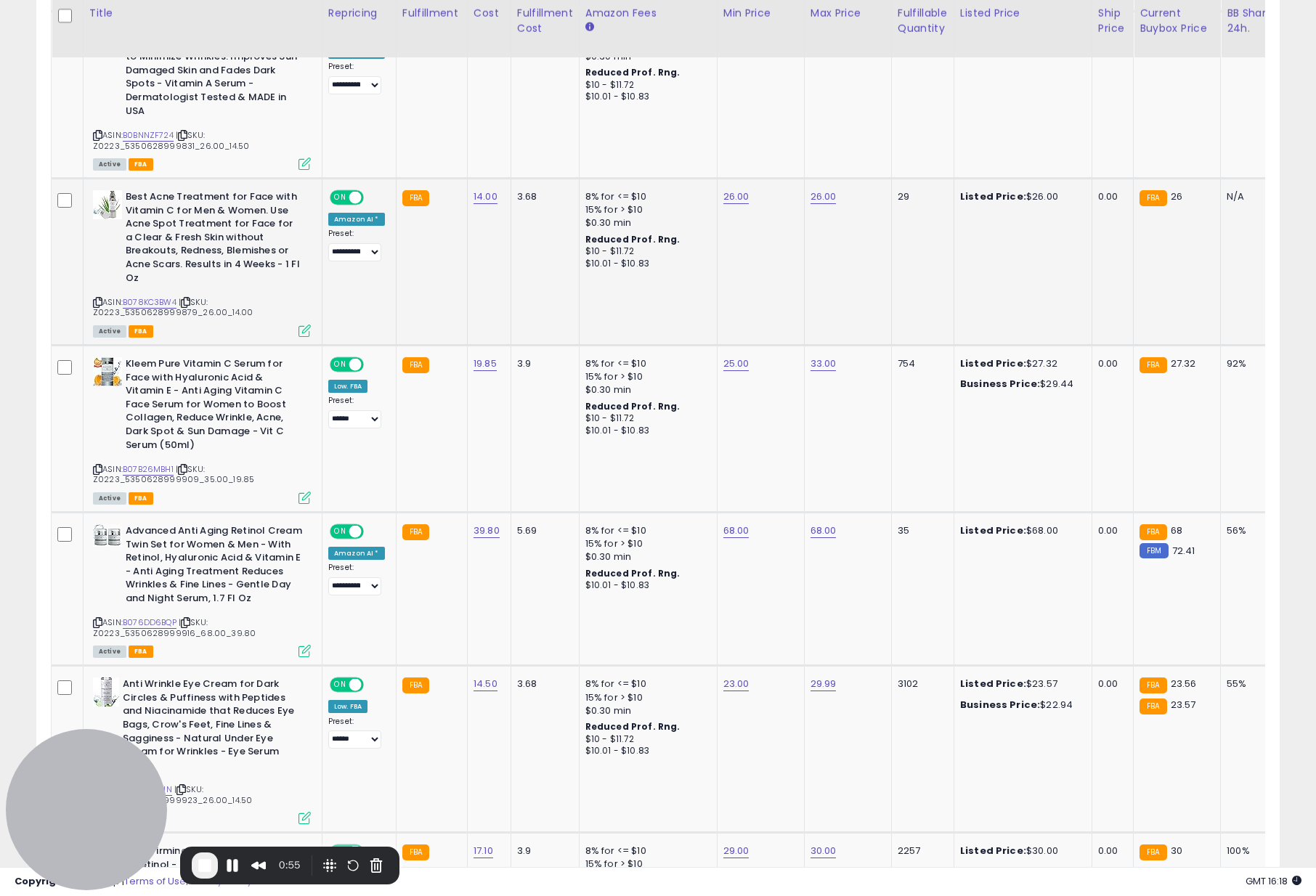 click on "ON" at bounding box center (340, 197) 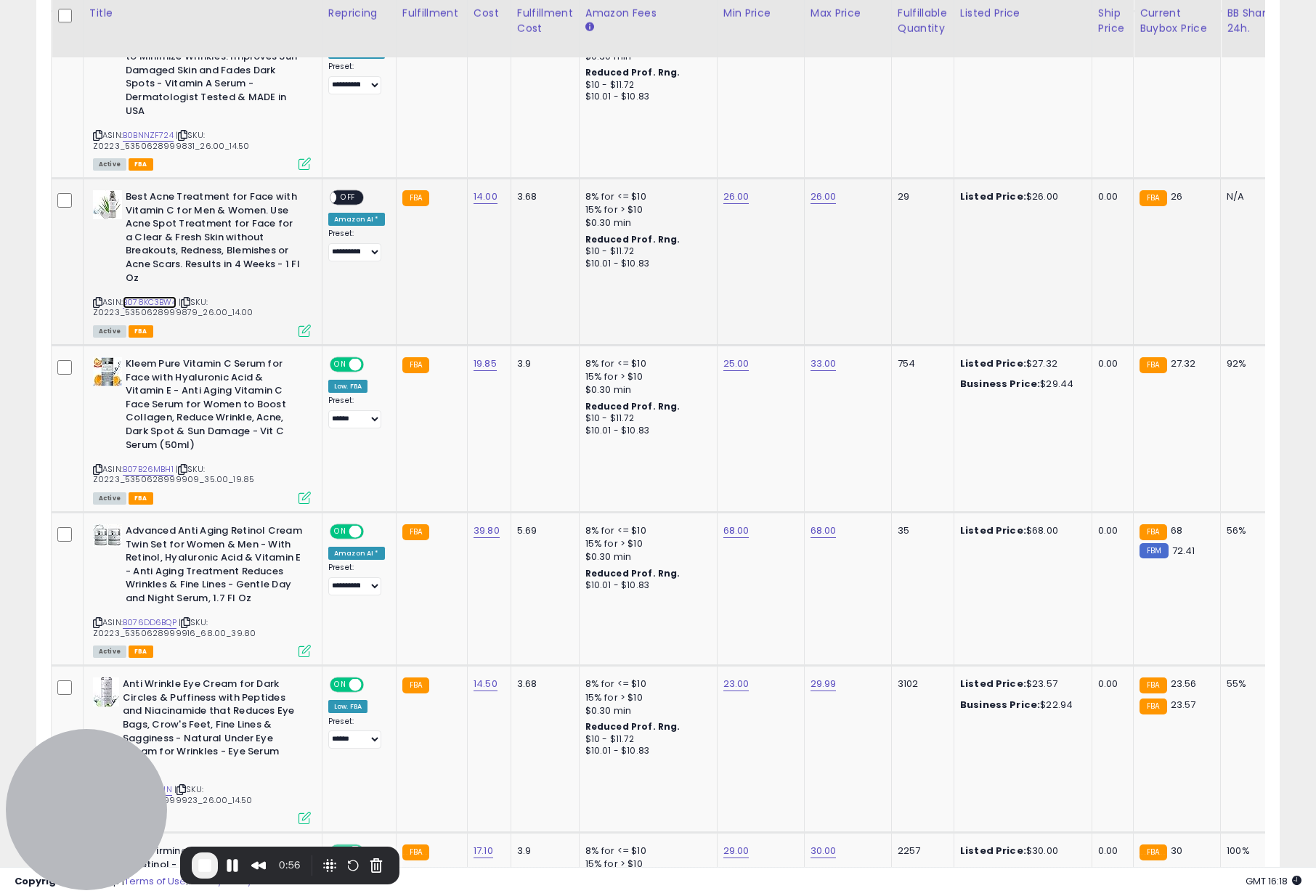 click on "B078KC3BW4" at bounding box center [150, 302] 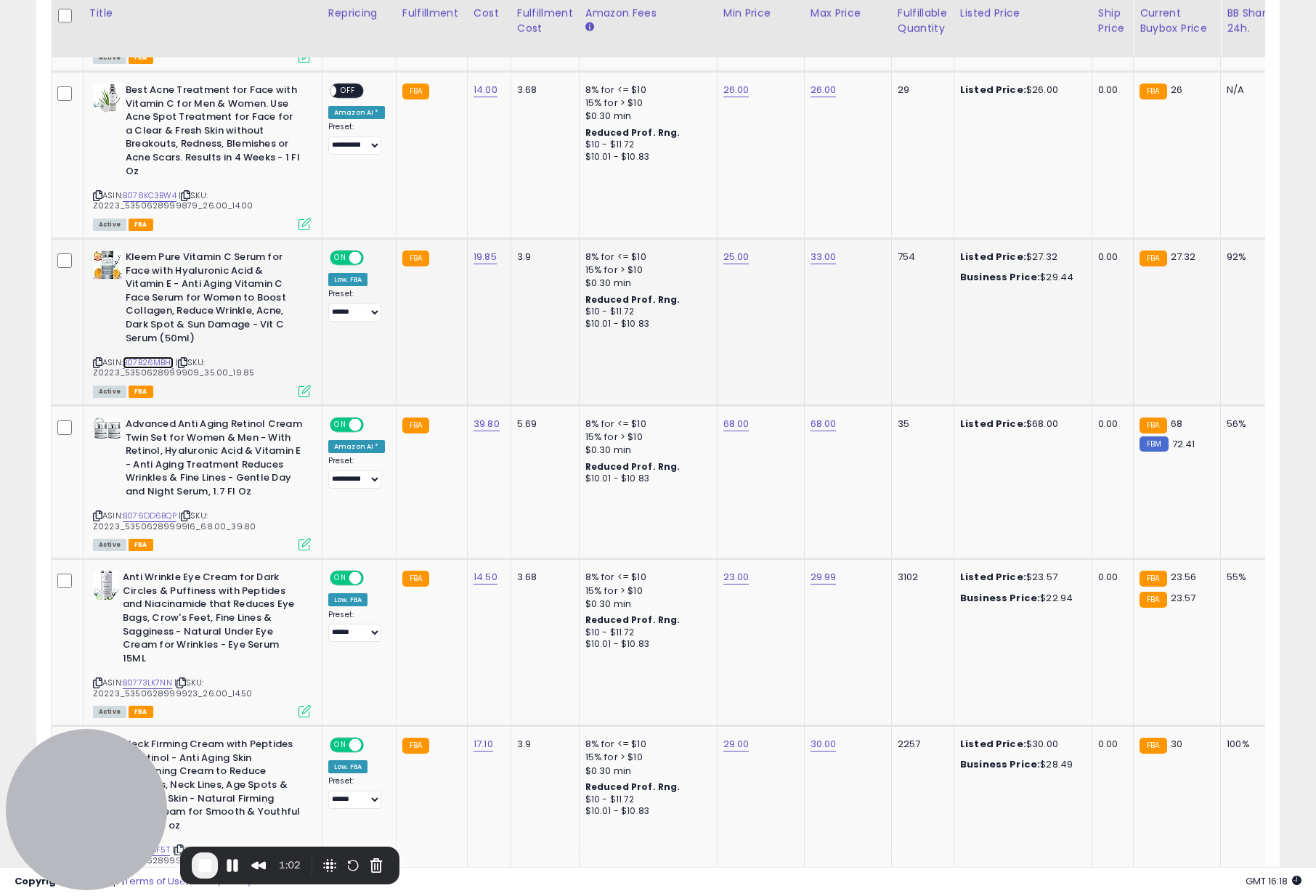 click on "B07B26MBH1" at bounding box center [148, 362] 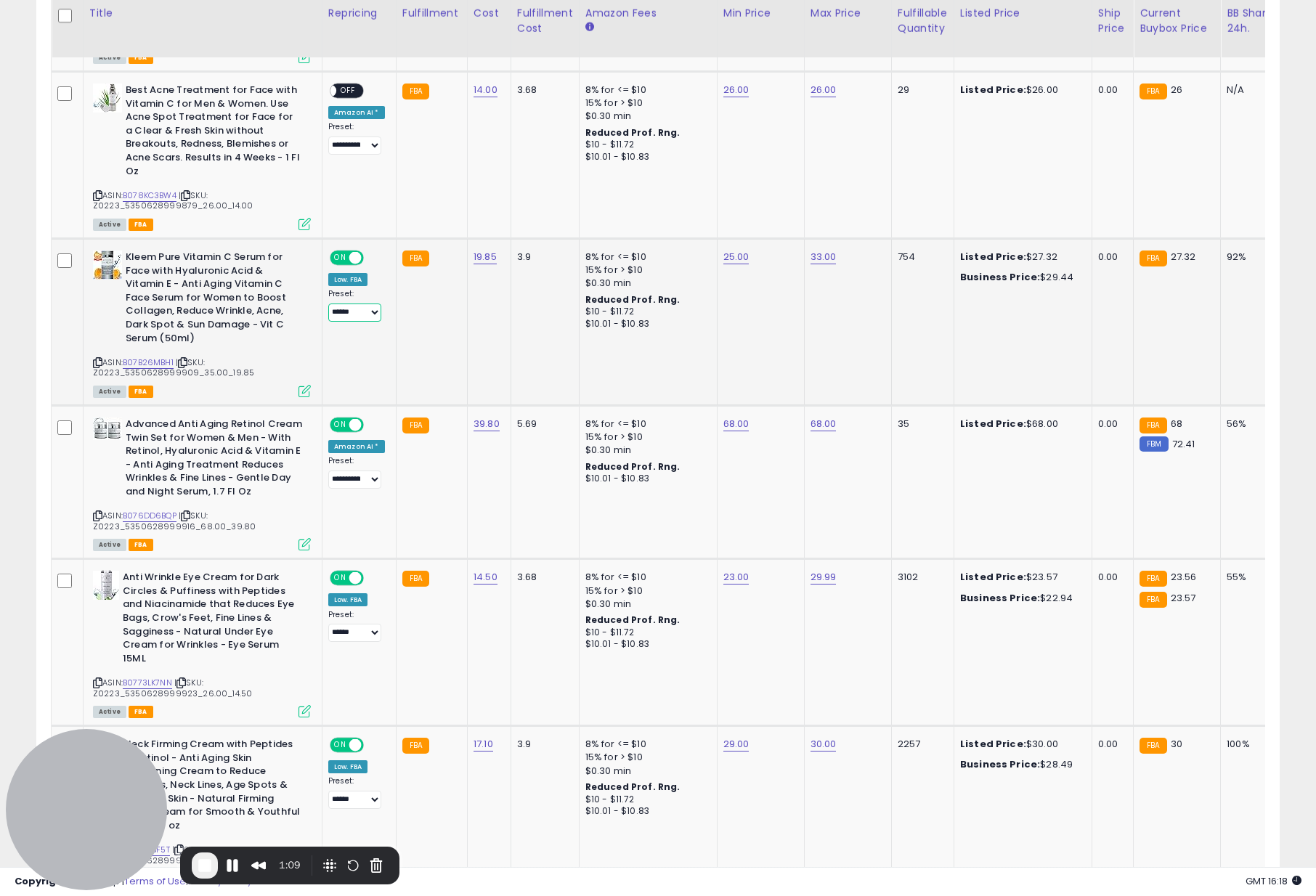 click on "**********" at bounding box center (354, 312) 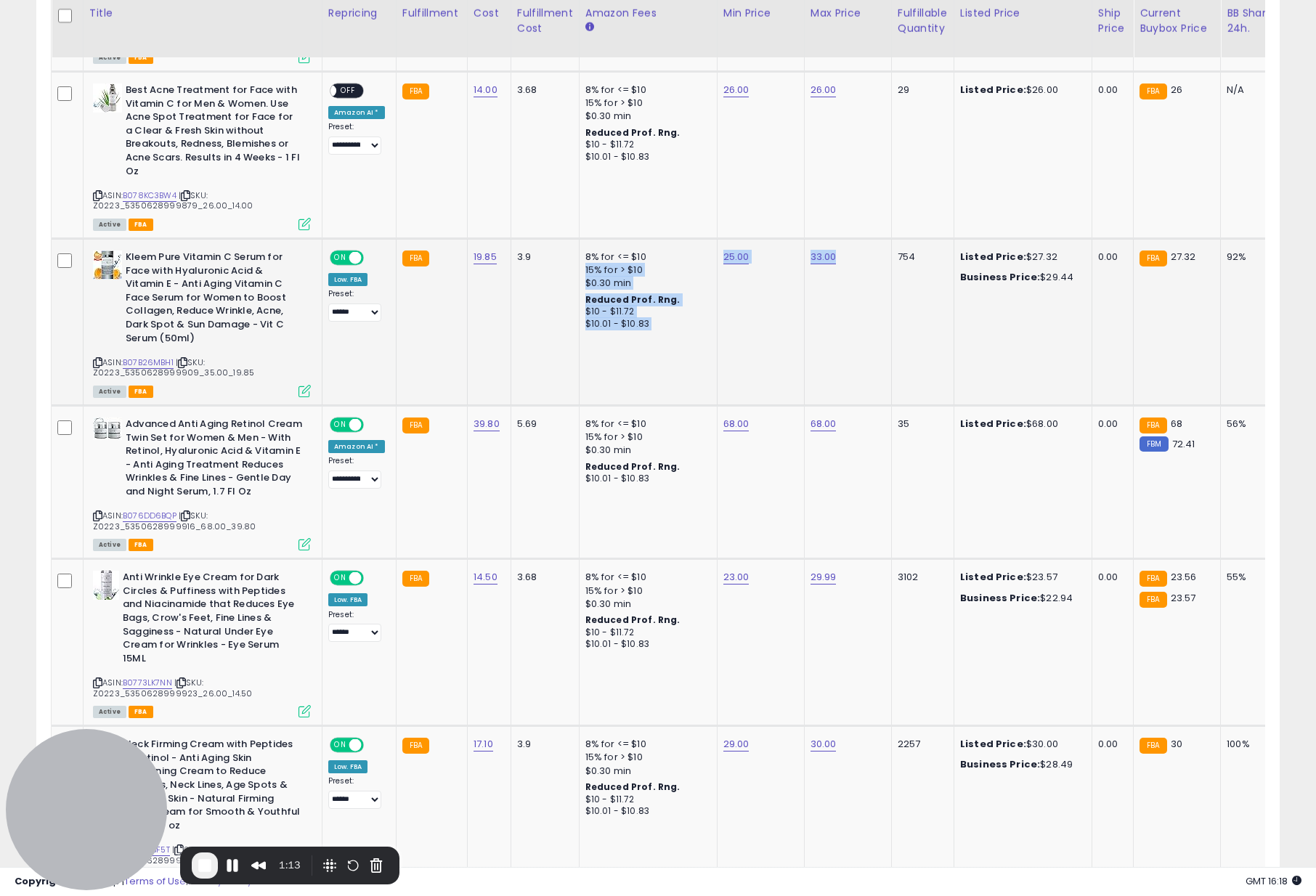 drag, startPoint x: 699, startPoint y: 251, endPoint x: 837, endPoint y: 258, distance: 138.17742 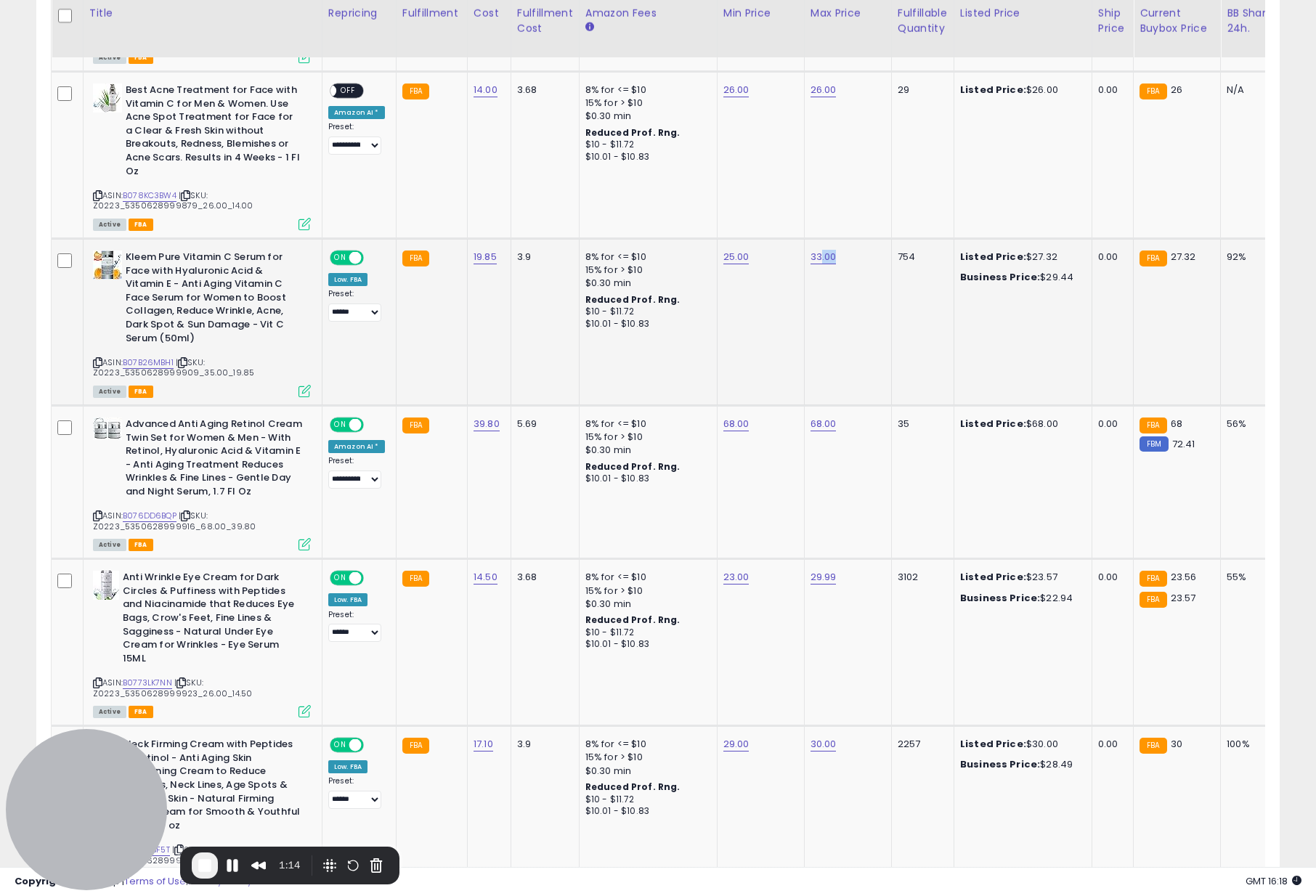 drag, startPoint x: 848, startPoint y: 258, endPoint x: 809, endPoint y: 258, distance: 39 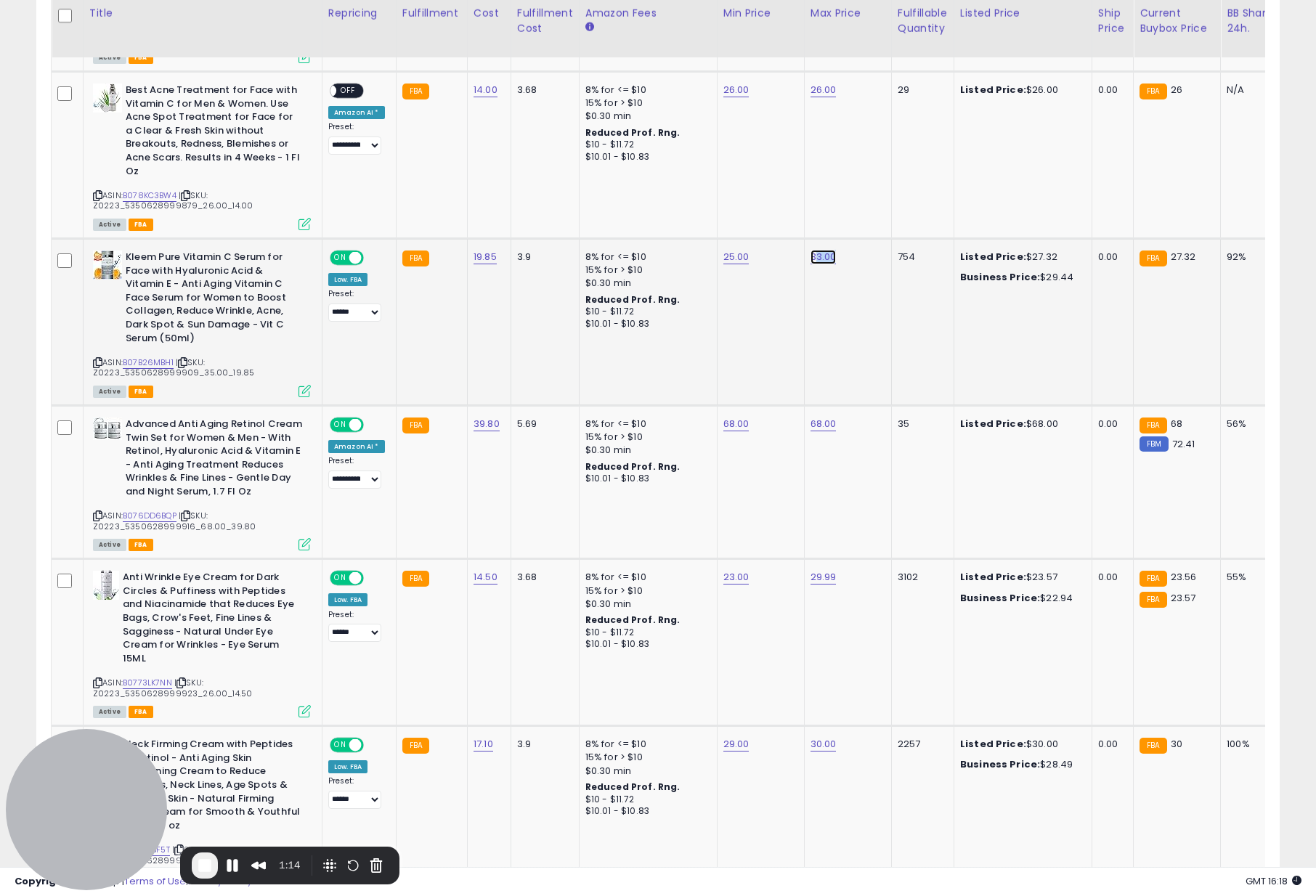 click on "33.00" at bounding box center [822, -537] 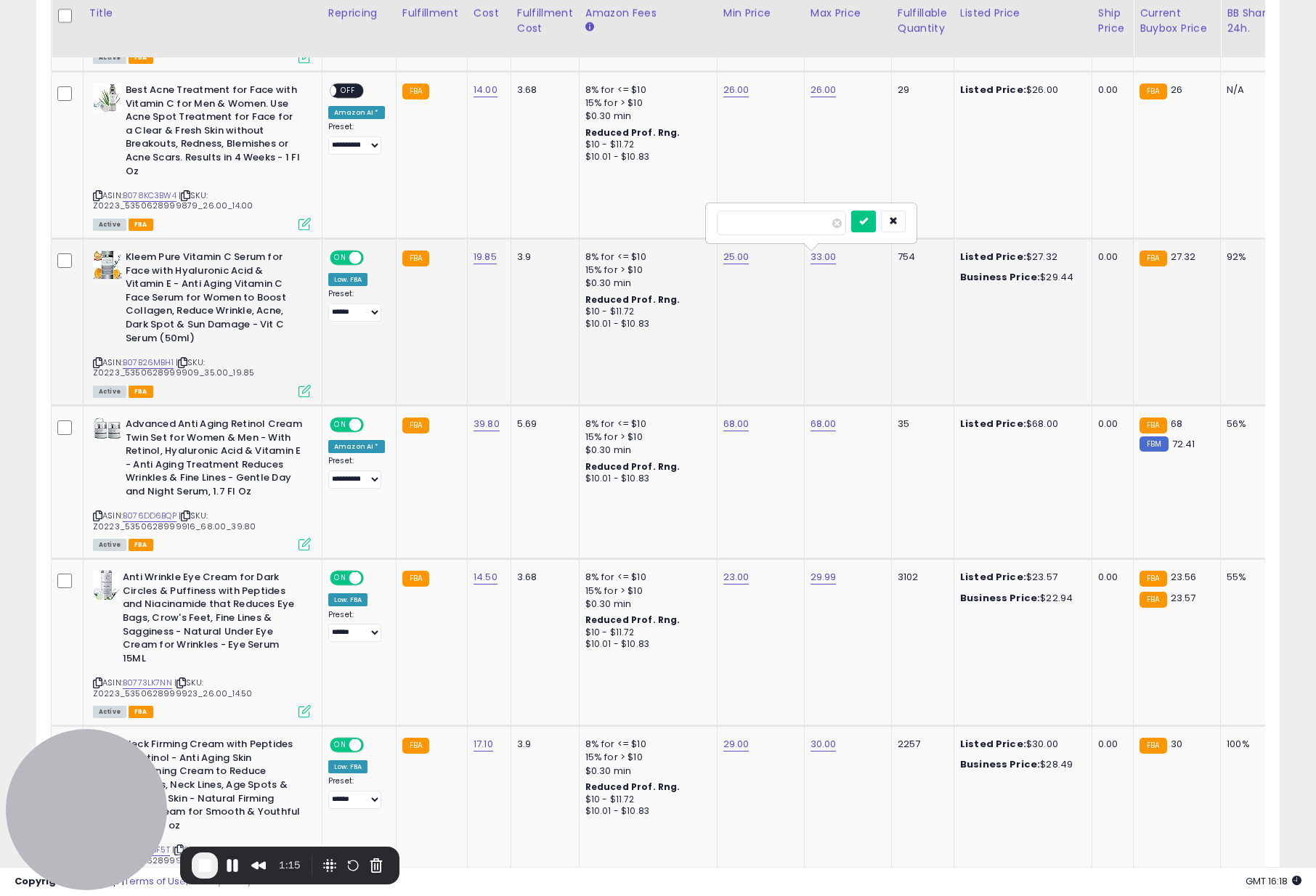 type on "*" 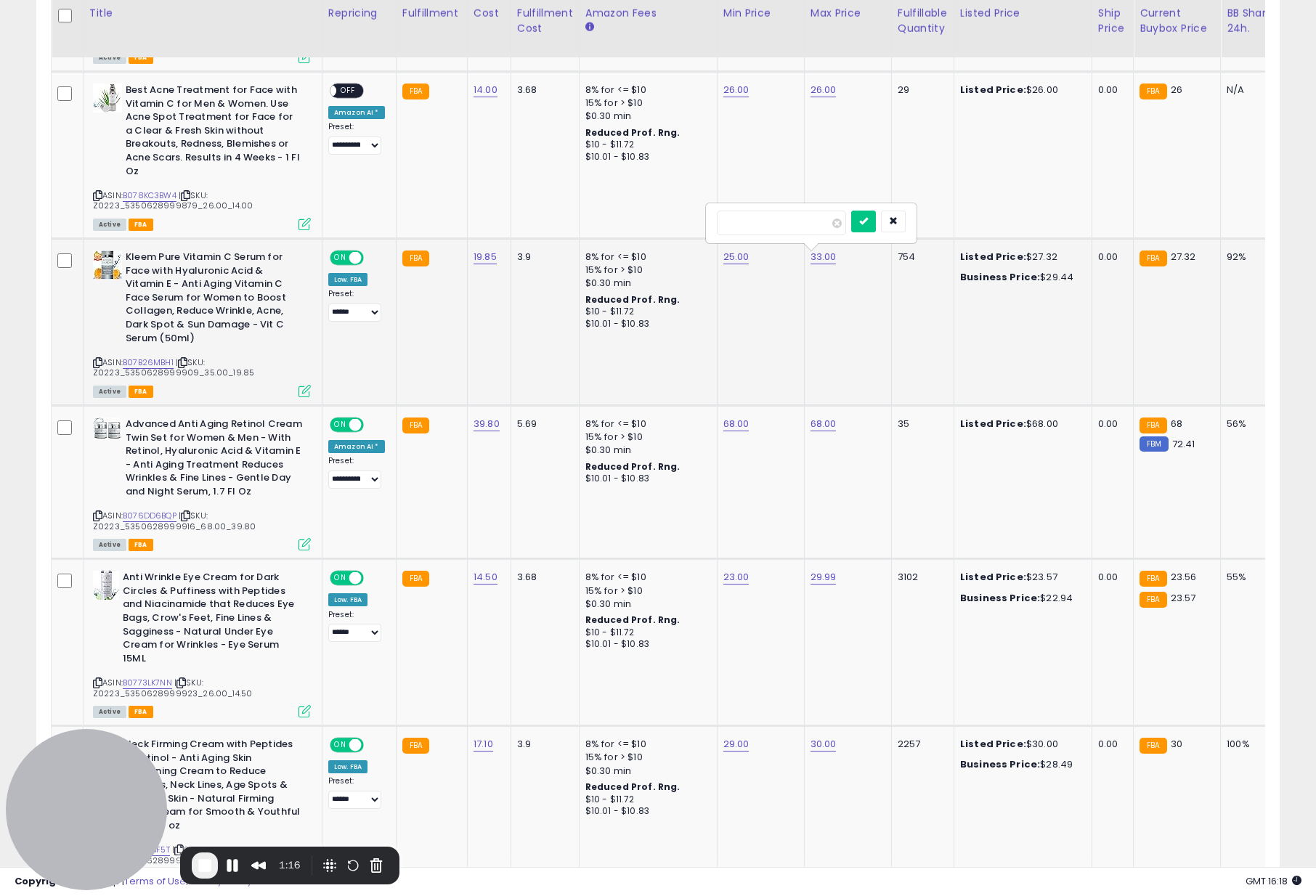 click at bounding box center [864, 221] 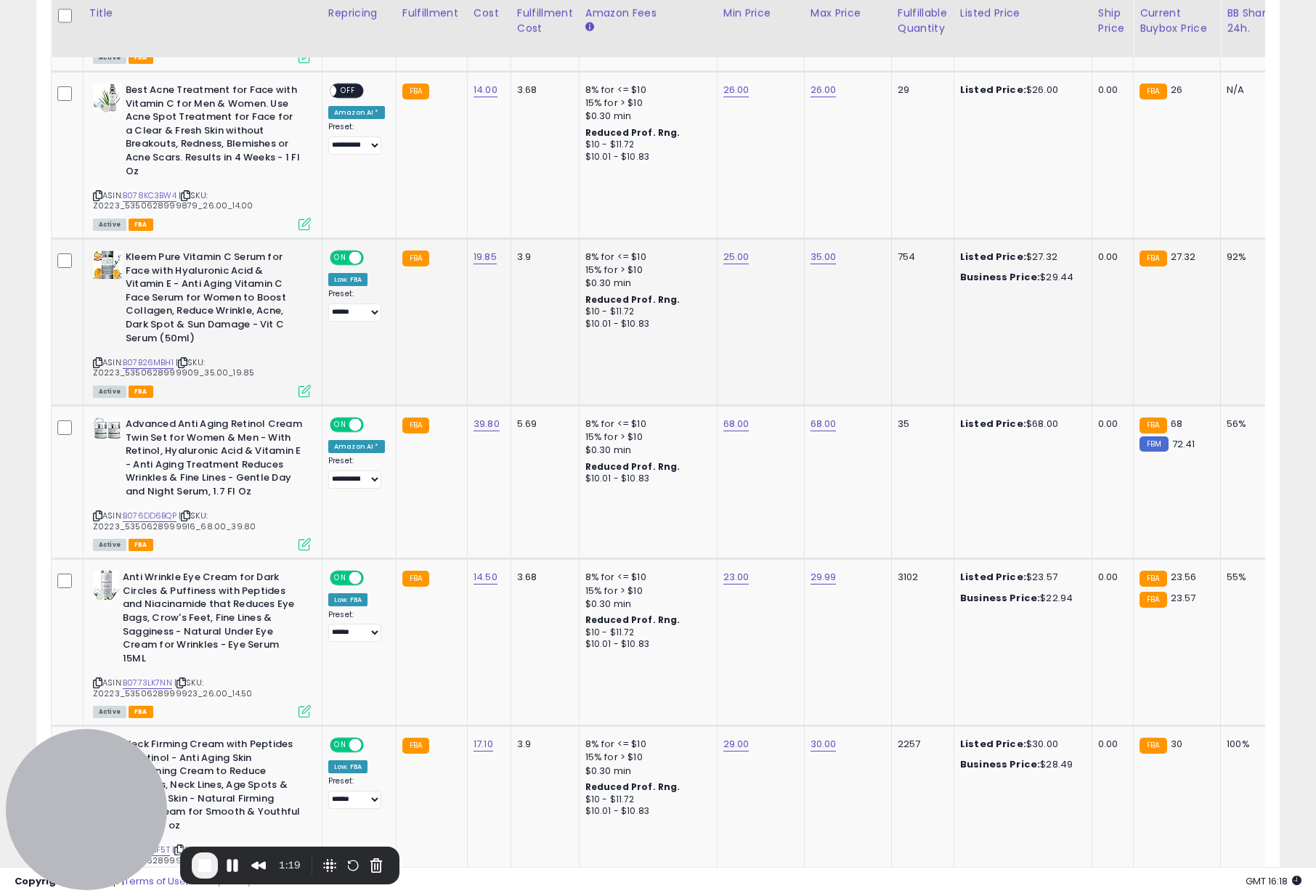 click on "**********" 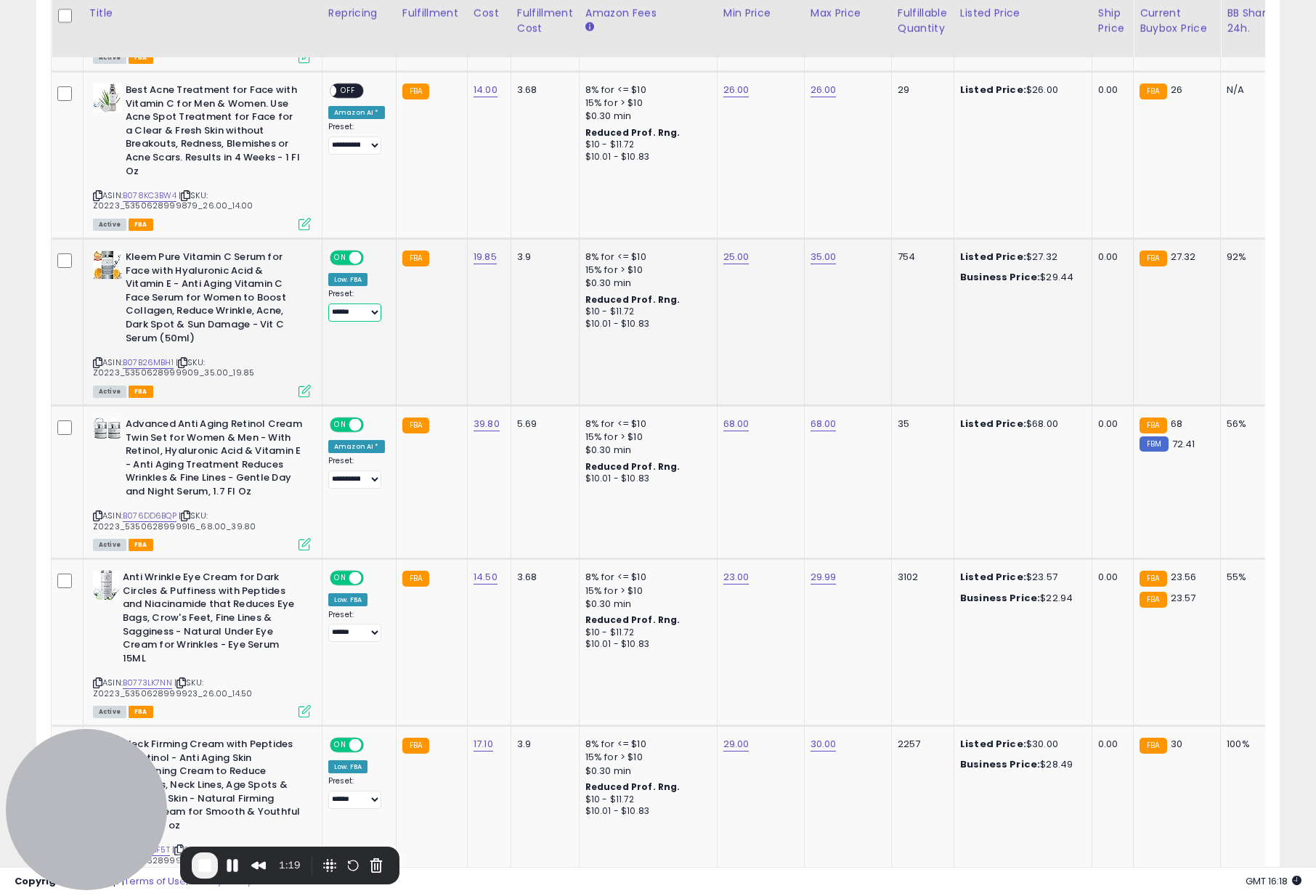 click on "**********" at bounding box center (354, 312) 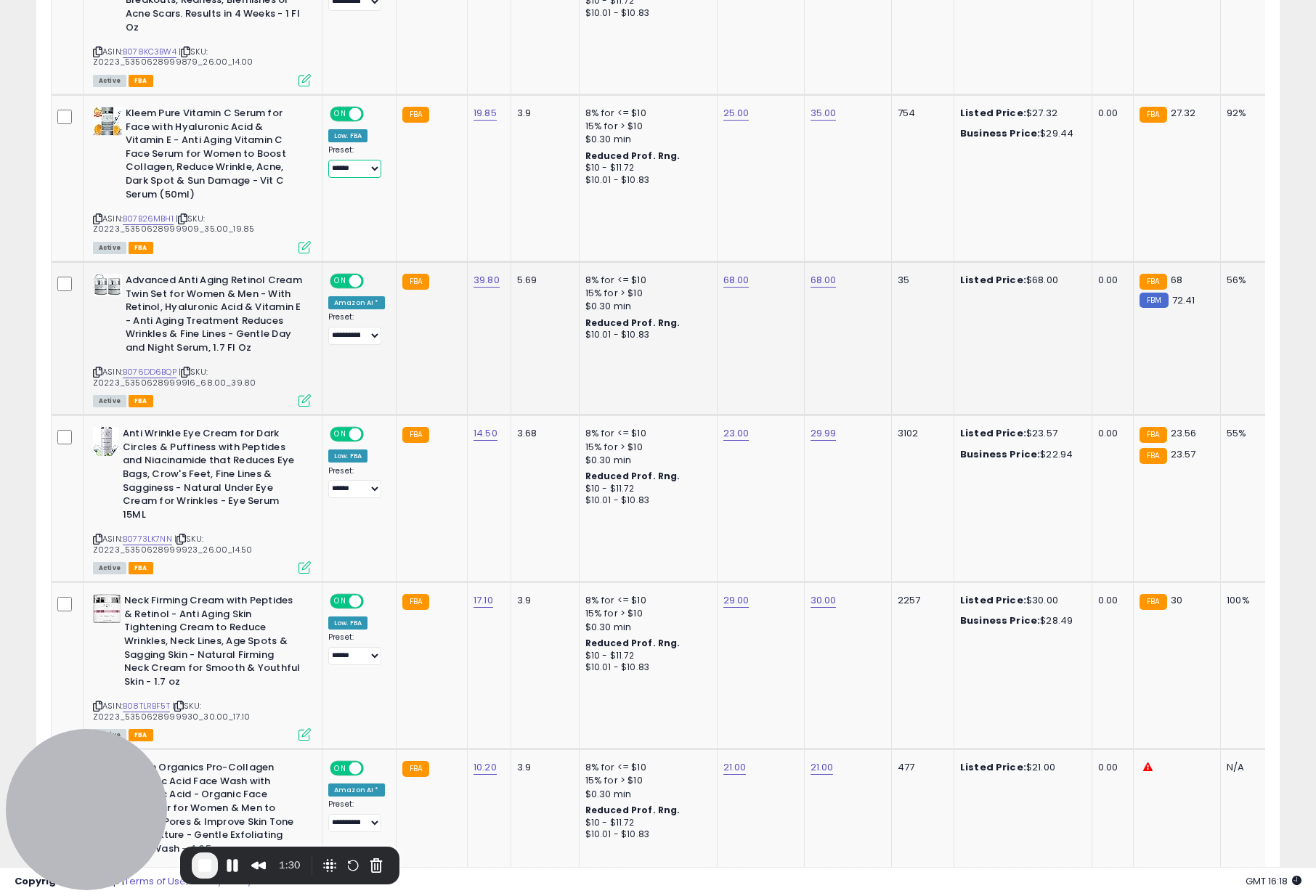 scroll, scrollTop: 1514, scrollLeft: 0, axis: vertical 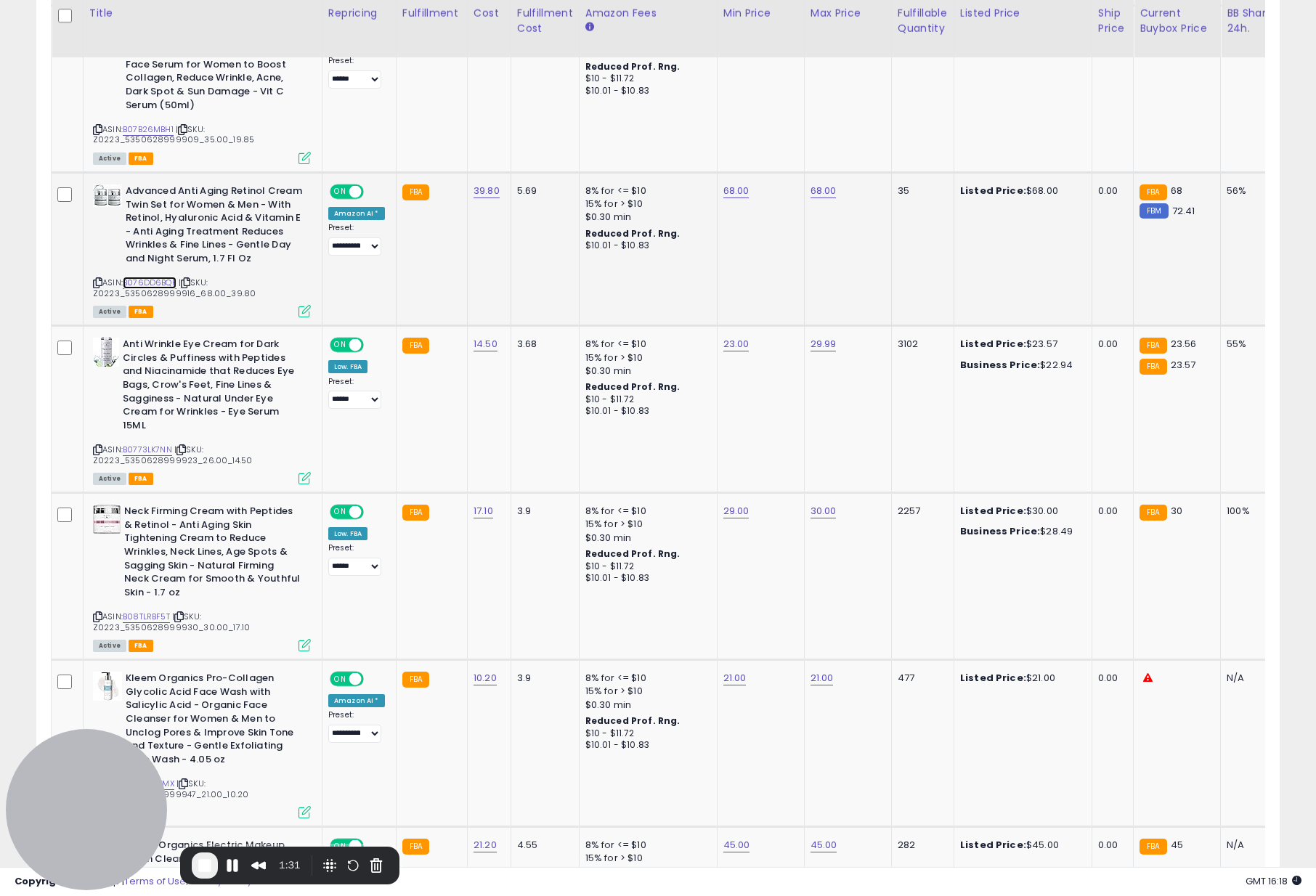 click on "B076DD6BQP" at bounding box center [150, 282] 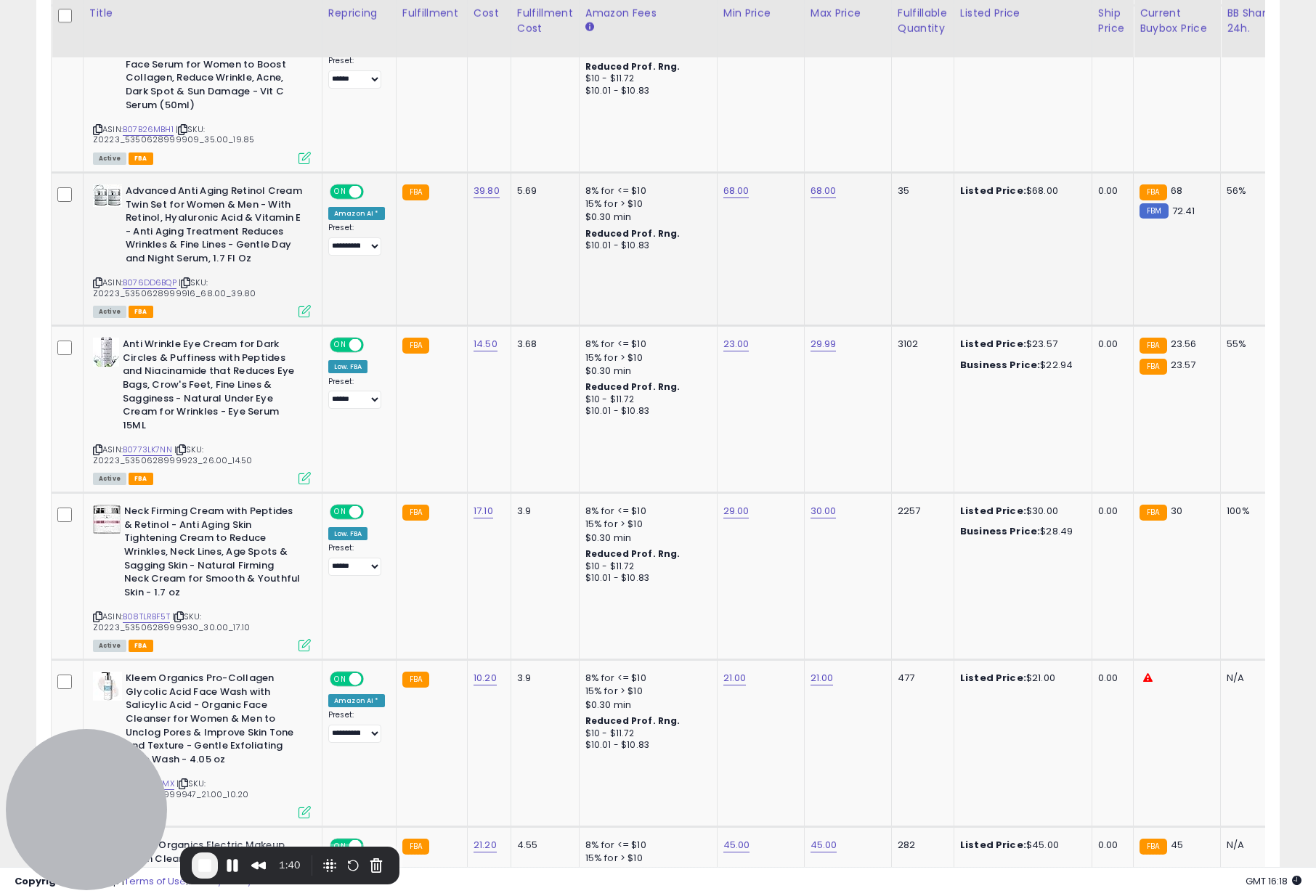 click on "ON   OFF" at bounding box center [348, 192] 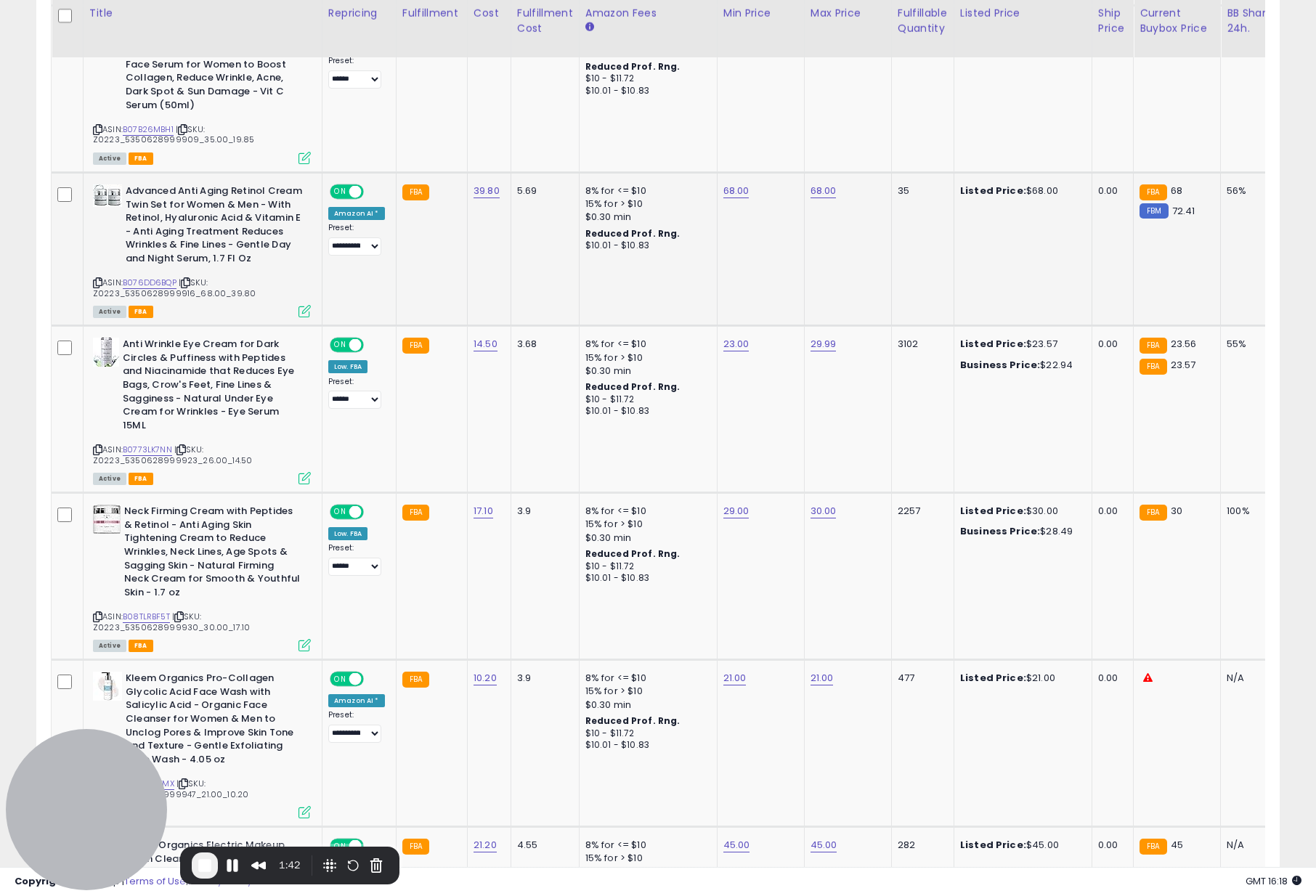 click on "ON" at bounding box center [340, 192] 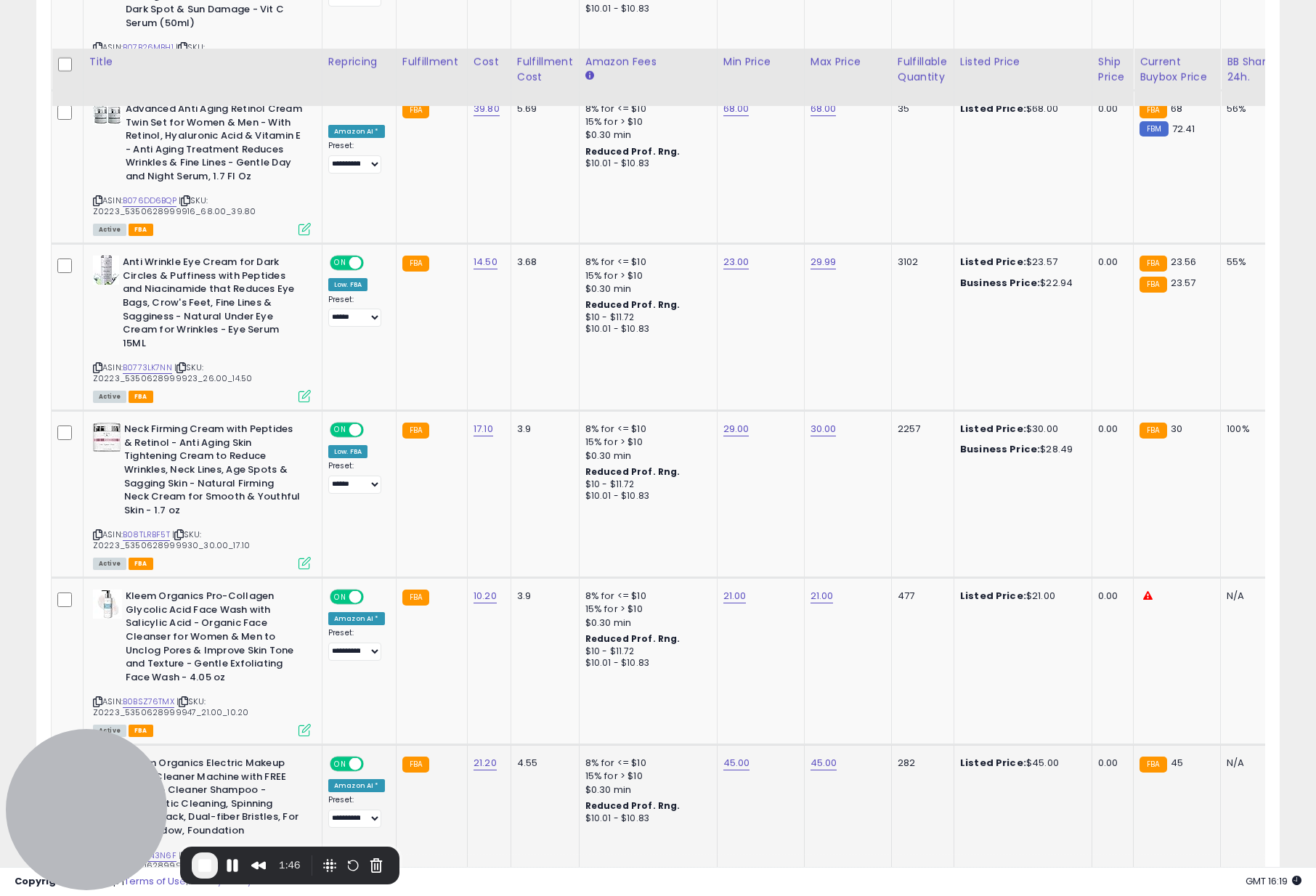 scroll, scrollTop: 1542, scrollLeft: 0, axis: vertical 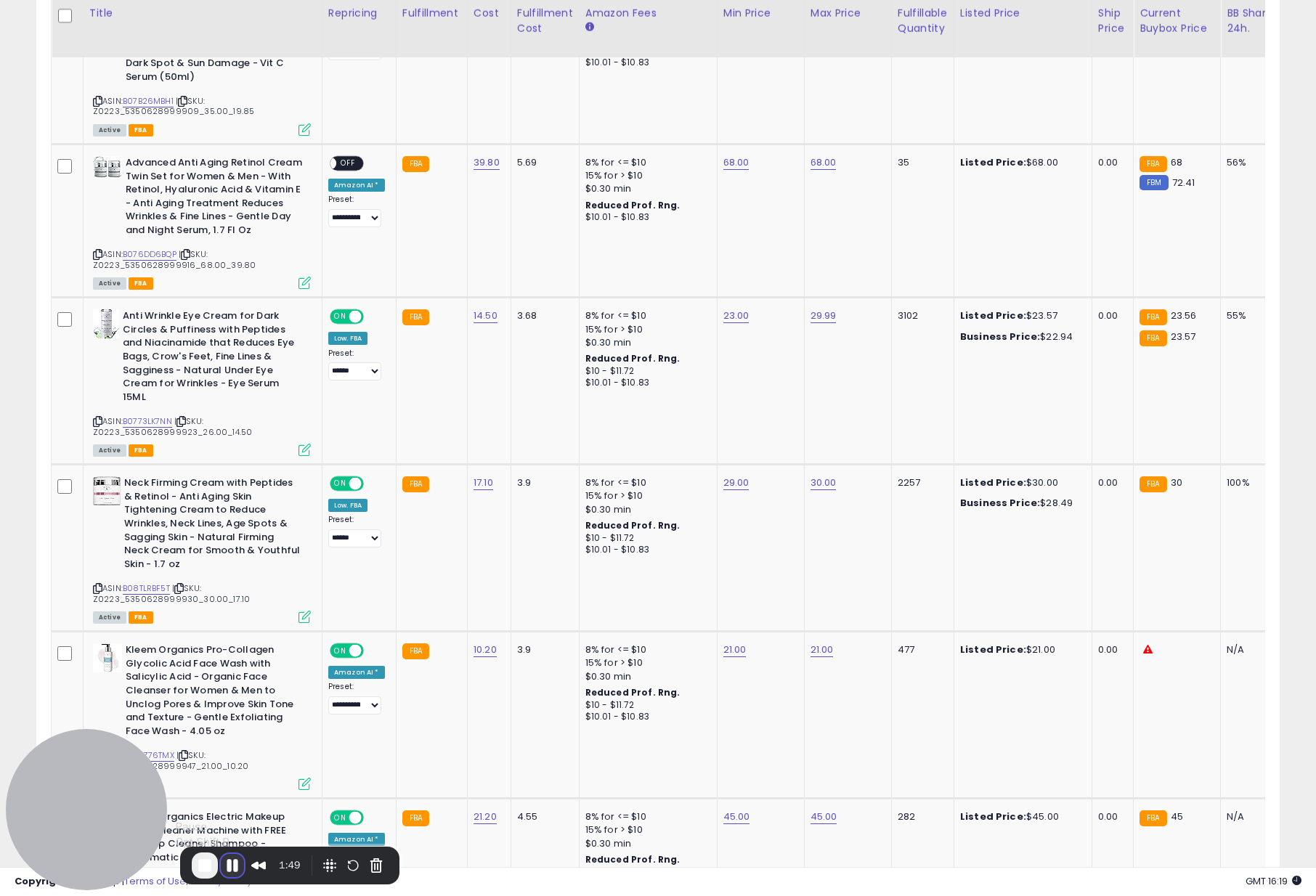click at bounding box center (232, 866) 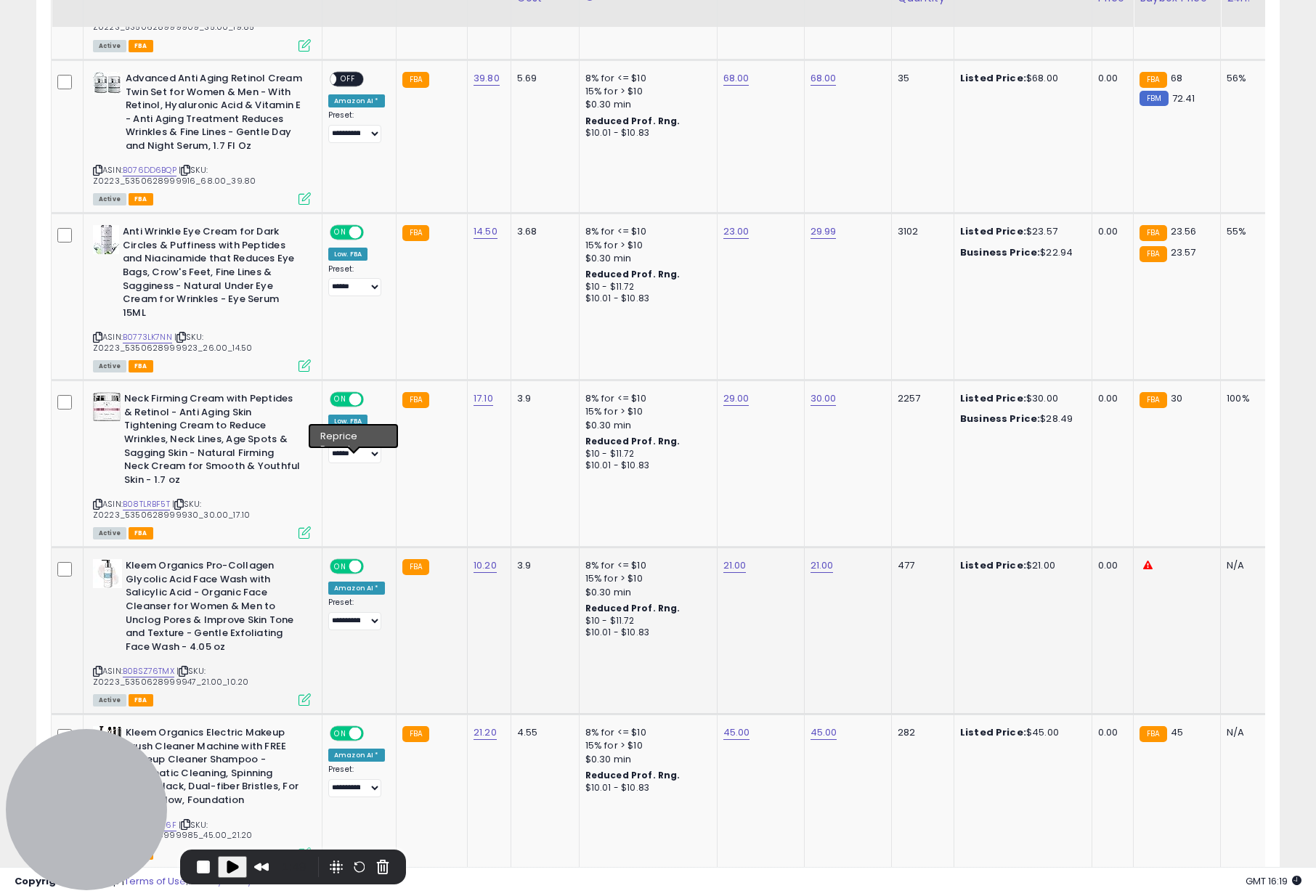 scroll, scrollTop: 1668, scrollLeft: 0, axis: vertical 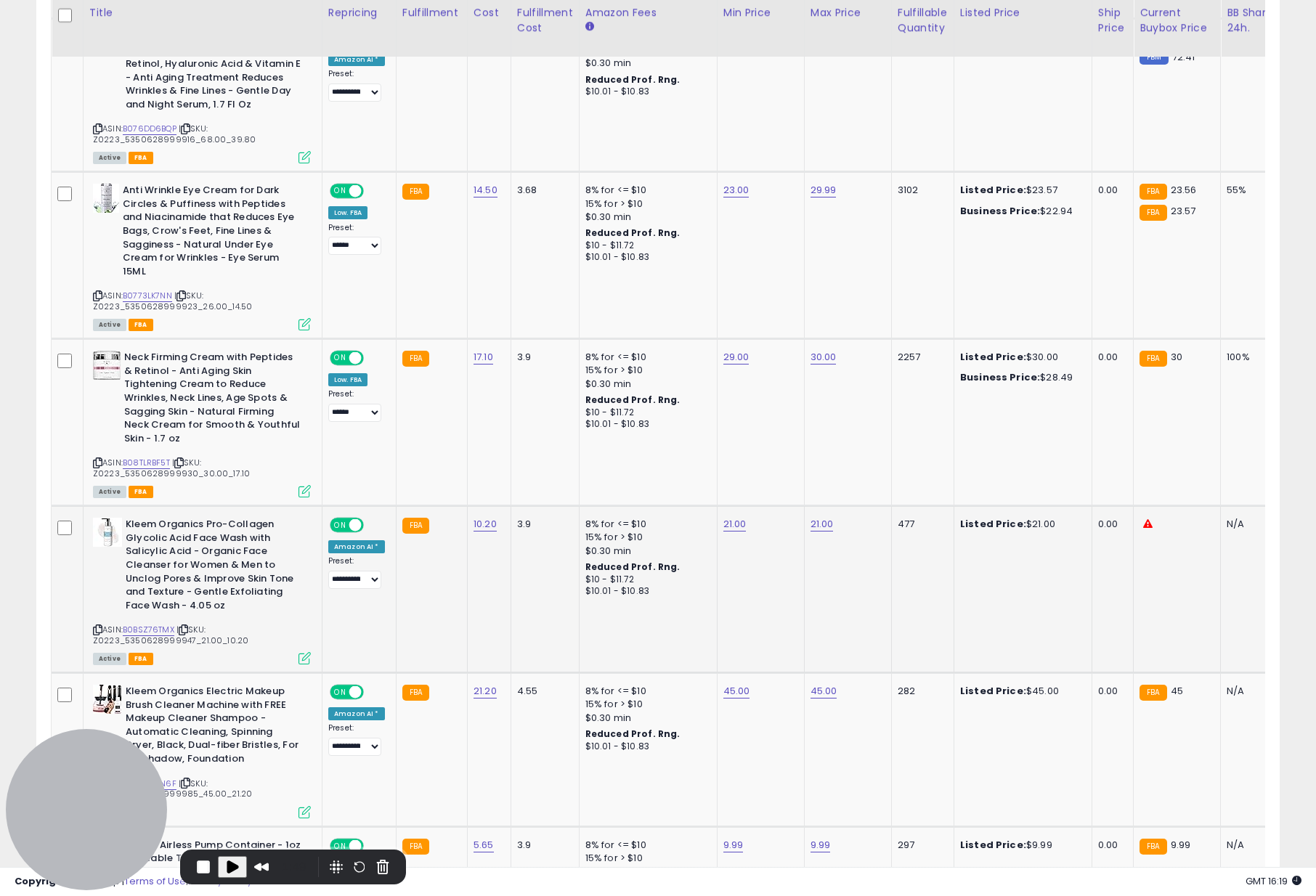 click on "ON   OFF" at bounding box center (348, 525) 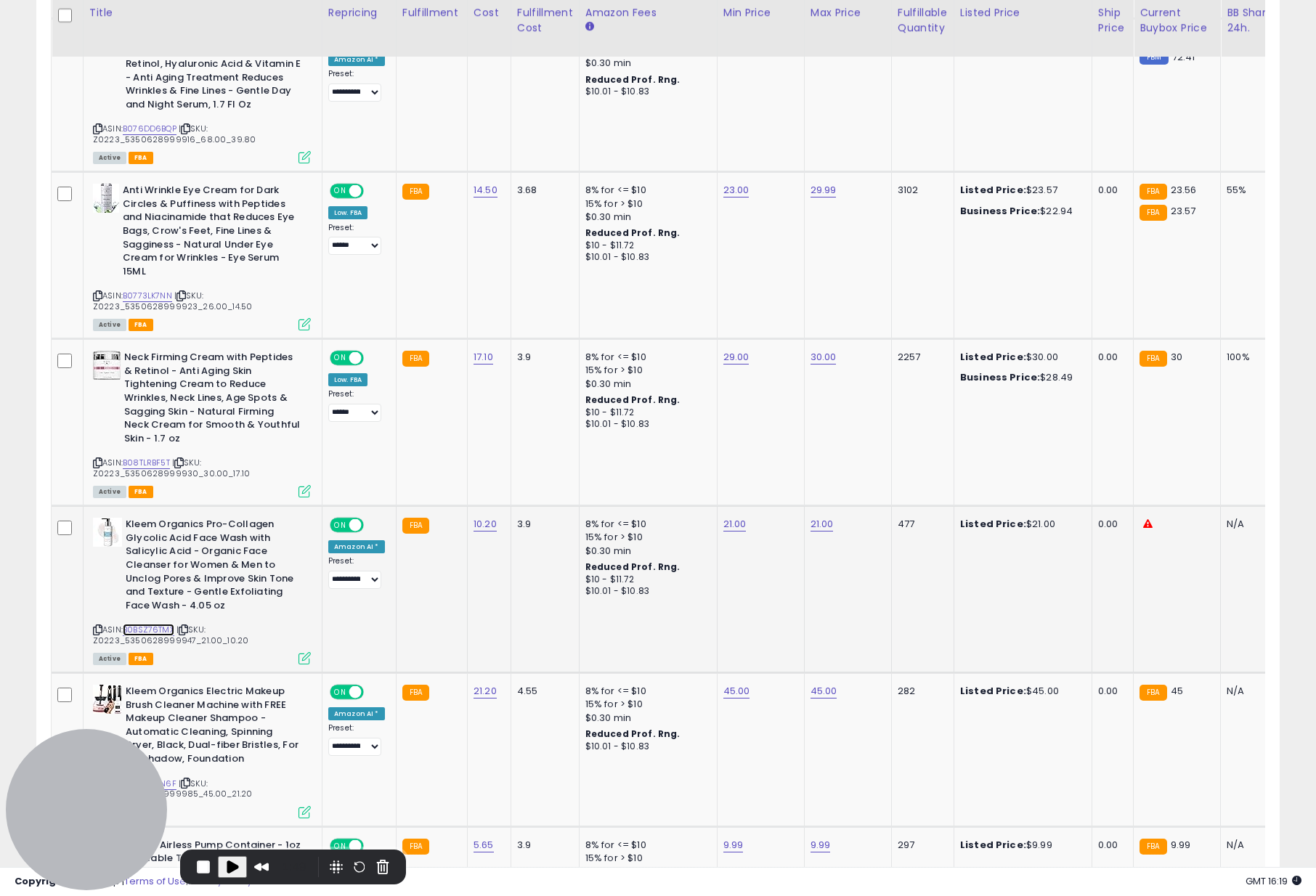 click on "B0BSZ76TMX" at bounding box center (148, 630) 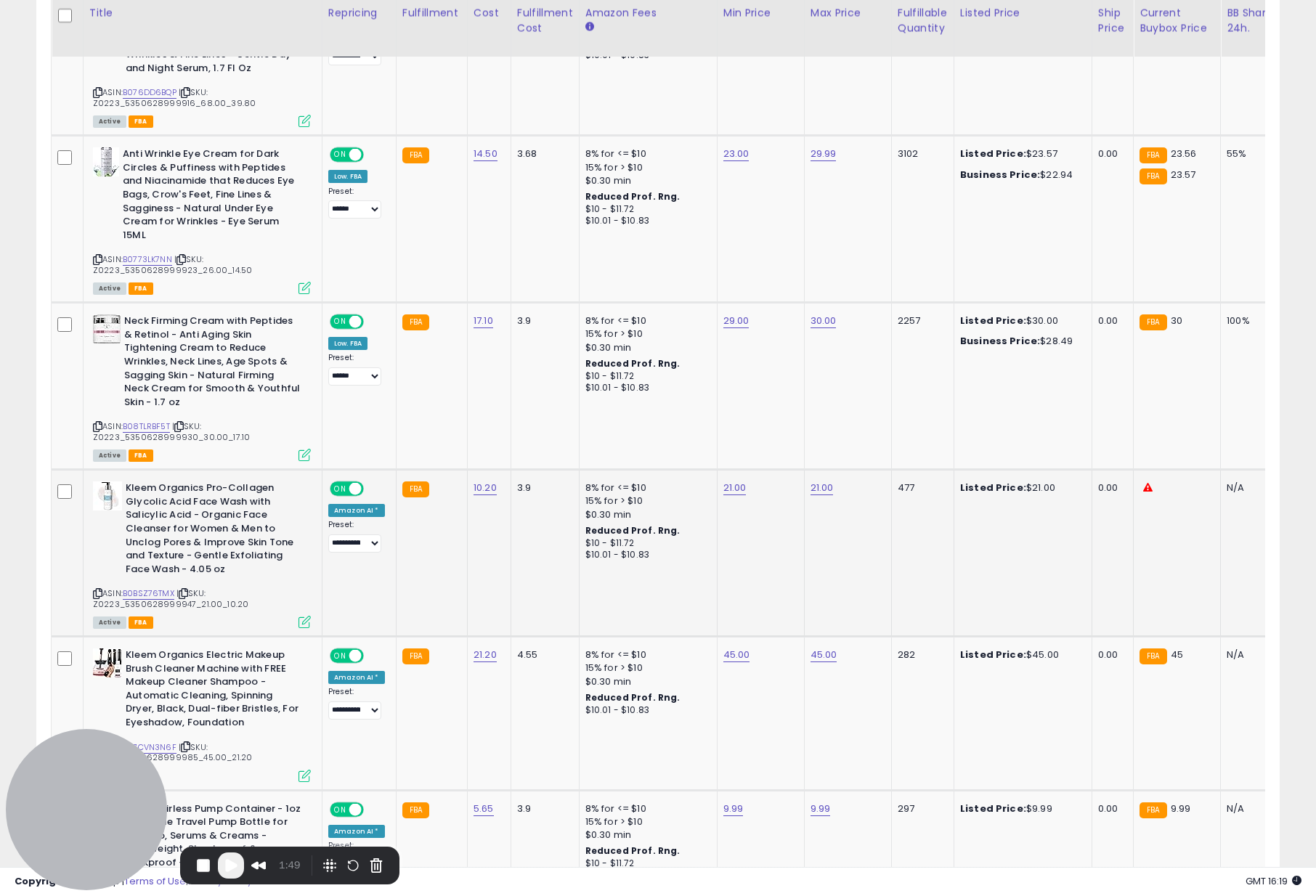 click on "ON" at bounding box center (340, 489) 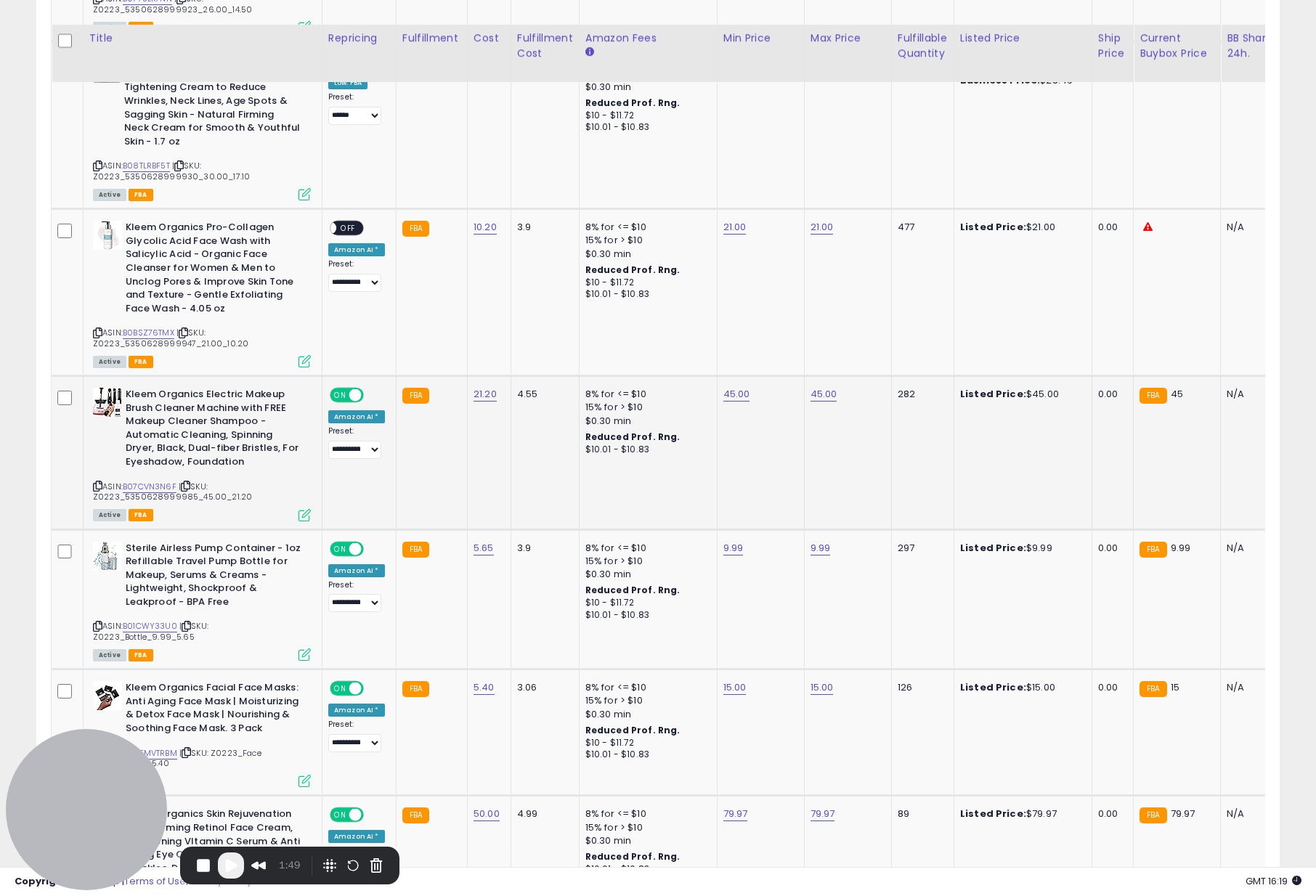 scroll, scrollTop: 2013, scrollLeft: 0, axis: vertical 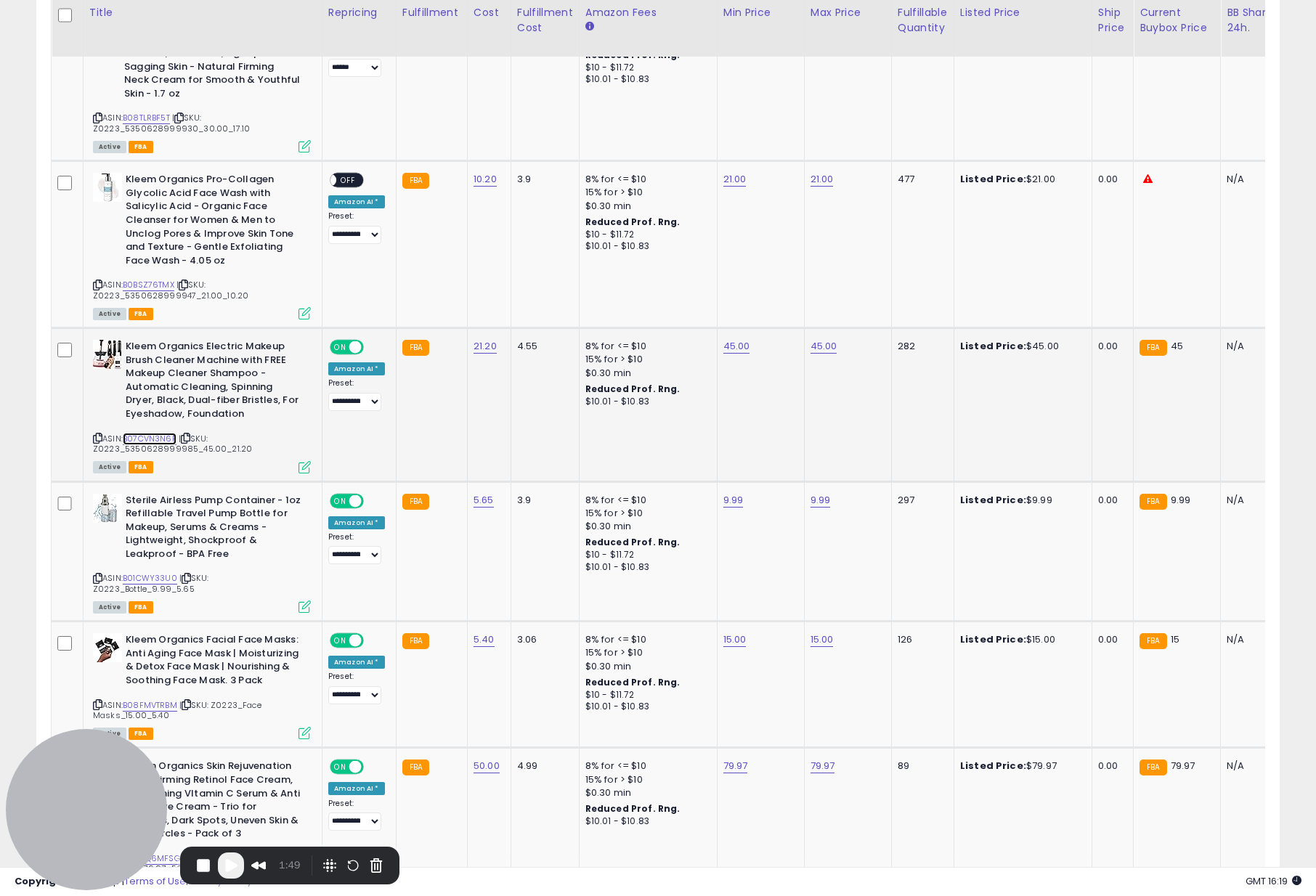 click on "B07CVN3N6F" at bounding box center (150, 439) 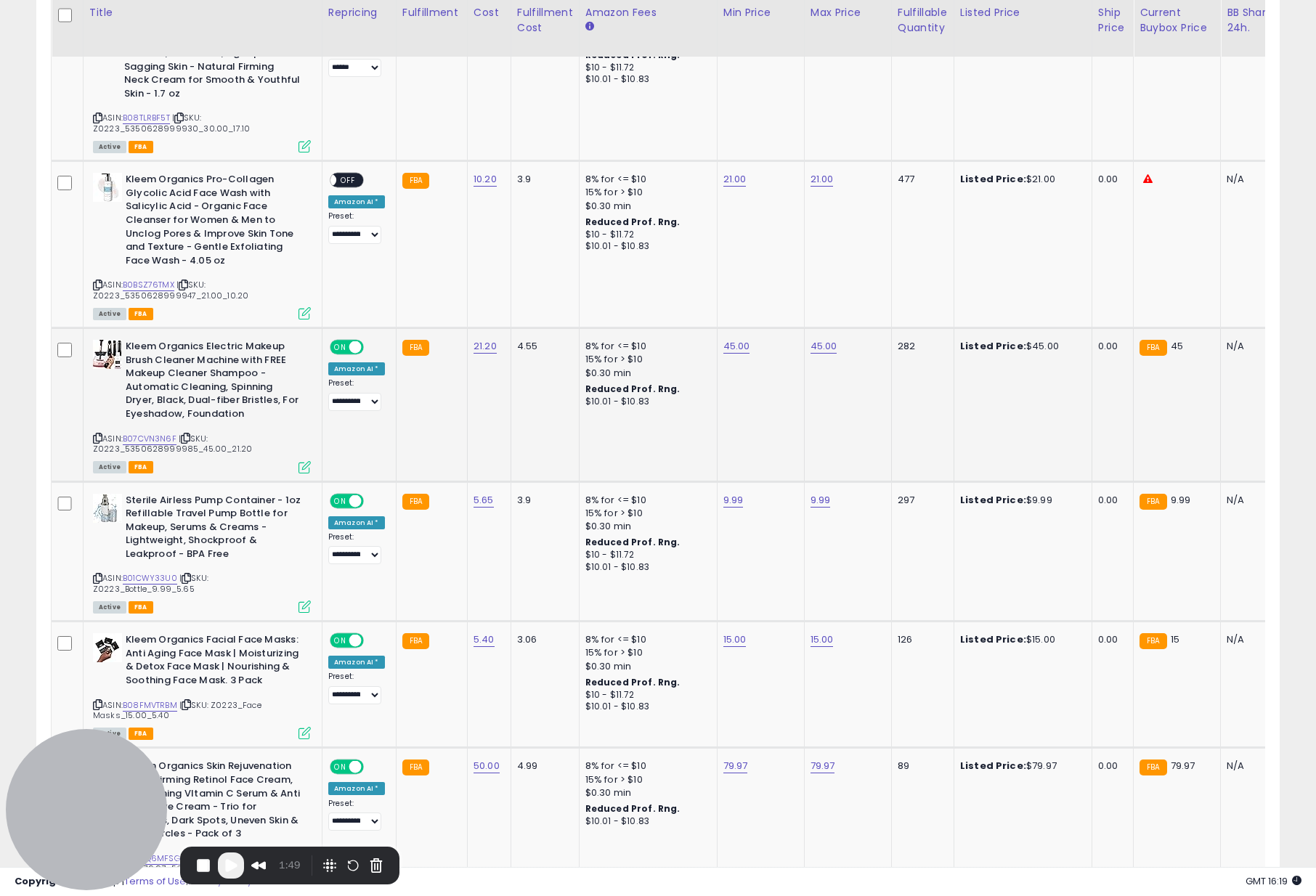 click on "ON   OFF" at bounding box center (346, 347) 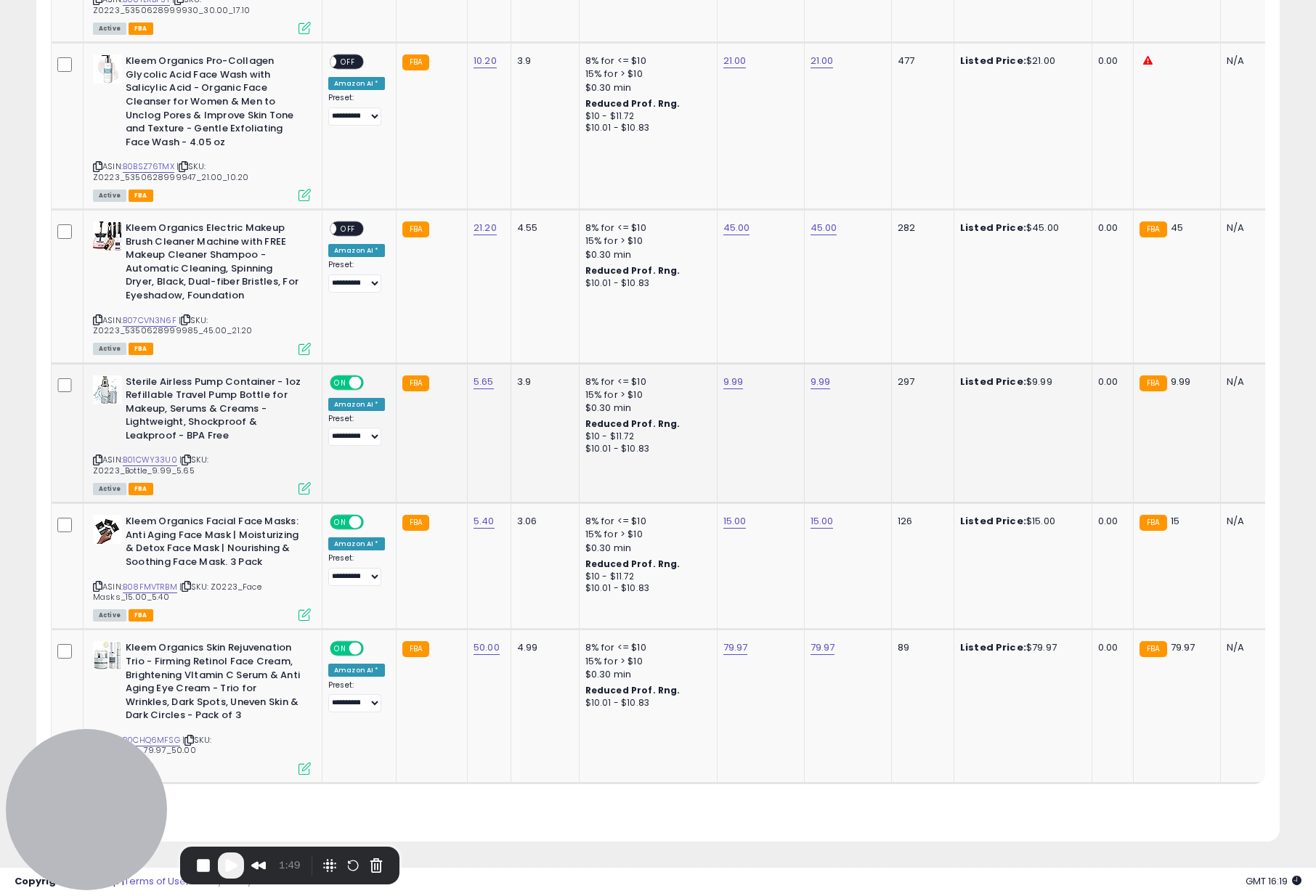 scroll, scrollTop: 2160, scrollLeft: 0, axis: vertical 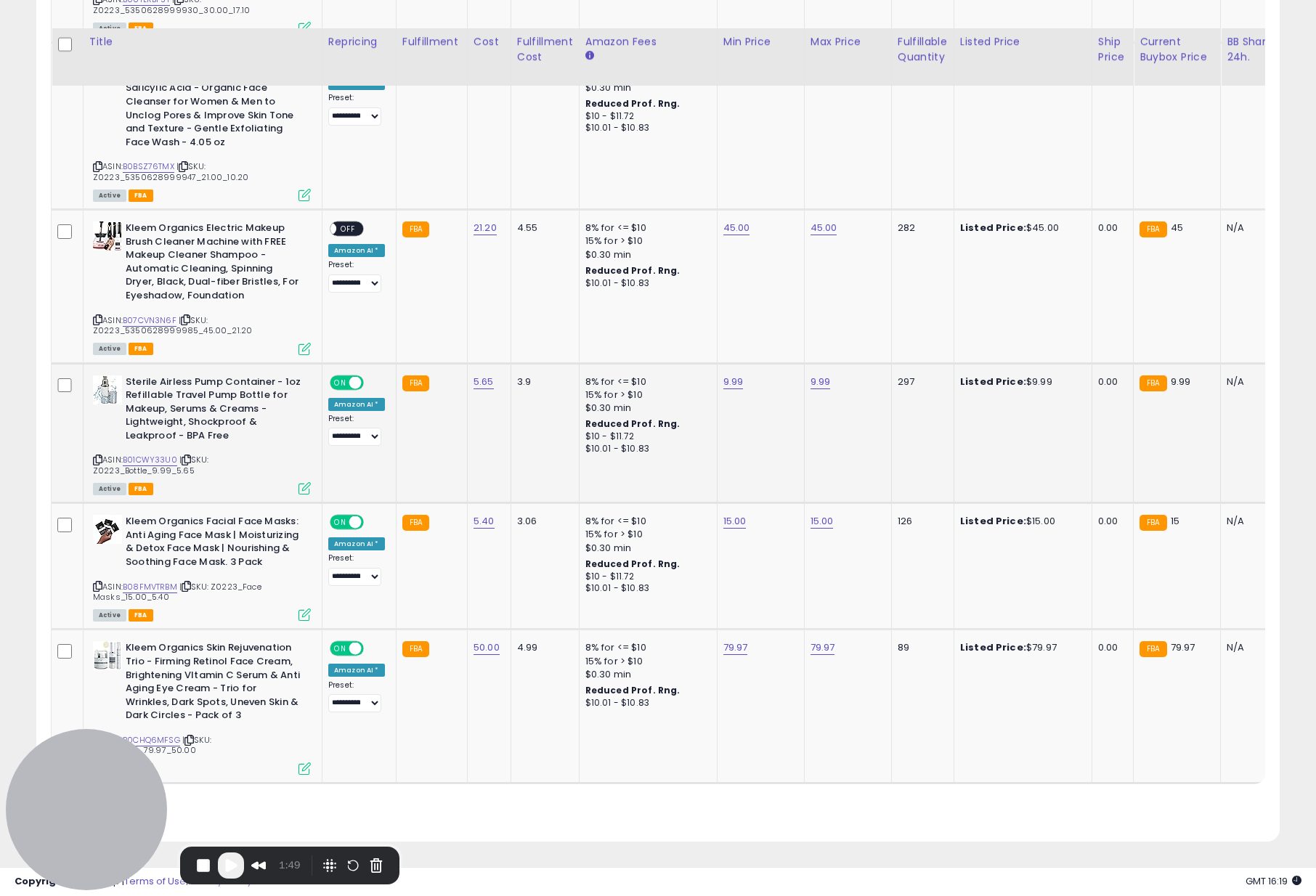 click at bounding box center (355, 382) 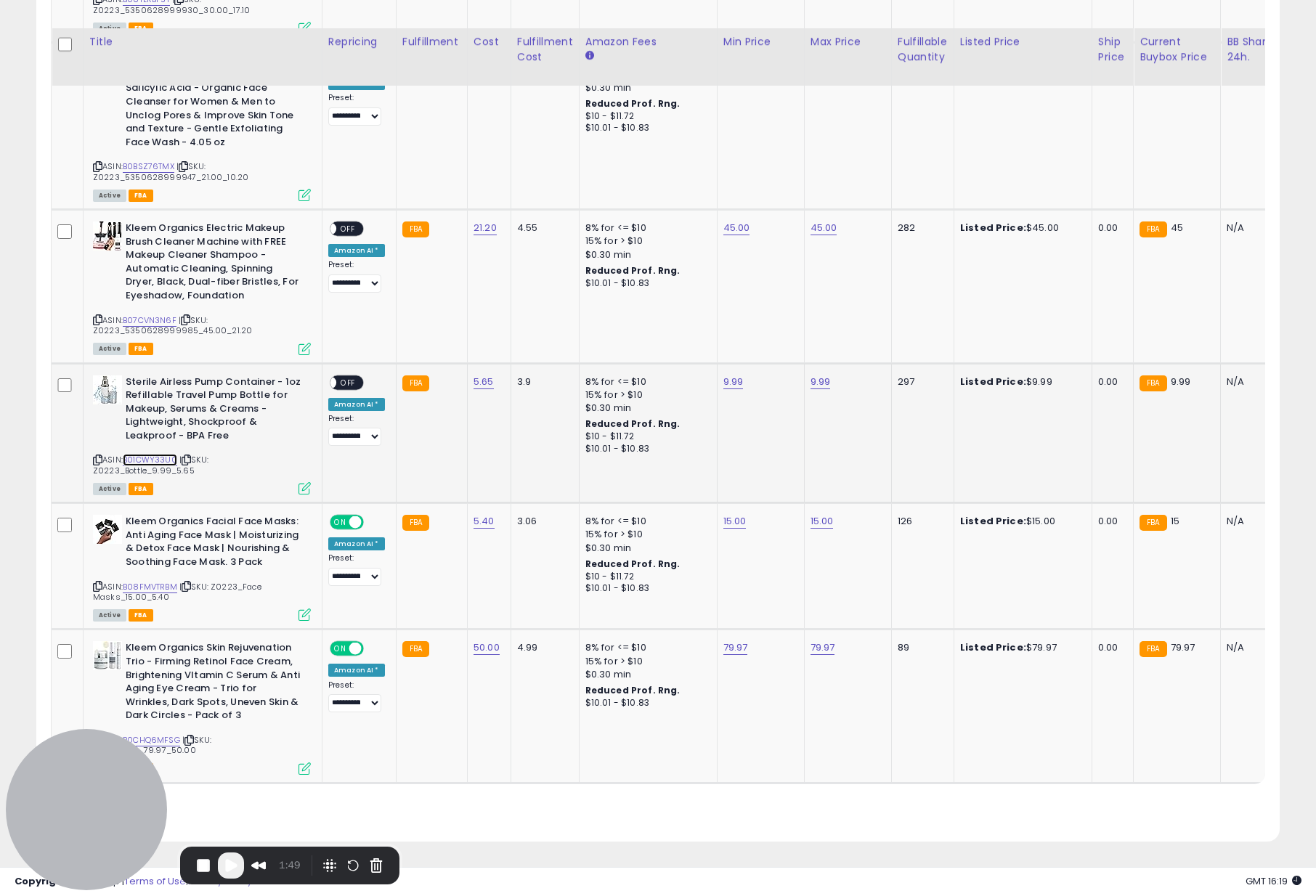 click on "B01CWY33U0" at bounding box center [150, 460] 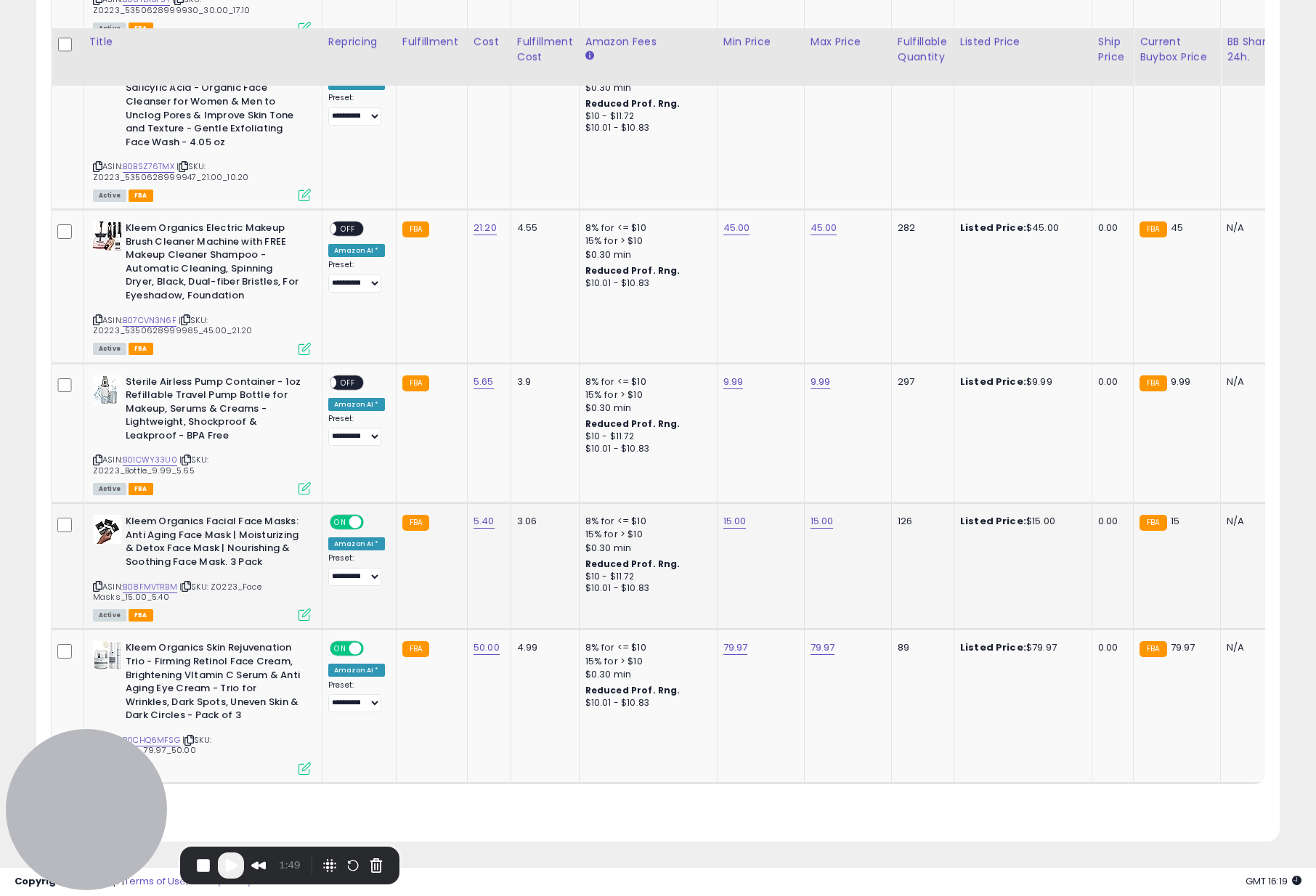 click on "ON" at bounding box center (340, 522) 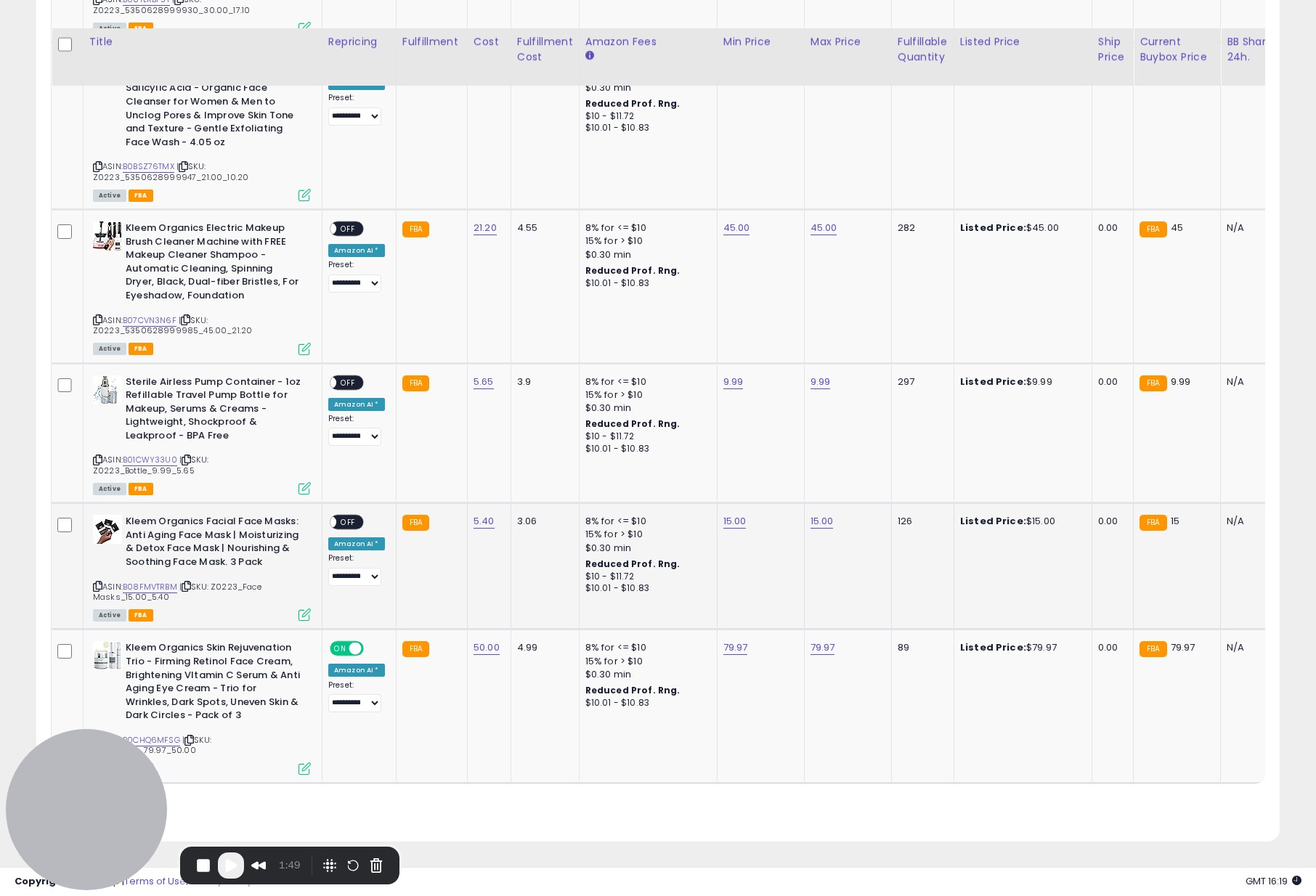 click on "|   SKU: Z0223_Face Masks_15.00_5.40" at bounding box center (177, 592) 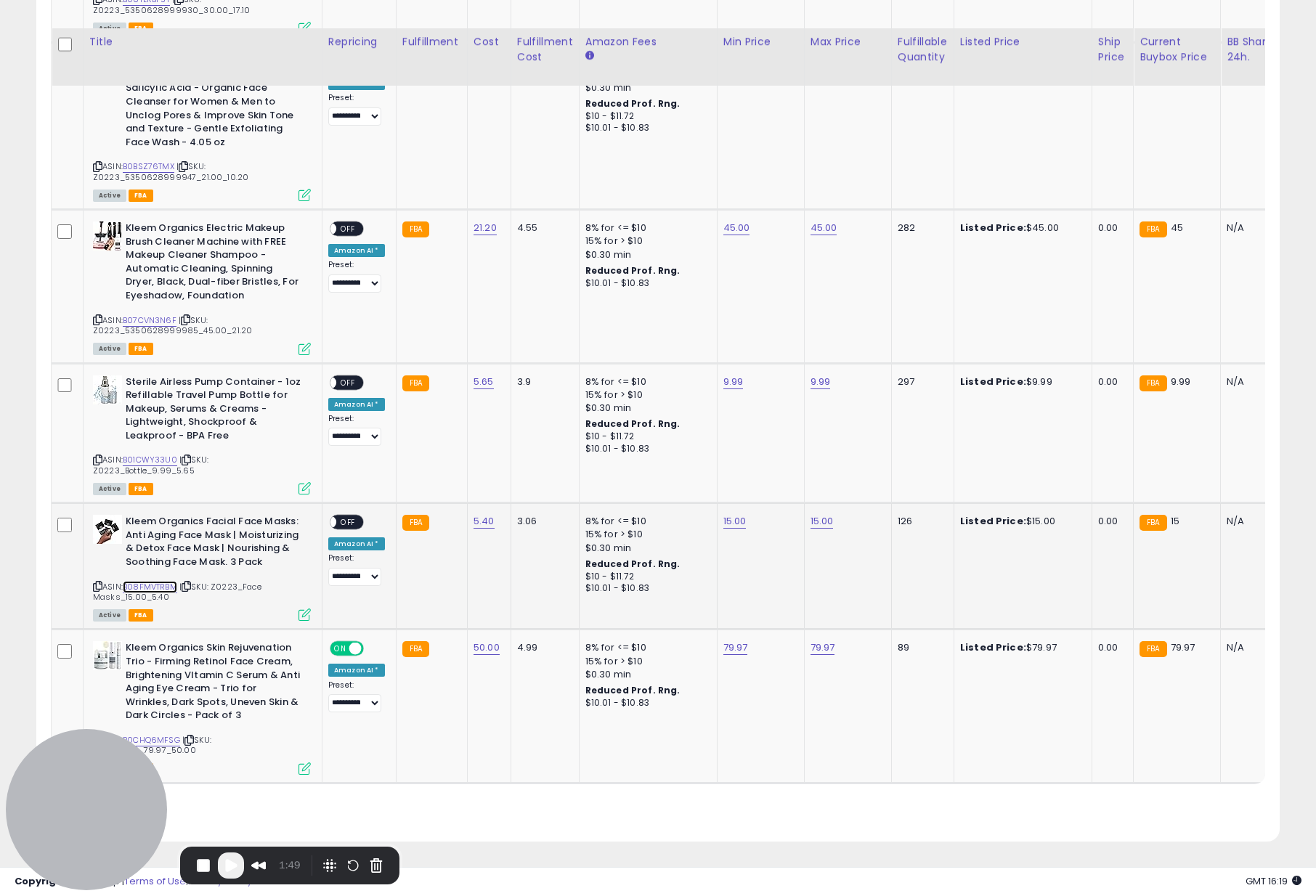 click on "B08FMVTRBM" at bounding box center [150, 587] 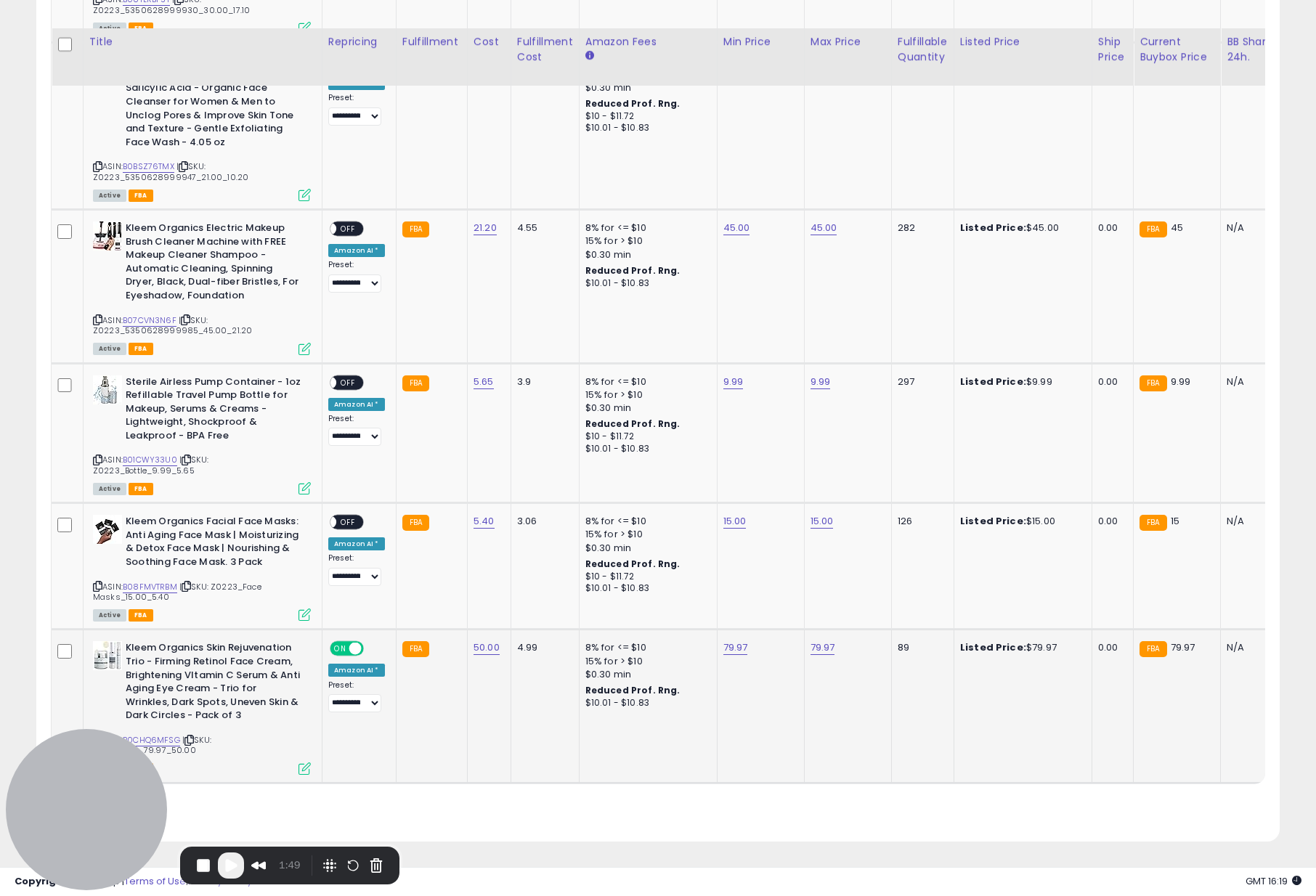 click on "ON   OFF" at bounding box center (348, 648) 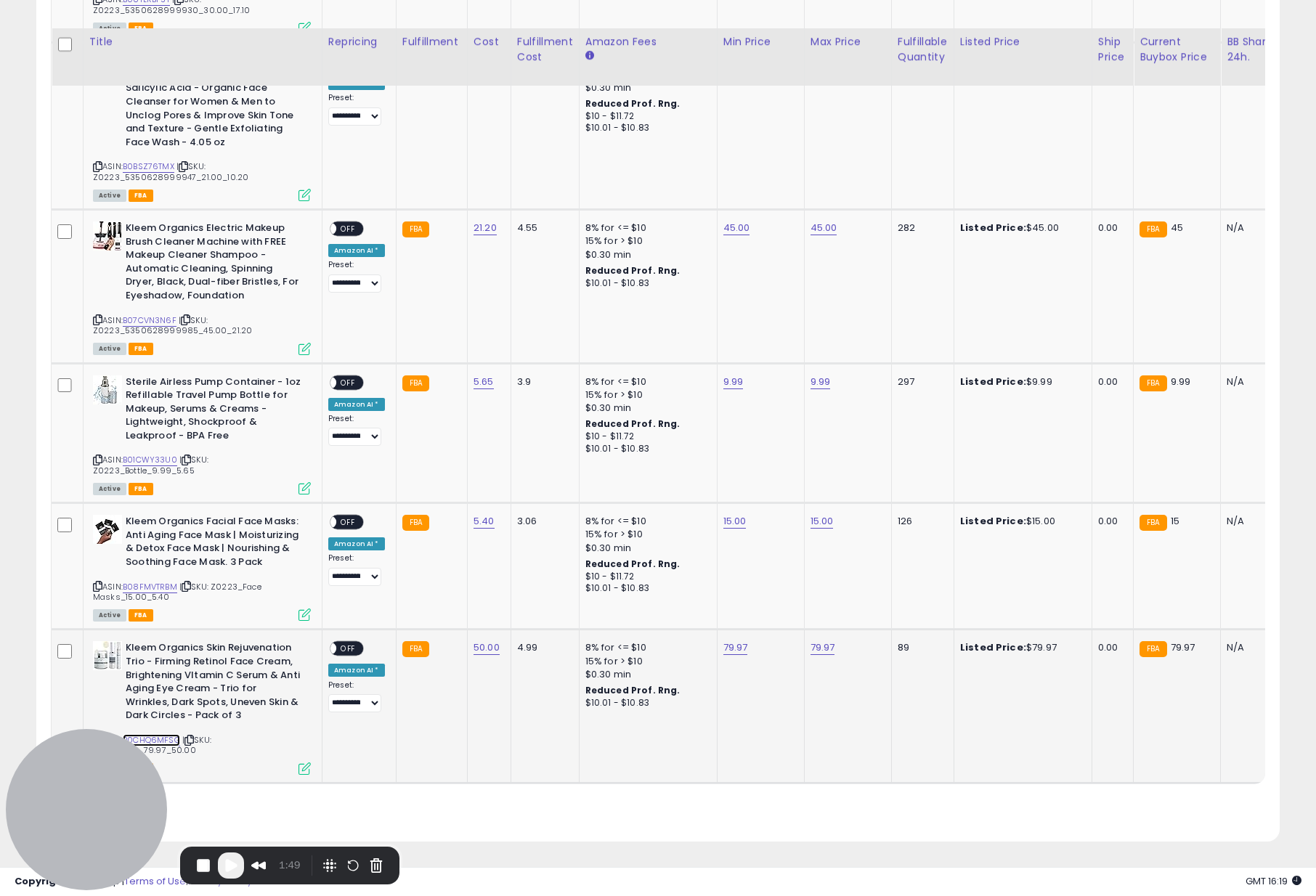 click on "B0CHQ6MFSG" at bounding box center (151, 740) 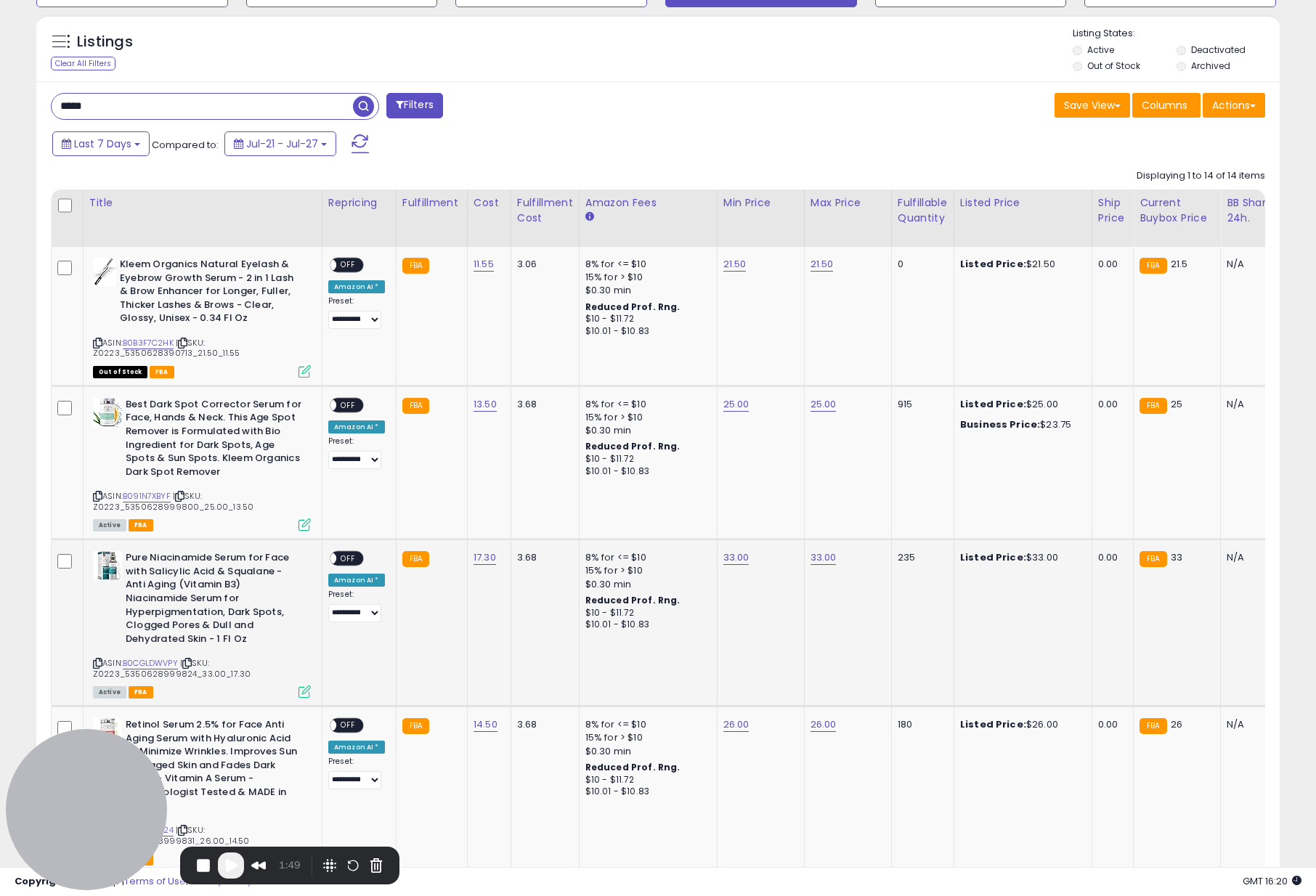 scroll, scrollTop: 408, scrollLeft: 0, axis: vertical 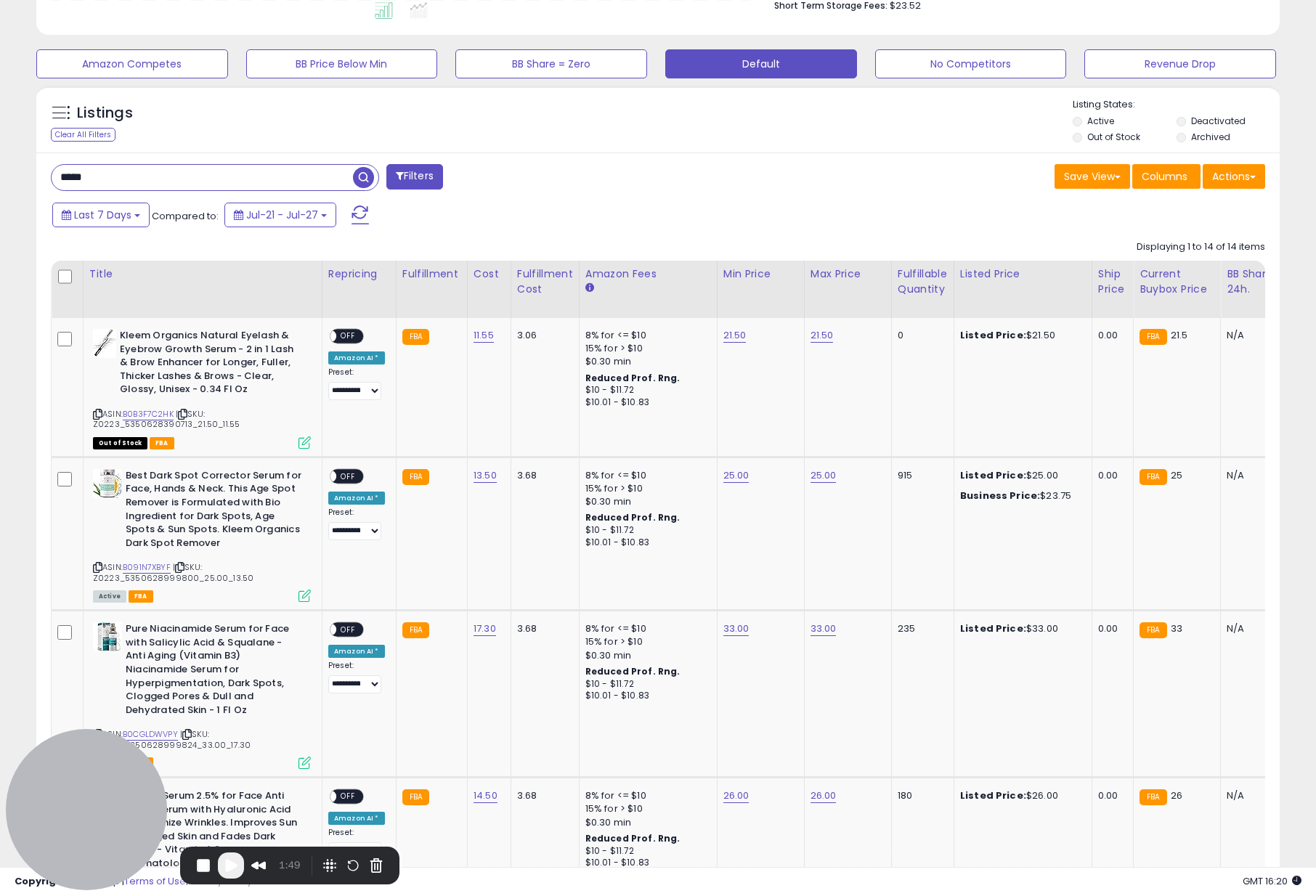click at bounding box center (231, 866) 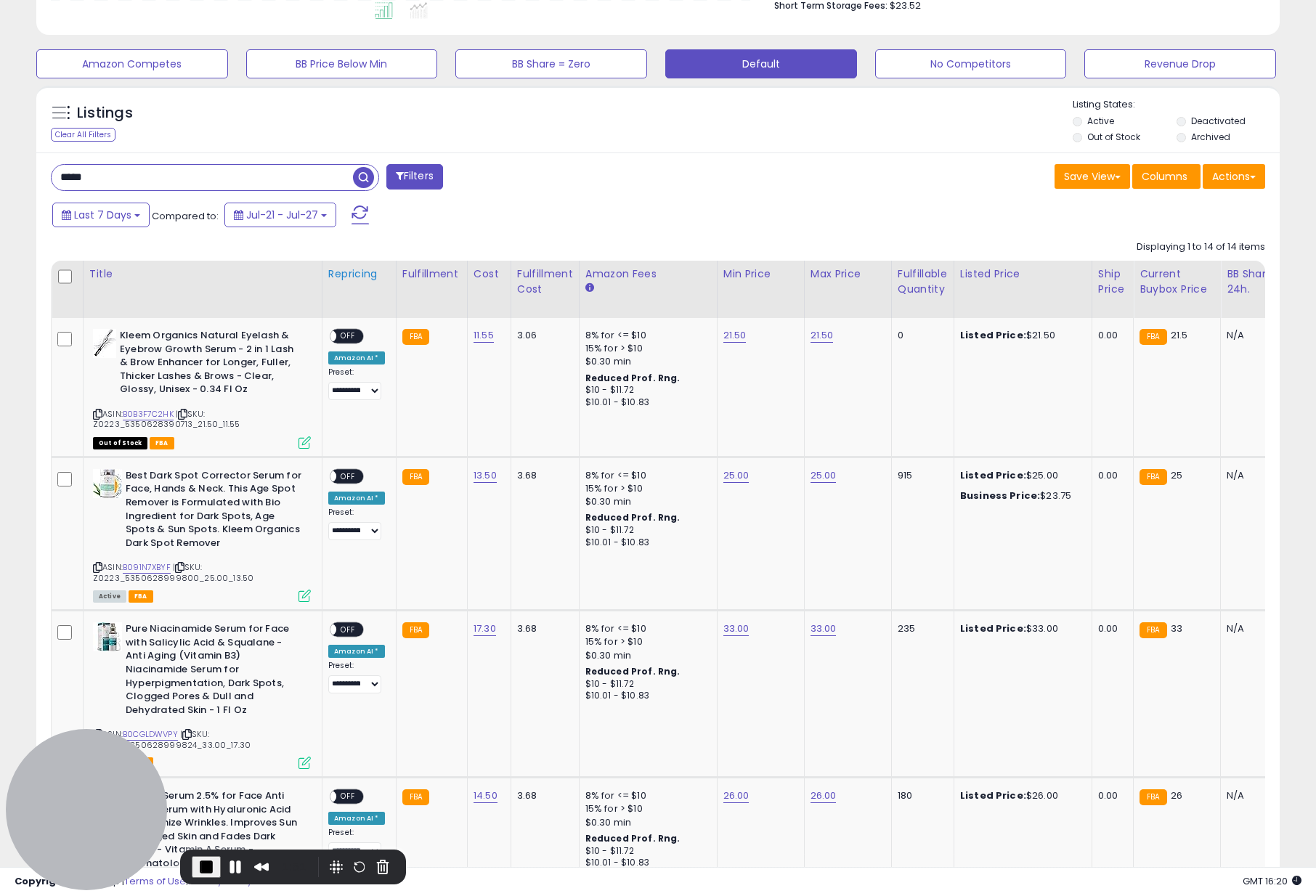click on "Repricing" at bounding box center (359, 274) 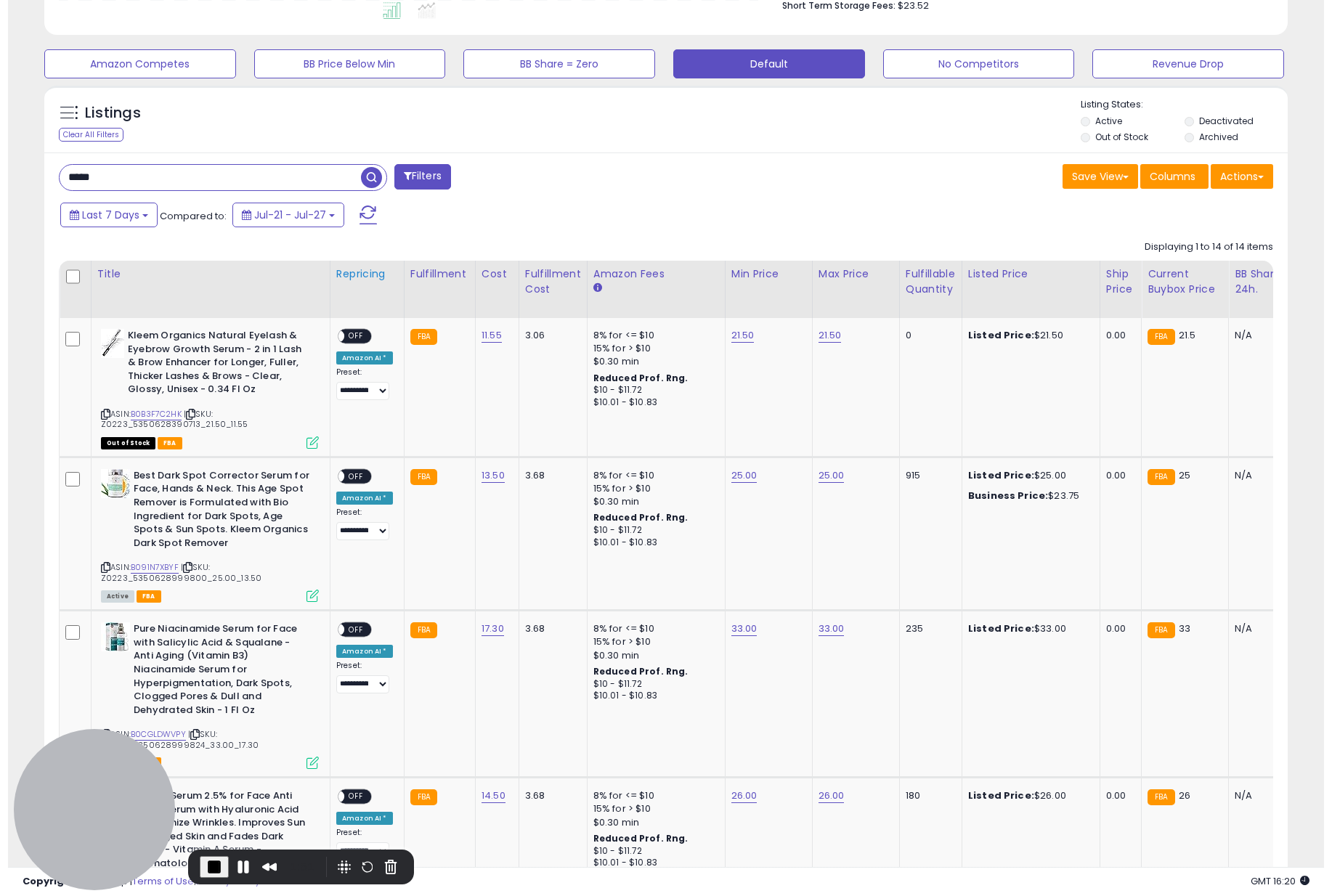 scroll, scrollTop: 0, scrollLeft: 0, axis: both 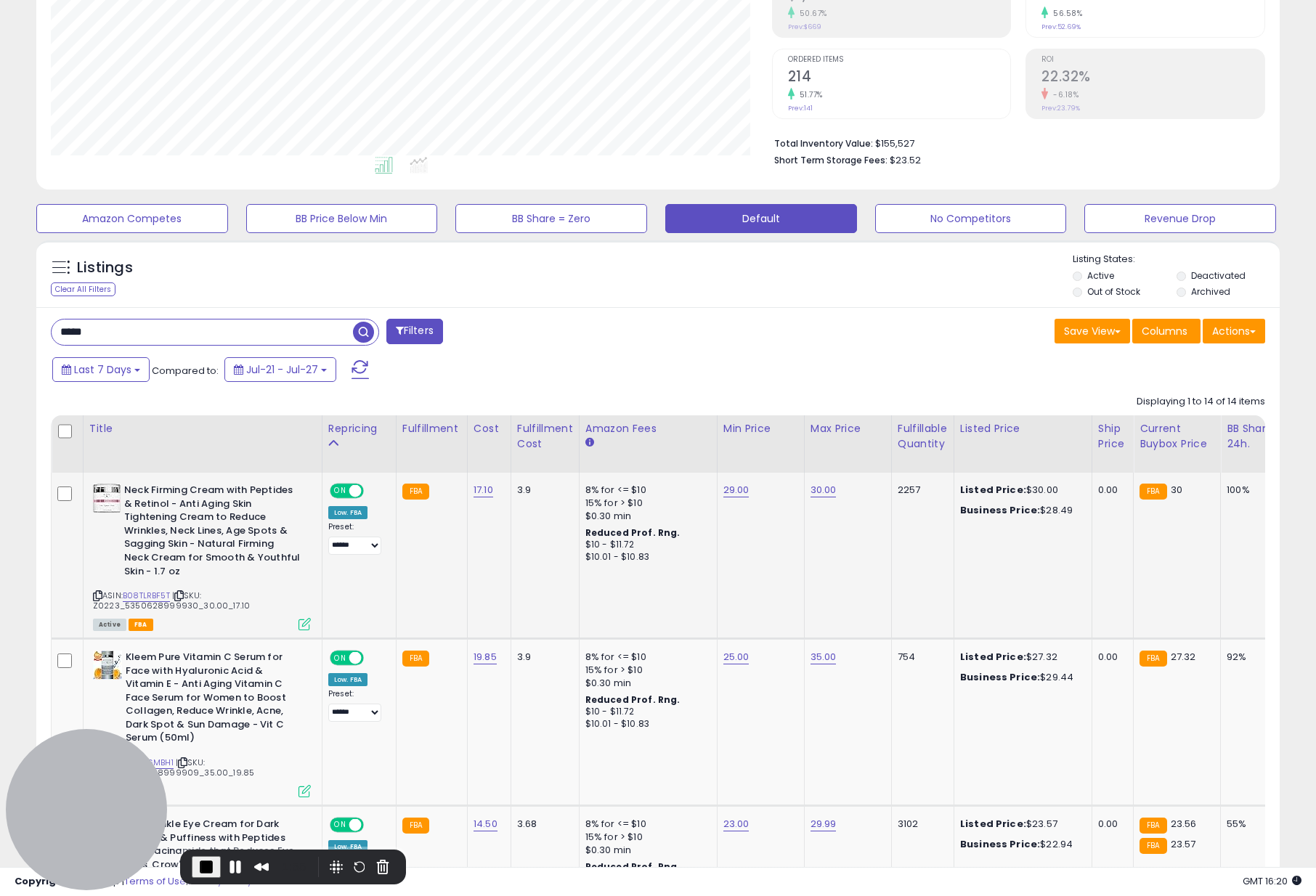 drag, startPoint x: 378, startPoint y: 492, endPoint x: 344, endPoint y: 505, distance: 36.400549 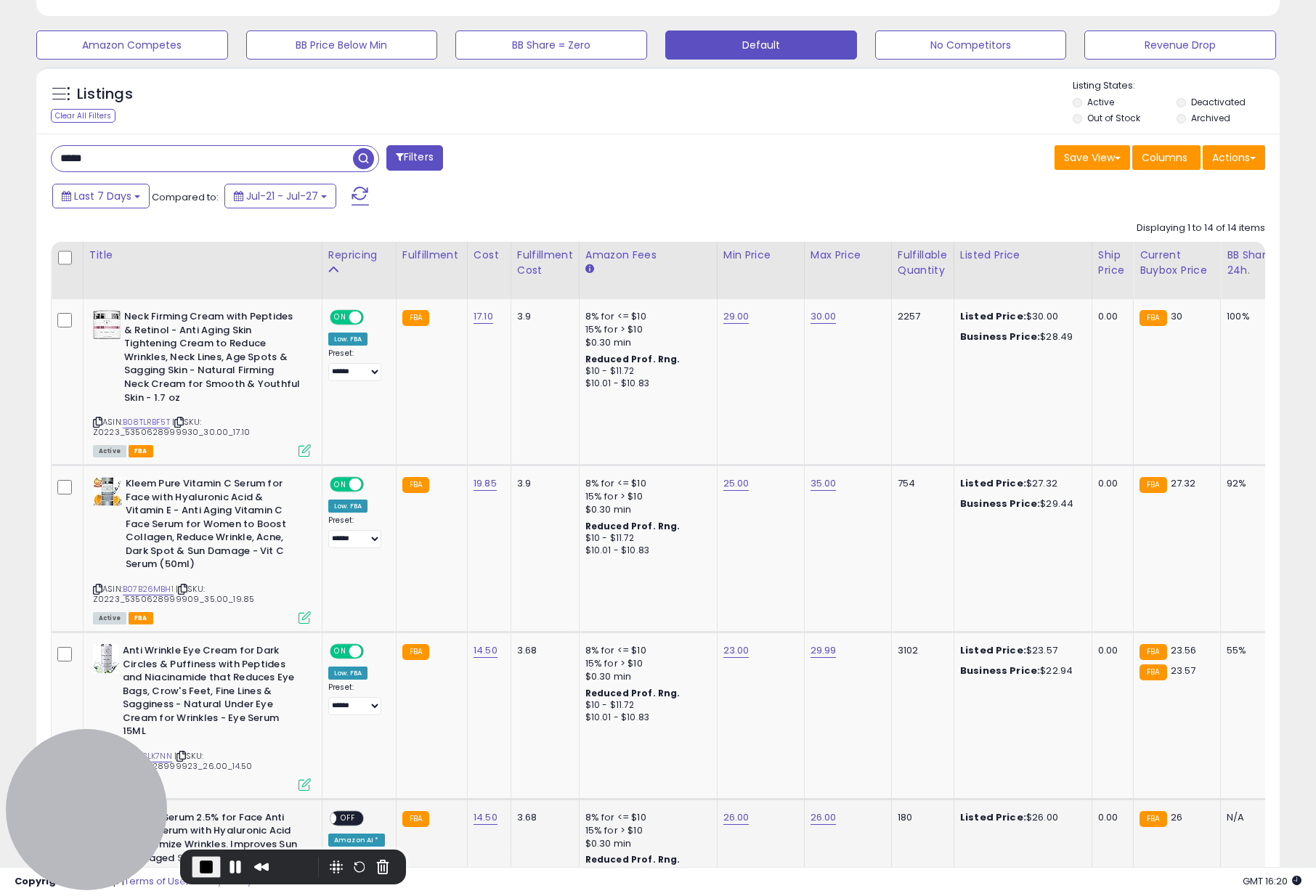 scroll, scrollTop: 590, scrollLeft: 0, axis: vertical 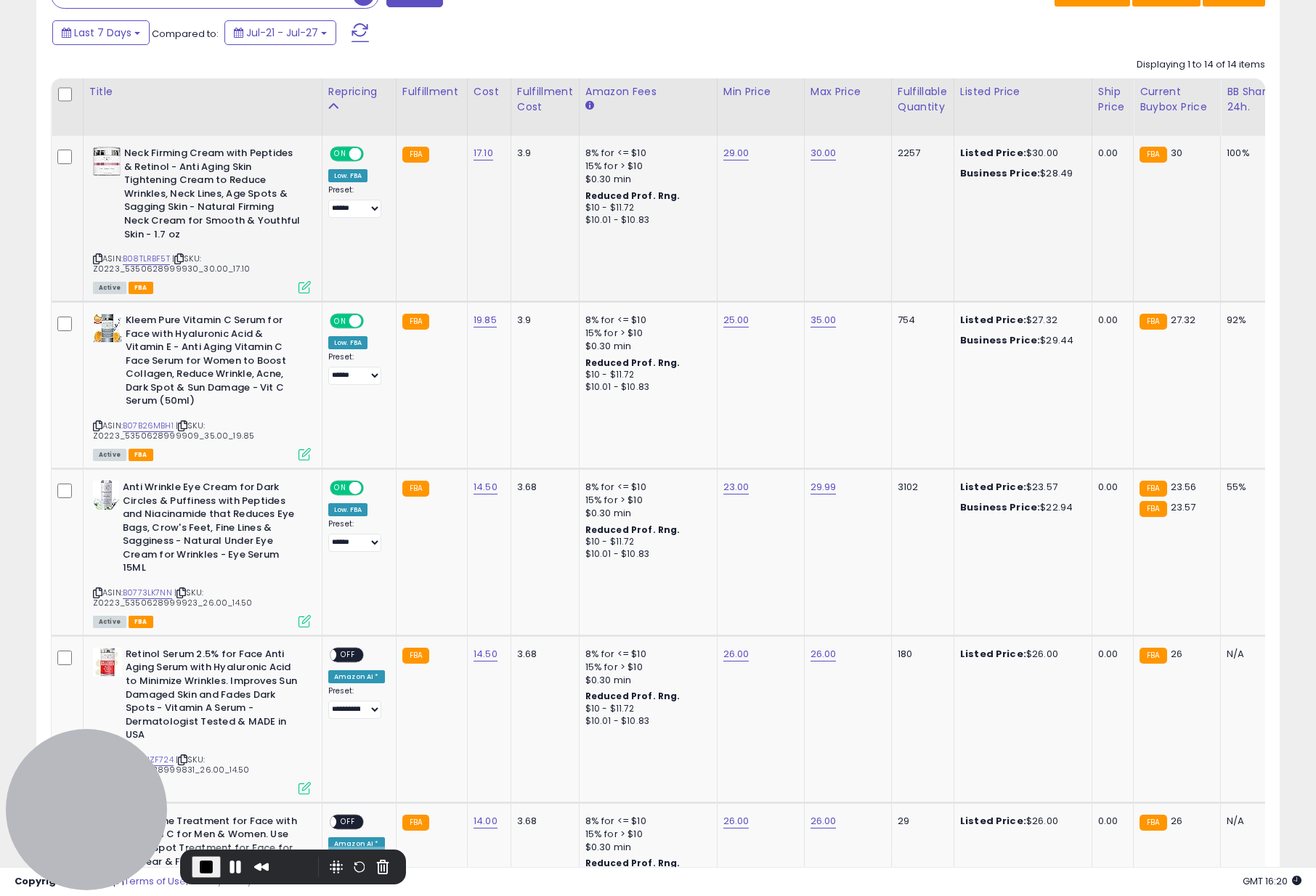 drag, startPoint x: 378, startPoint y: 591, endPoint x: 178, endPoint y: 274, distance: 374.8186 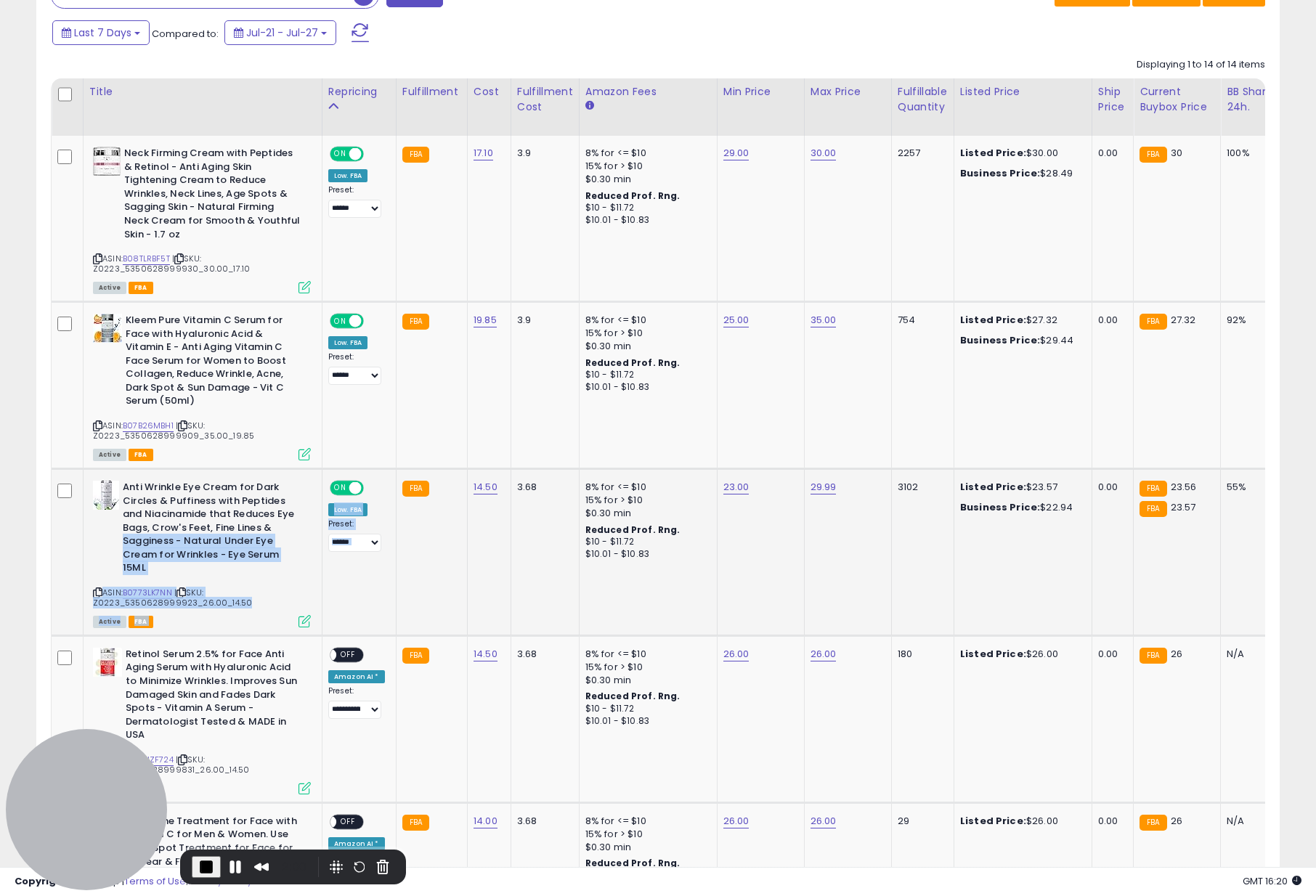 drag, startPoint x: 428, startPoint y: 550, endPoint x: 290, endPoint y: 534, distance: 138.92444 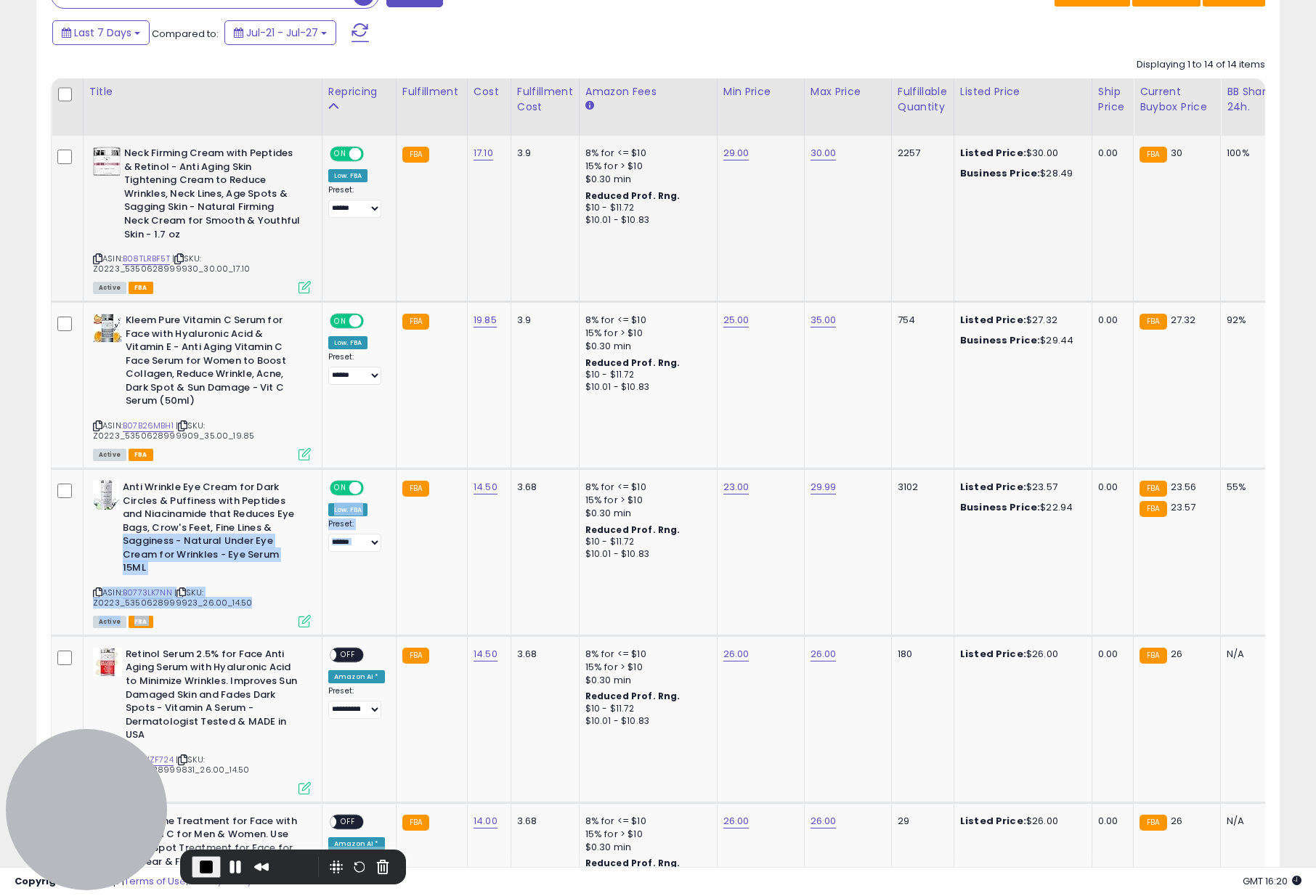 scroll, scrollTop: 0, scrollLeft: 40, axis: horizontal 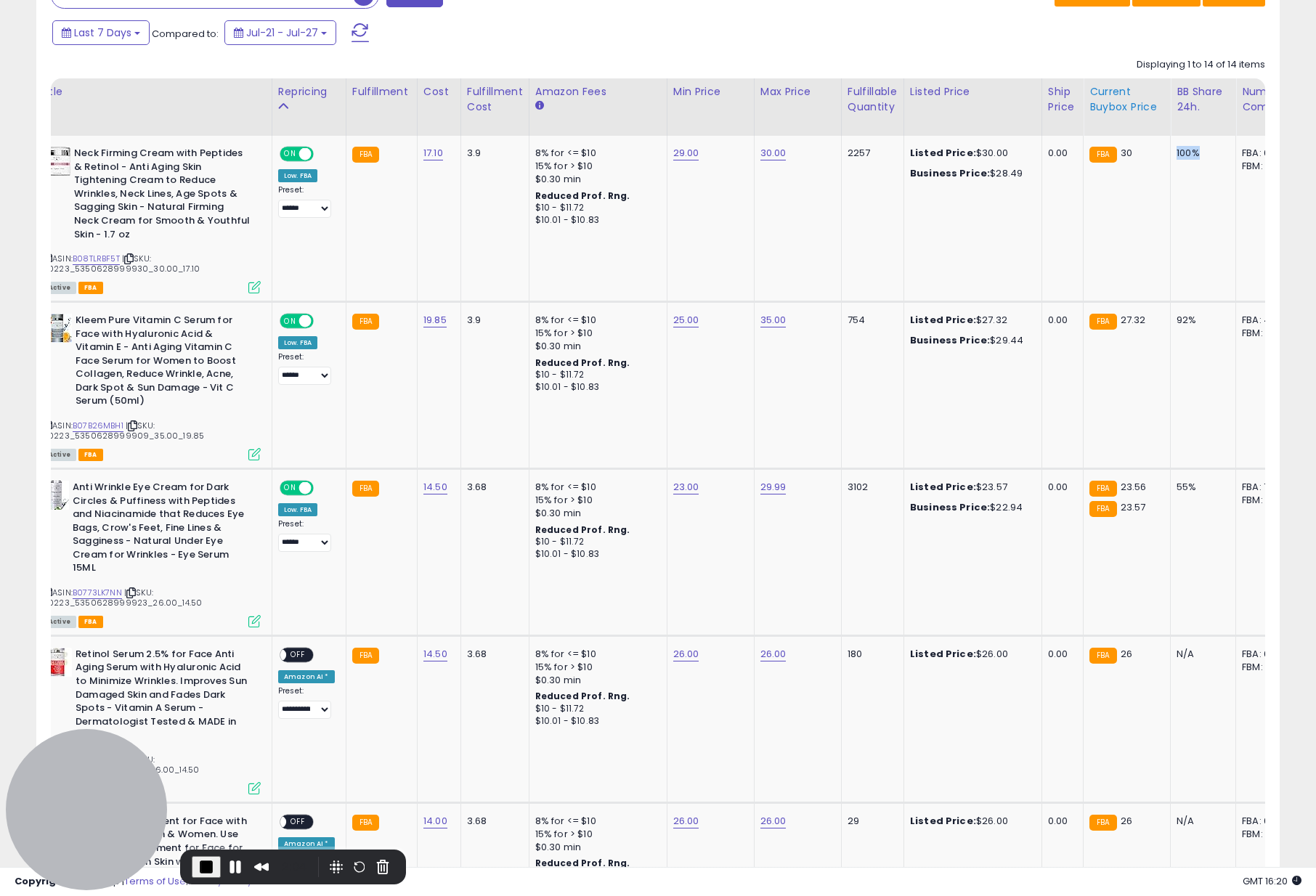 drag, startPoint x: 1203, startPoint y: 149, endPoint x: 1151, endPoint y: 135, distance: 53.8516 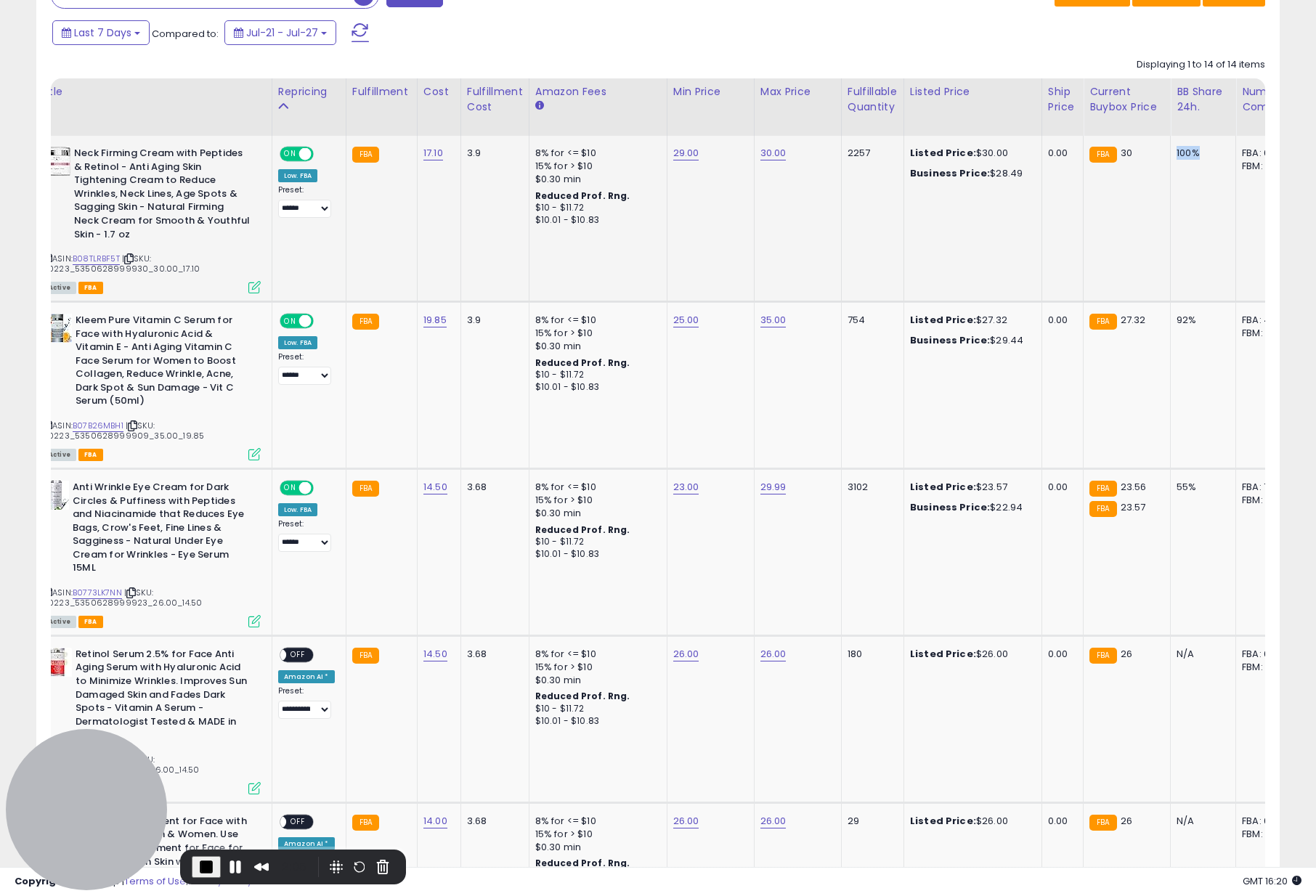 scroll, scrollTop: 0, scrollLeft: 0, axis: both 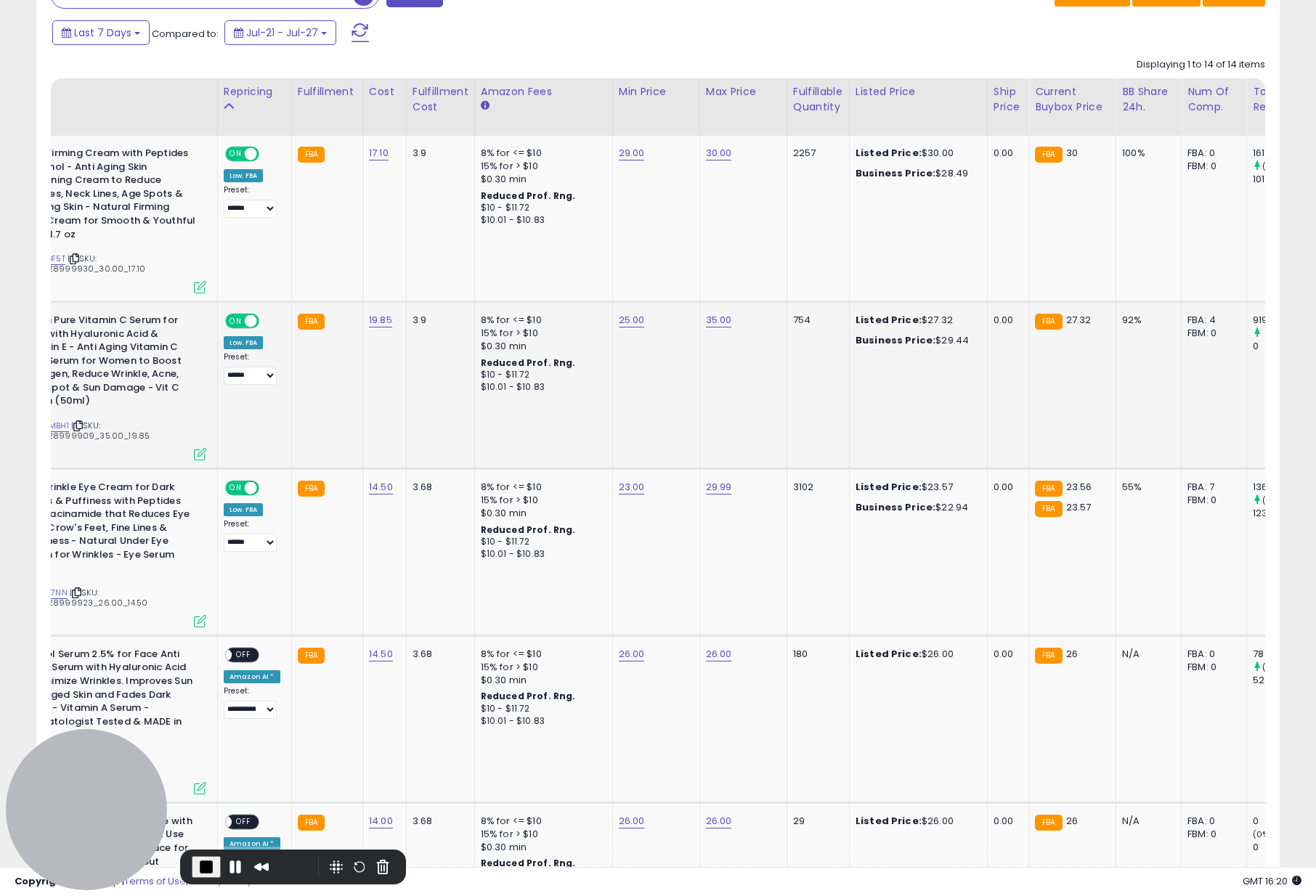 click on "92%" 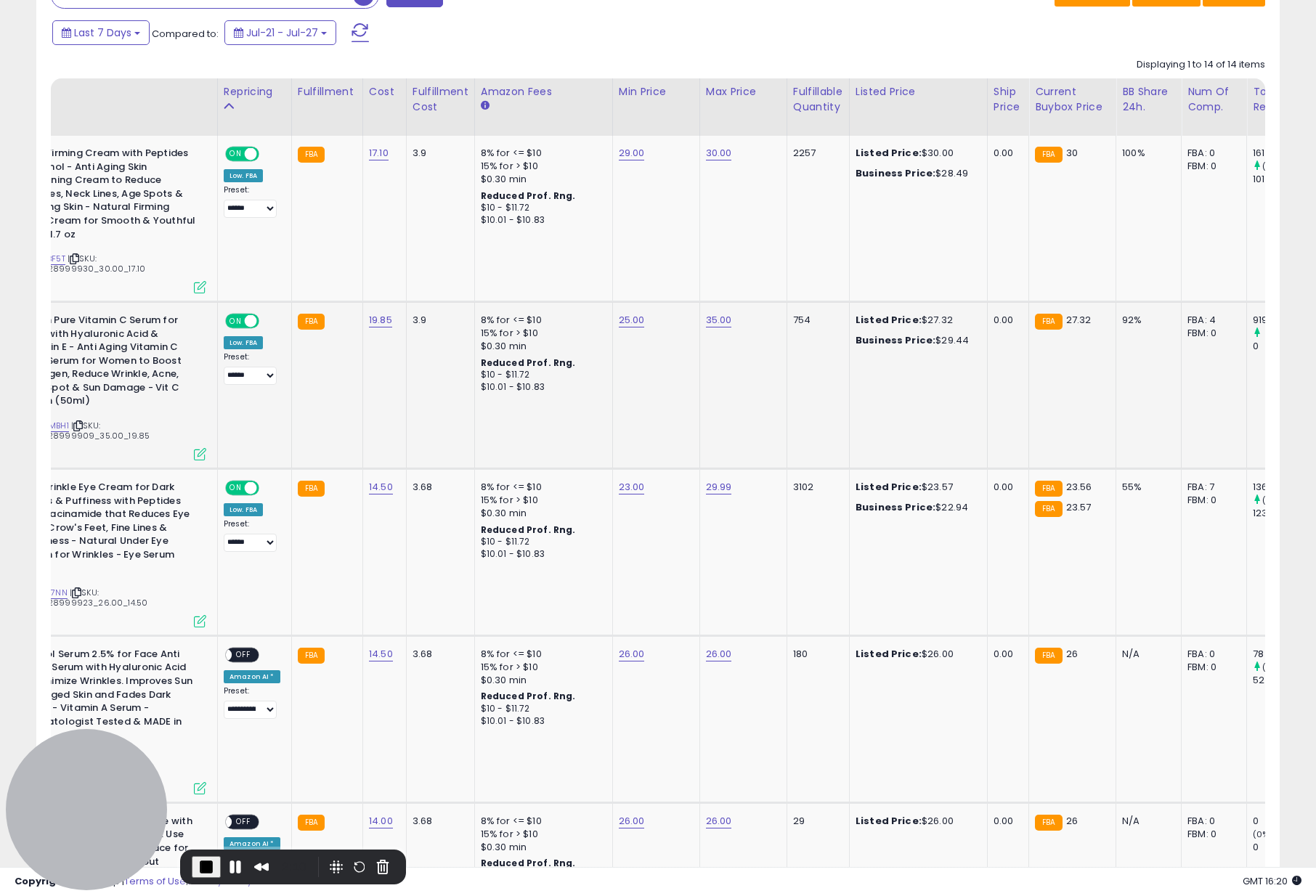 click on "92%" 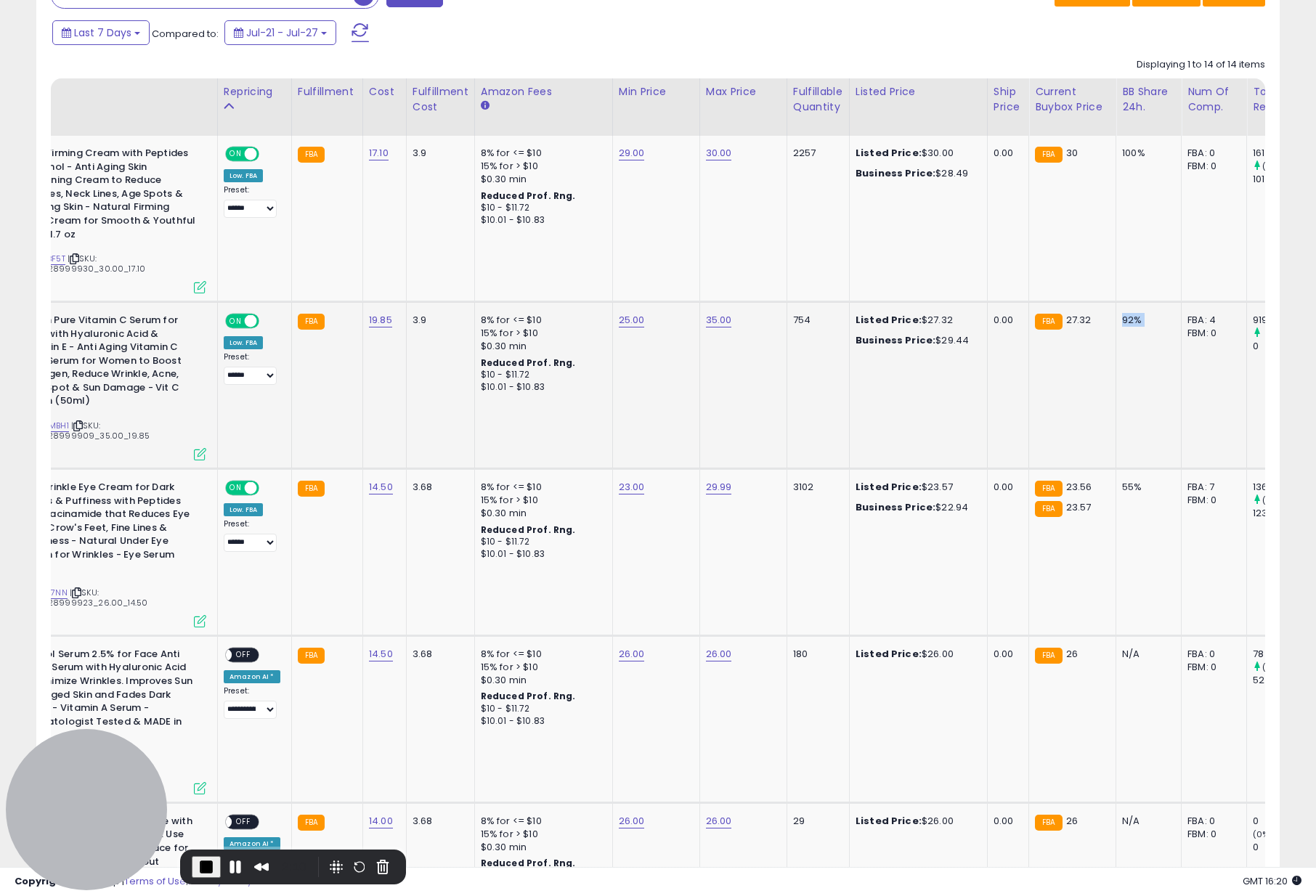 click on "92%" 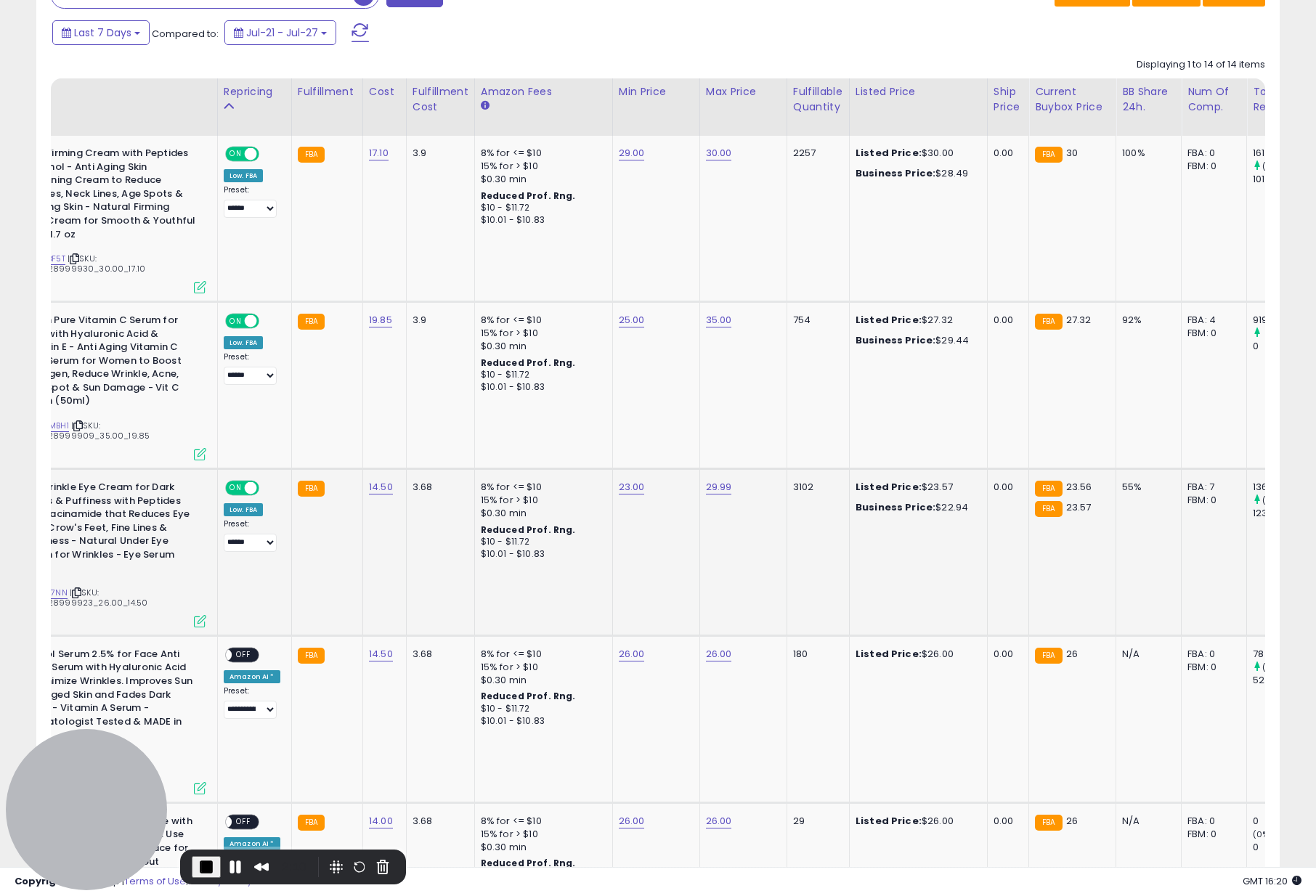 click on "55%" at bounding box center (1146, 487) 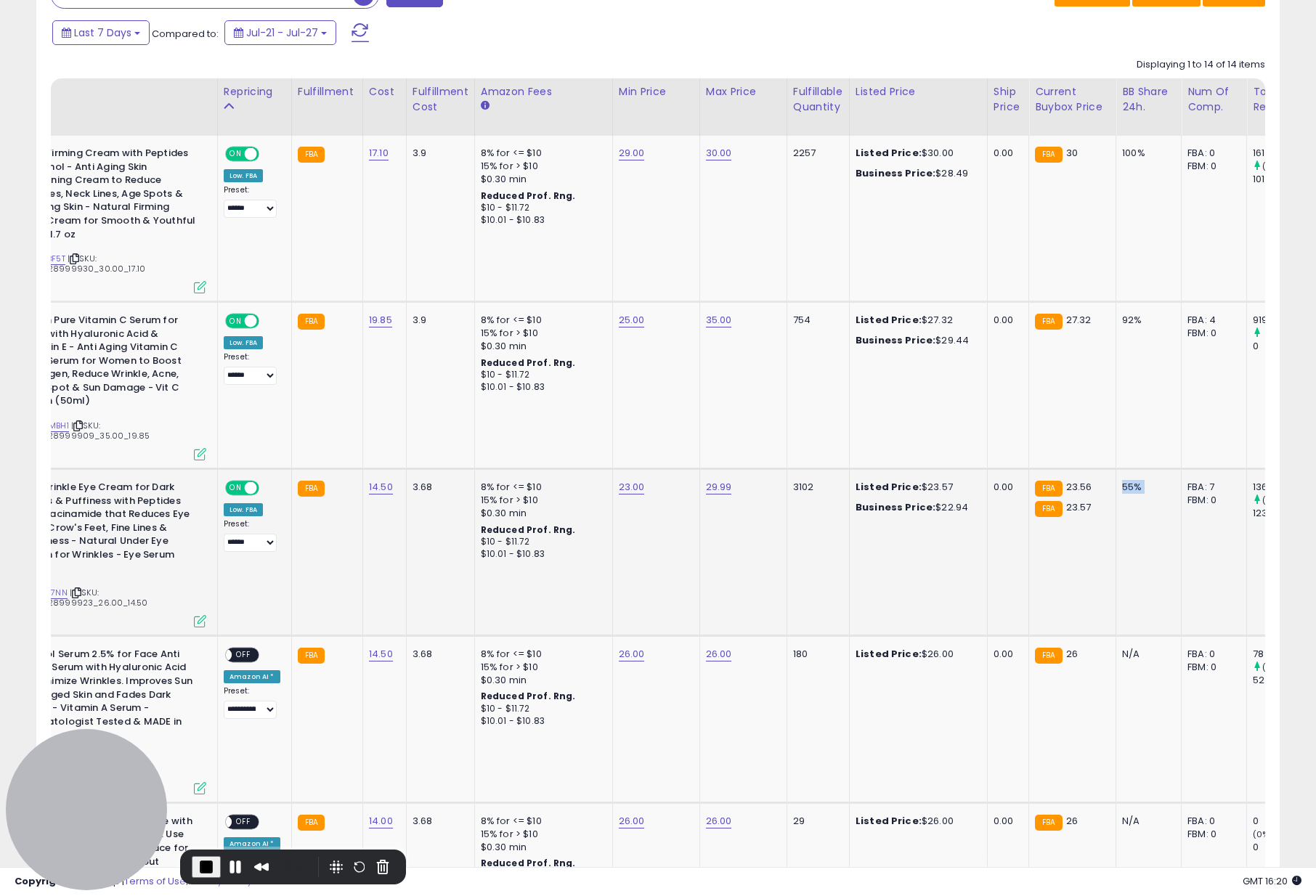 click on "55%" at bounding box center (1146, 487) 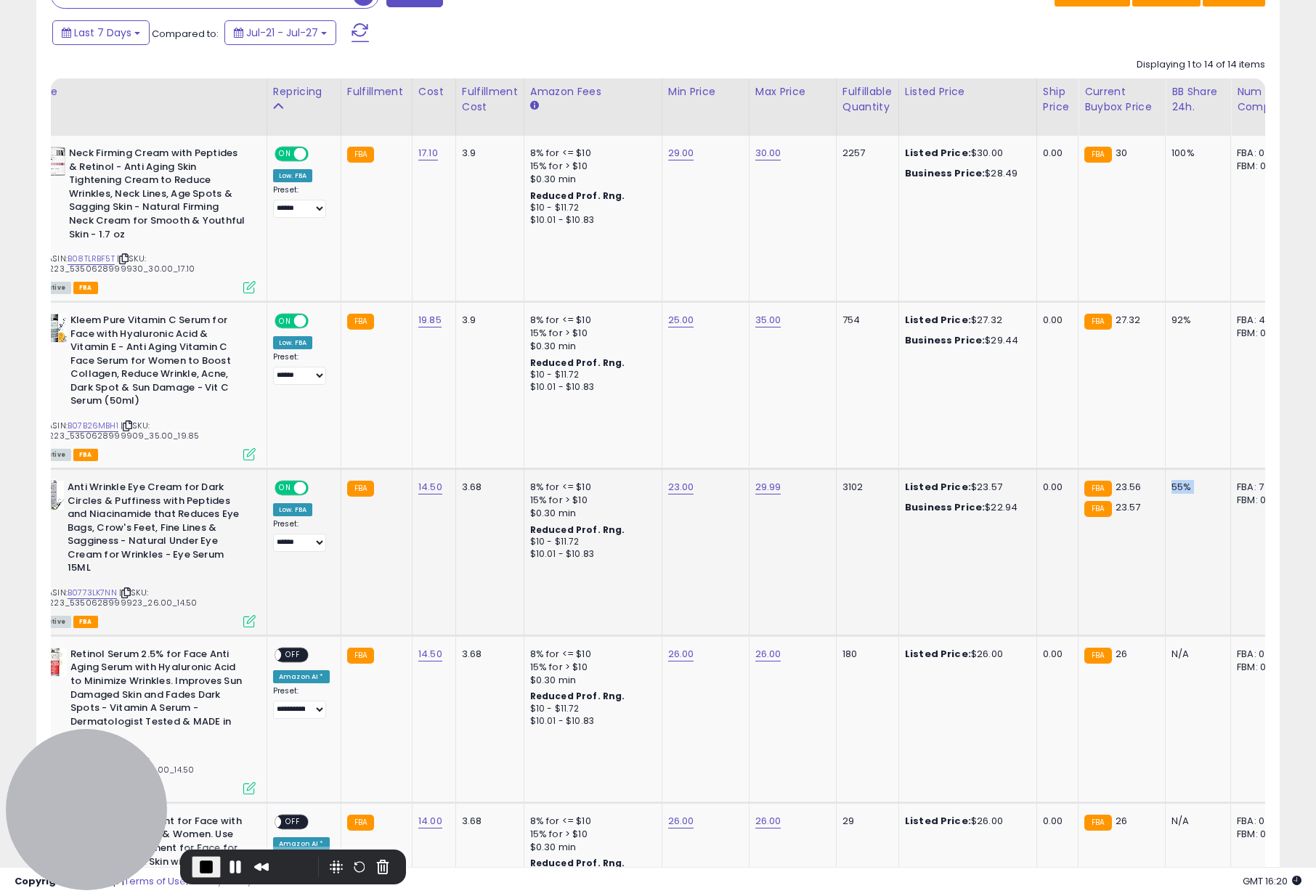 scroll, scrollTop: 0, scrollLeft: 0, axis: both 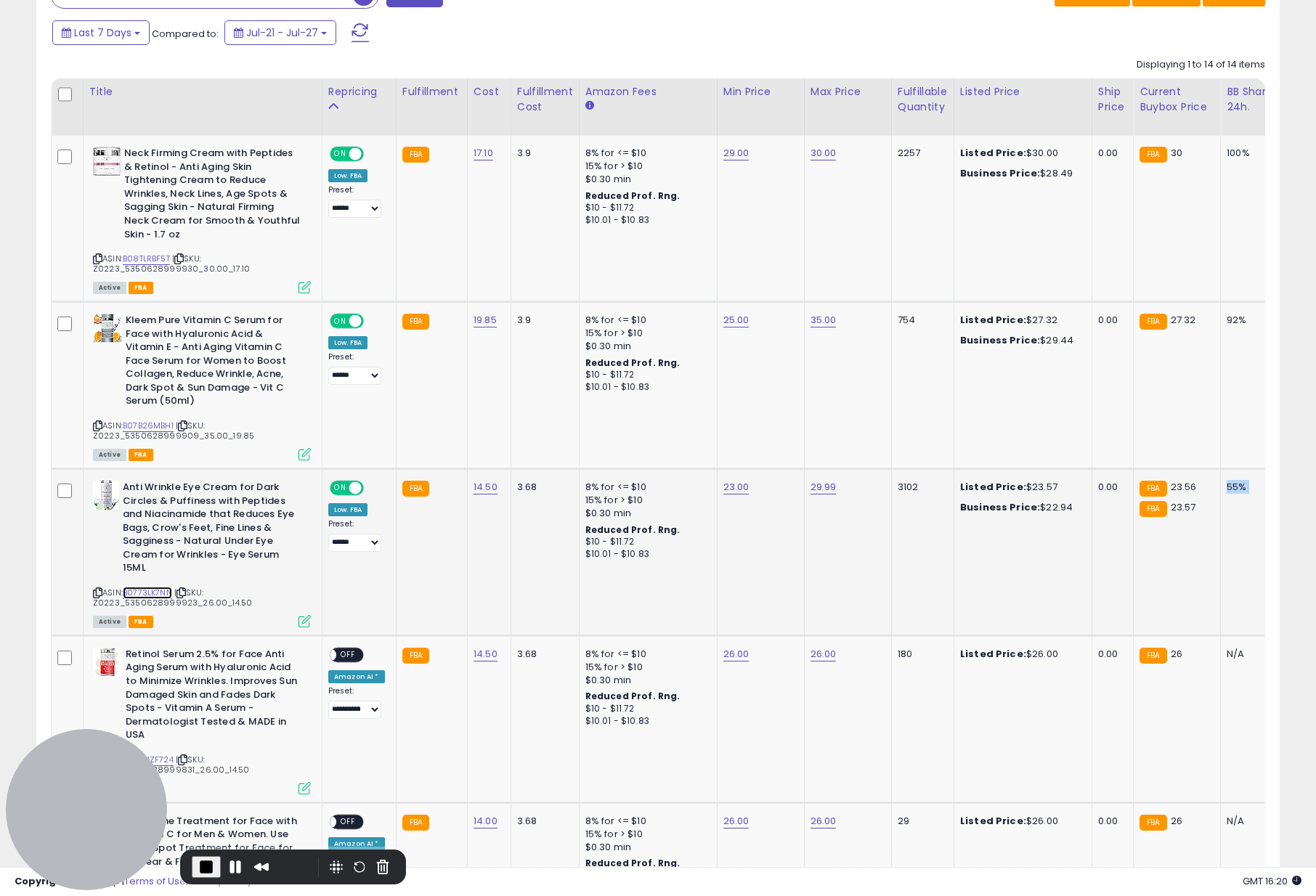 click on "B0773LK7NN" at bounding box center (147, 592) 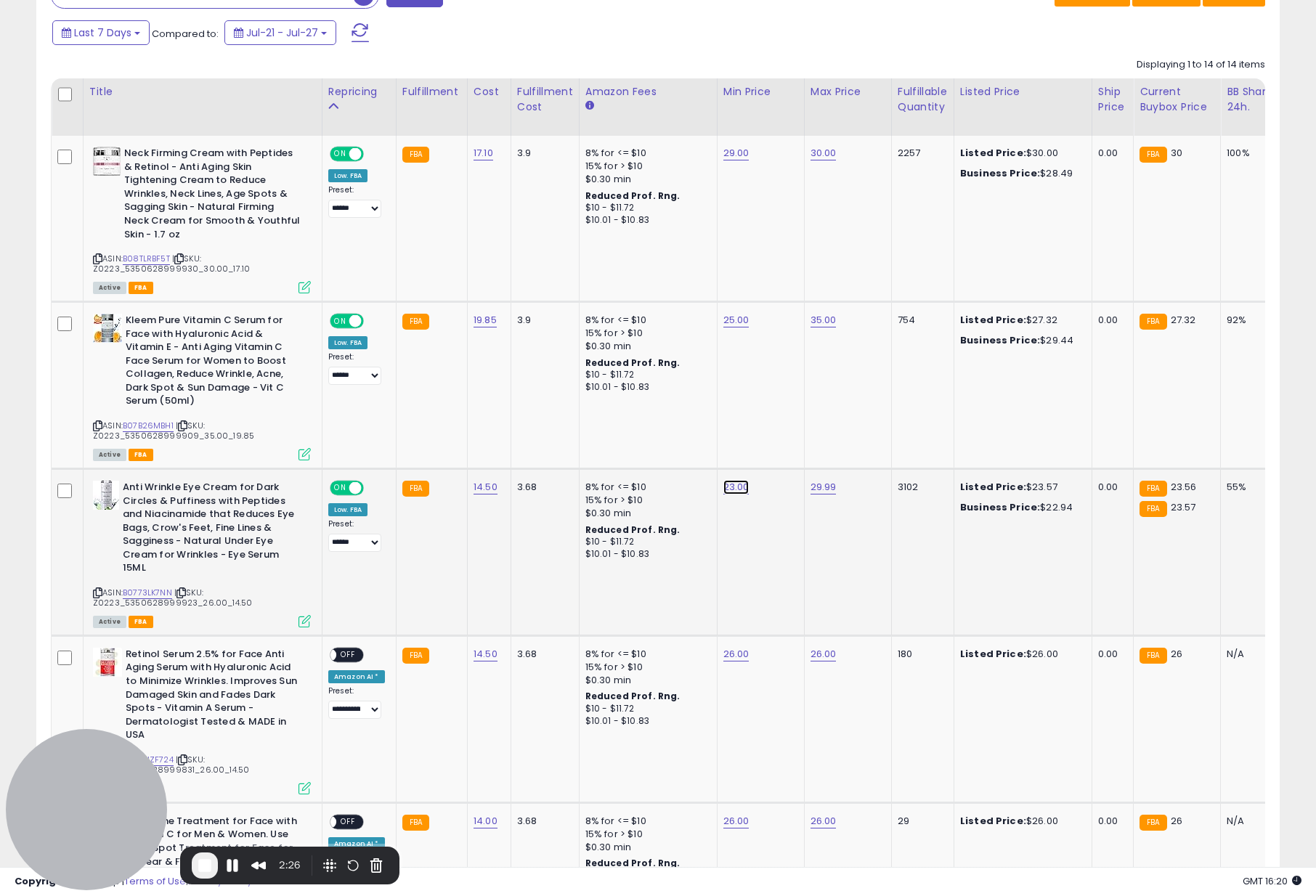 click on "23.00" at bounding box center [736, 153] 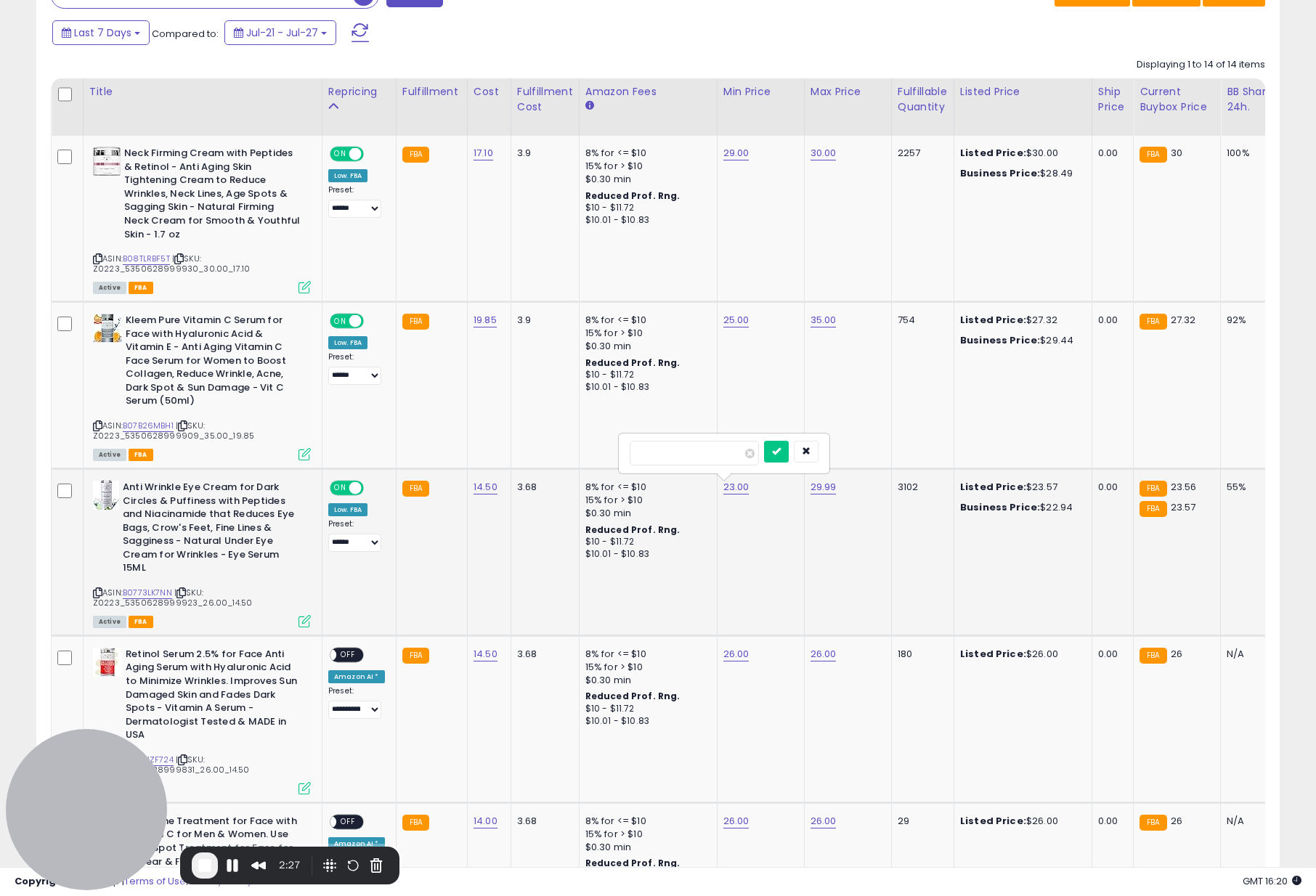 click on "*****" at bounding box center [694, 453] 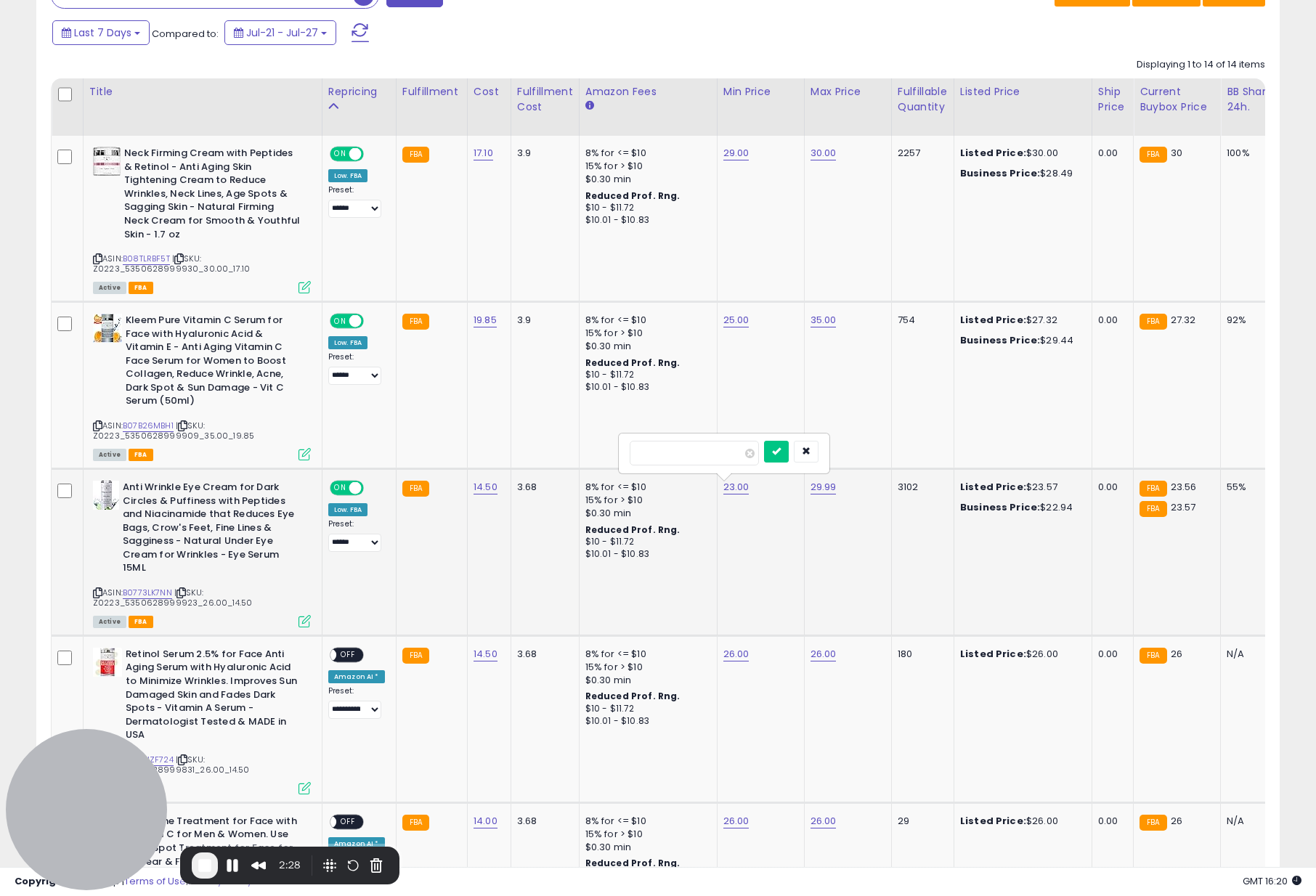 click on "*****" at bounding box center [694, 453] 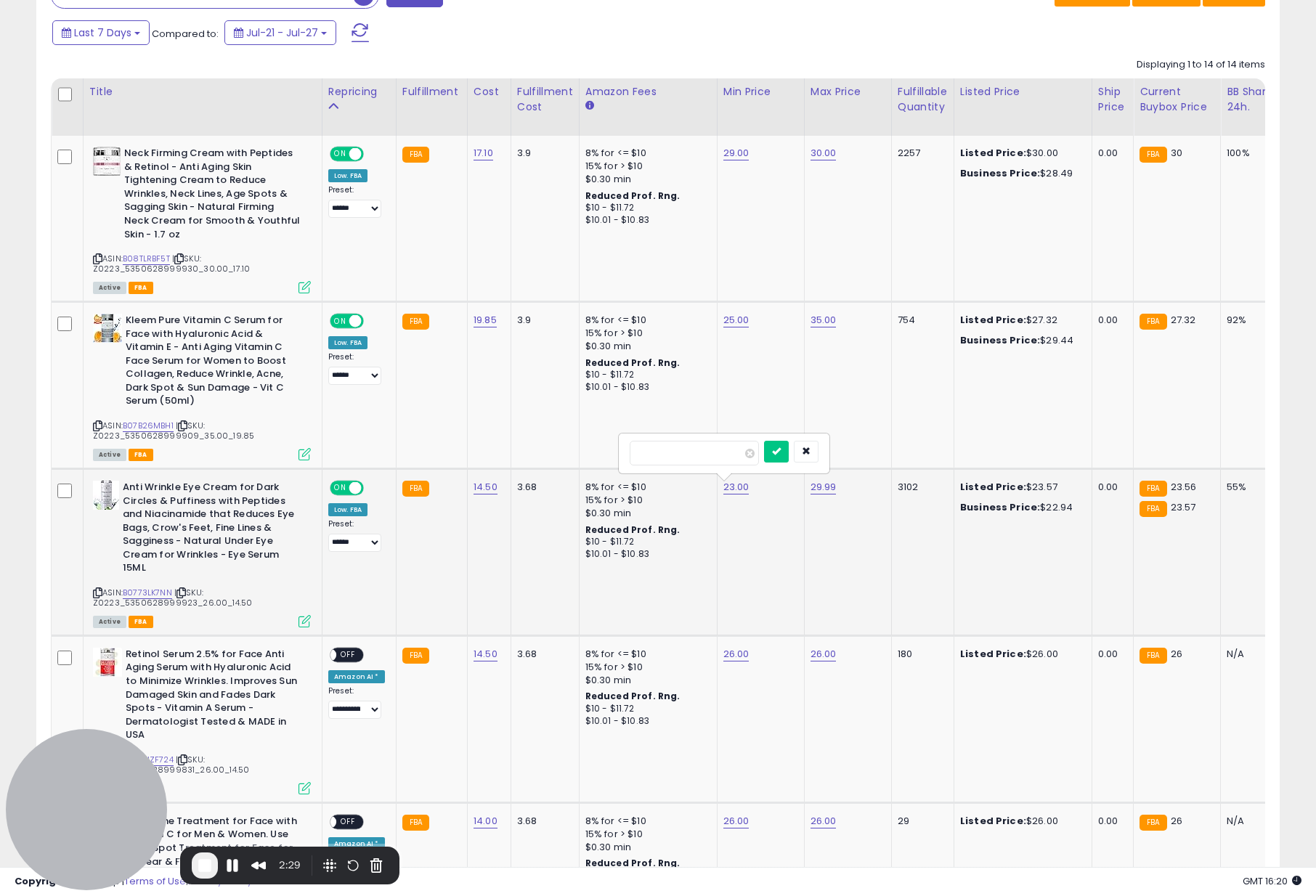 type on "**" 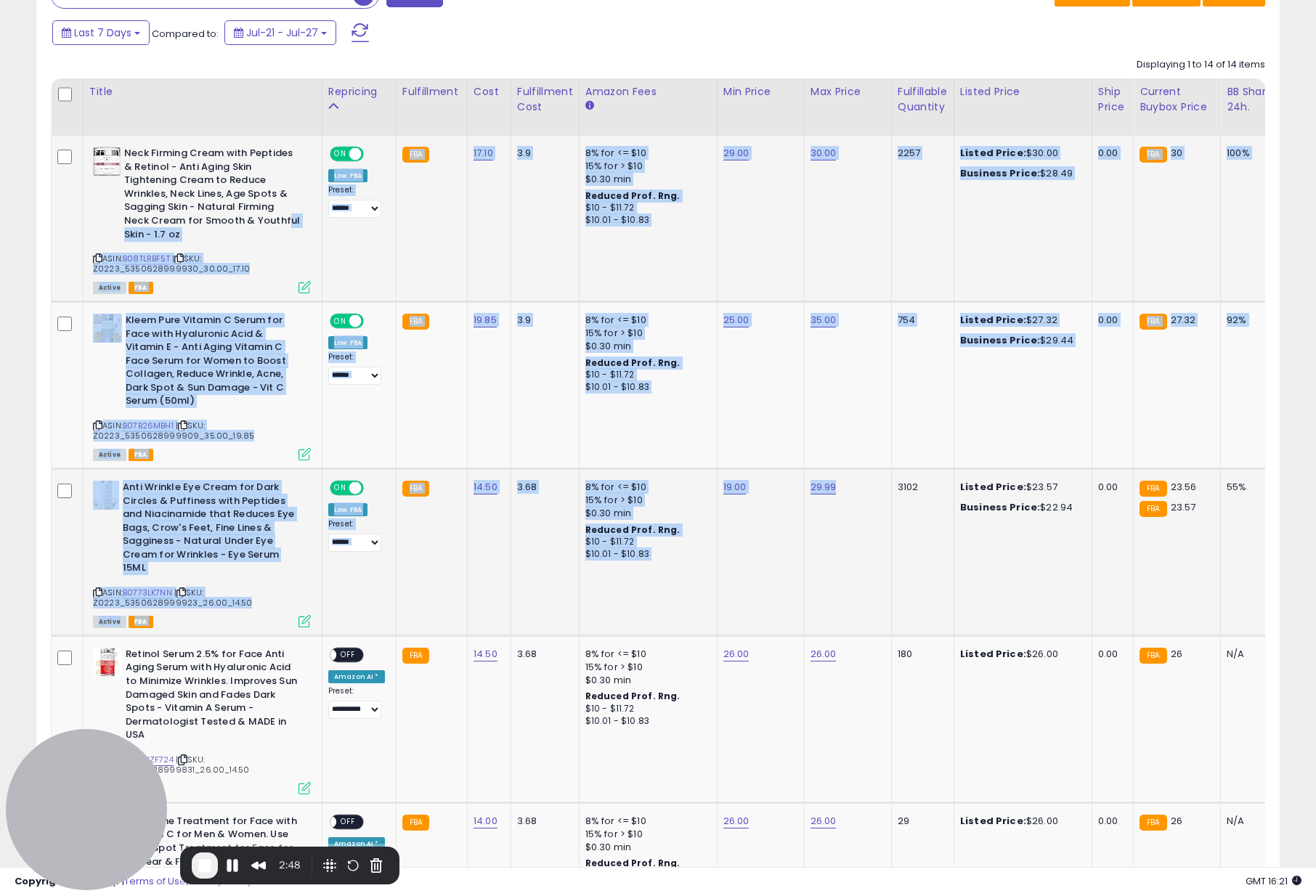 drag, startPoint x: 848, startPoint y: 600, endPoint x: 285, endPoint y: 214, distance: 682.61629 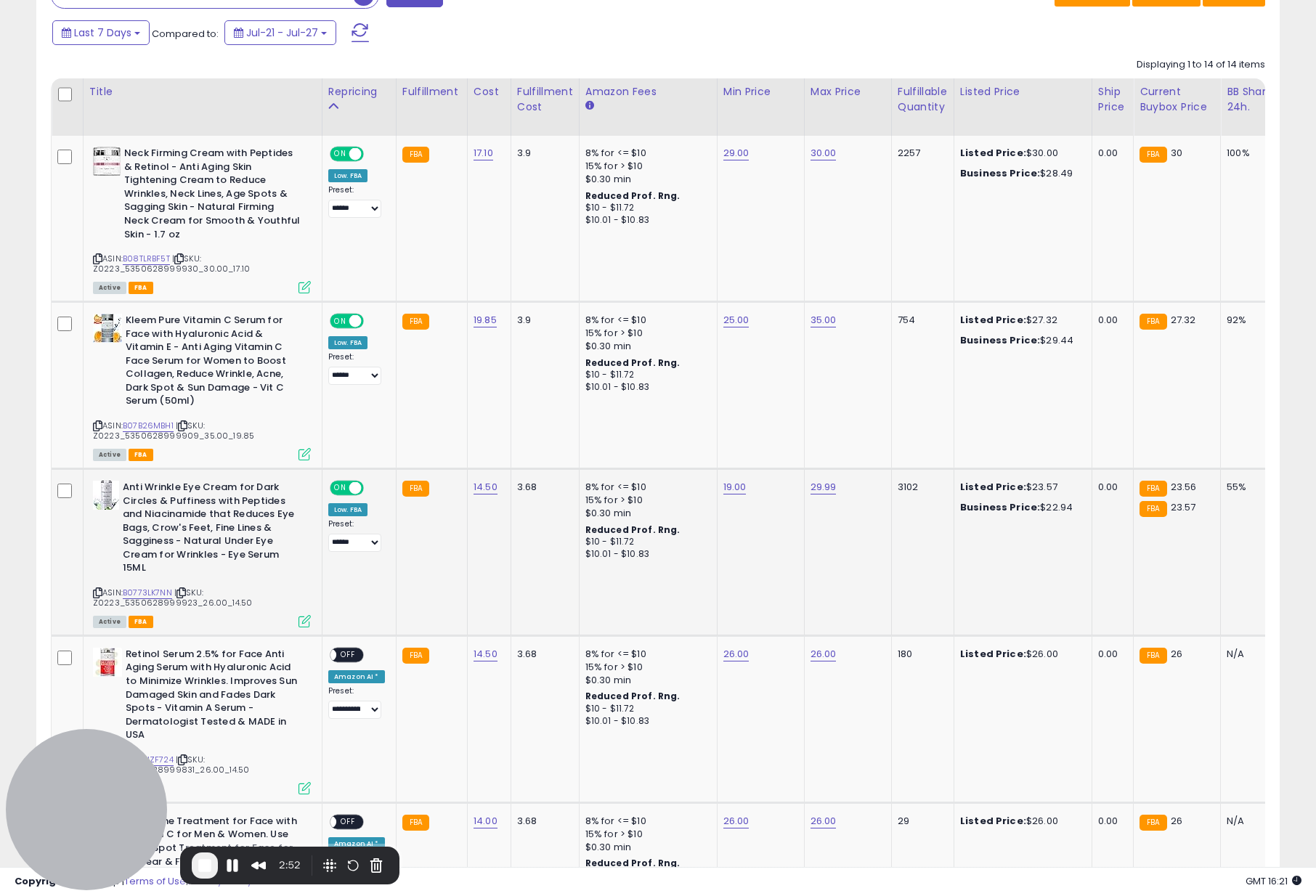 click on "19.00" 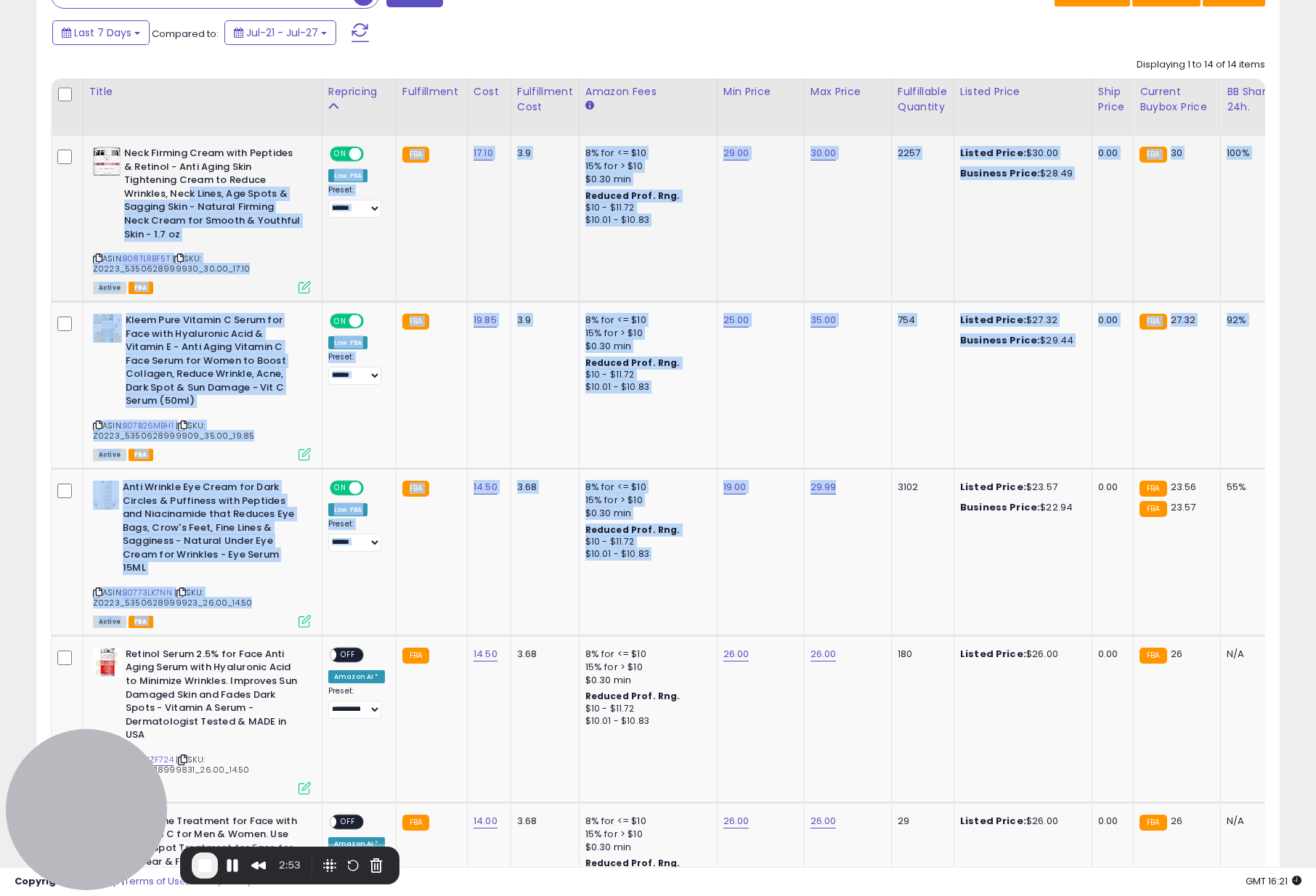 drag, startPoint x: 866, startPoint y: 561, endPoint x: 192, endPoint y: 193, distance: 767.9193 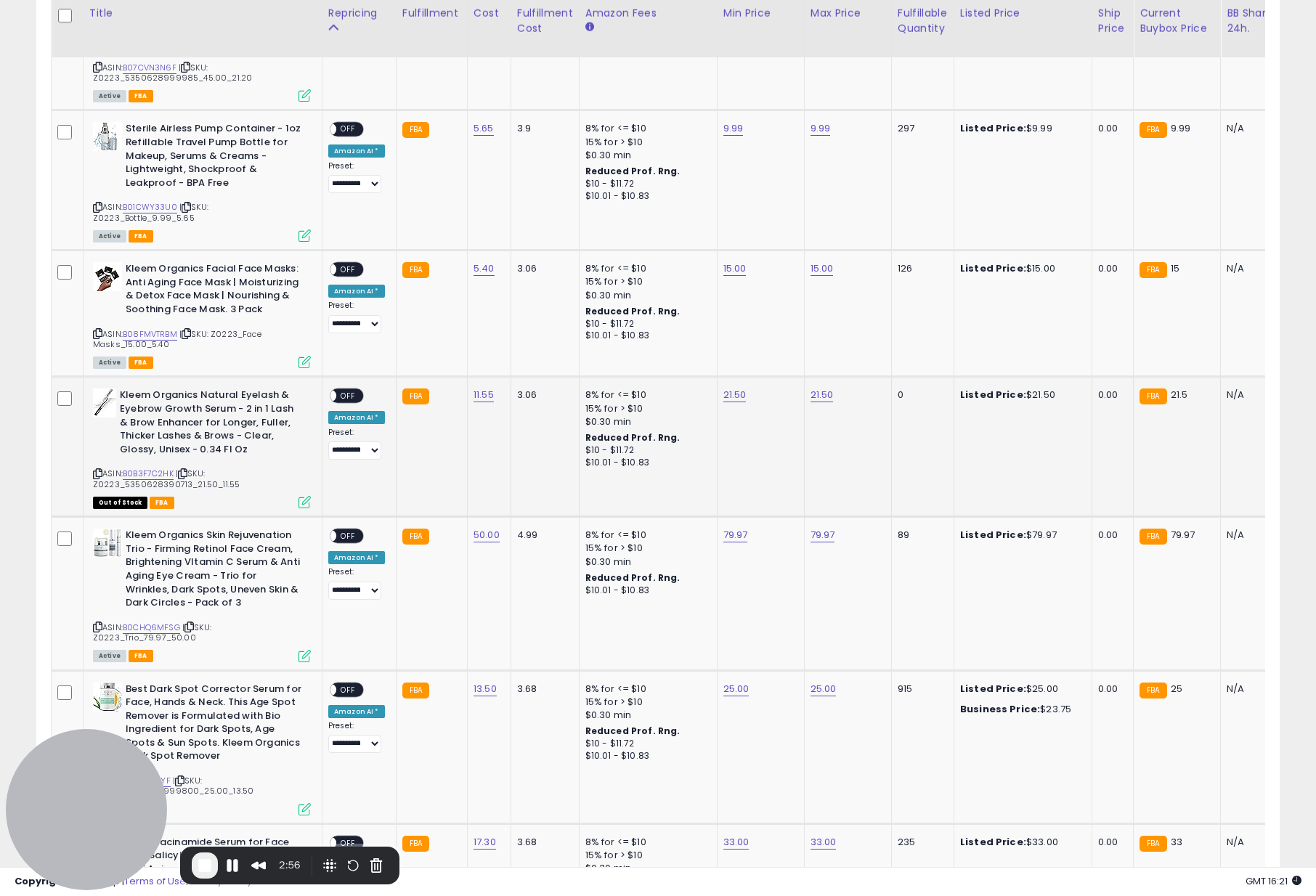 scroll, scrollTop: 2160, scrollLeft: 0, axis: vertical 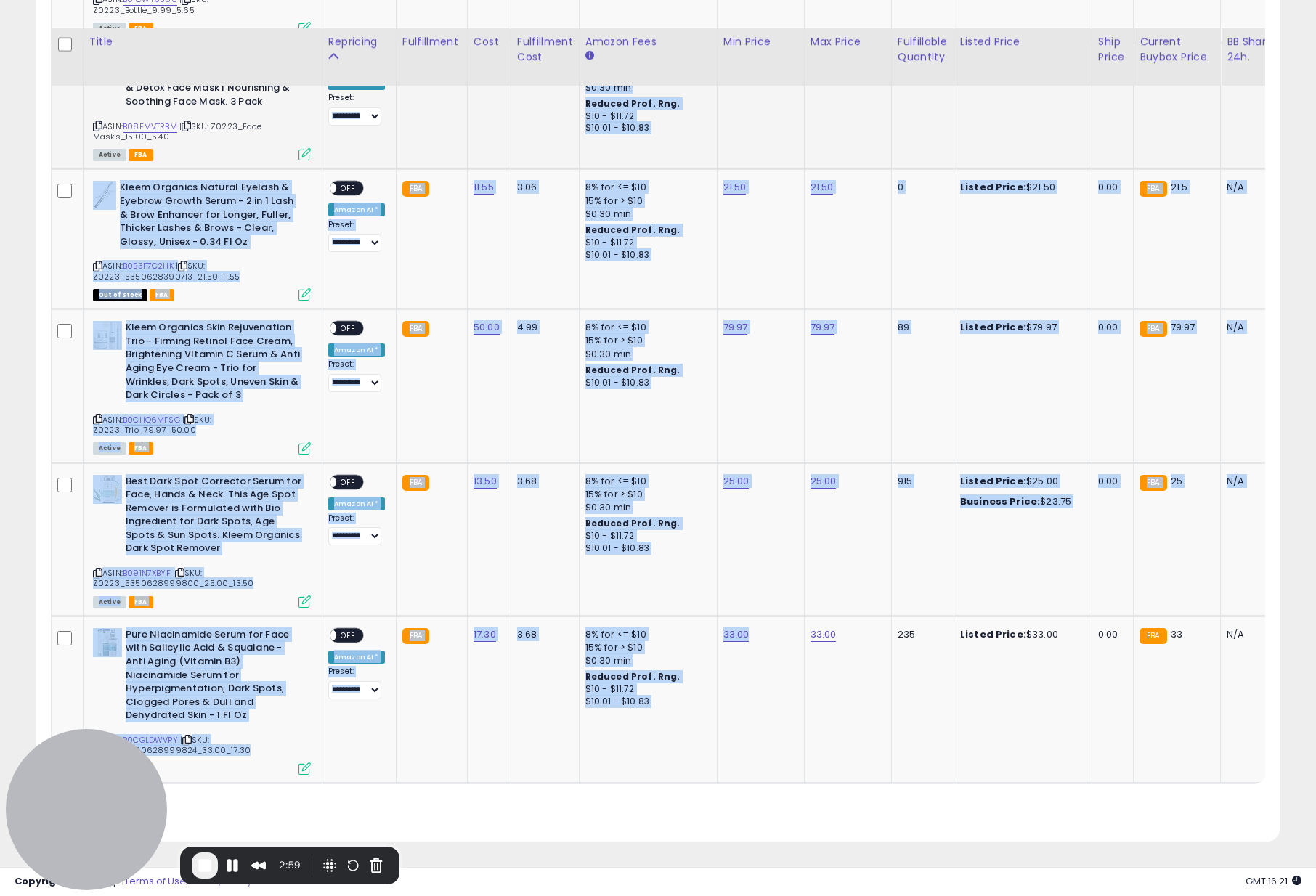 drag, startPoint x: 781, startPoint y: 717, endPoint x: 337, endPoint y: 125, distance: 740 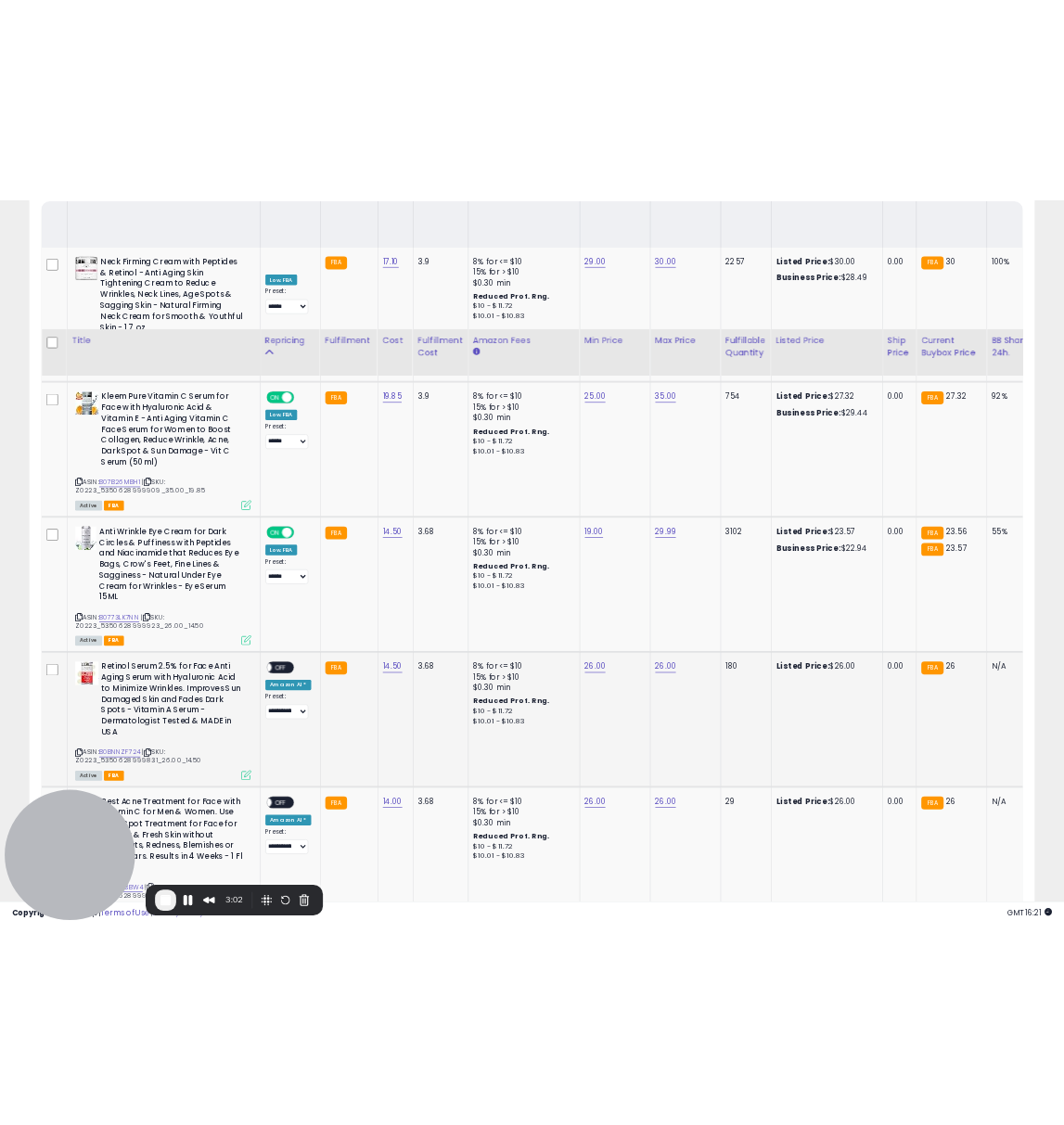 scroll, scrollTop: 653, scrollLeft: 0, axis: vertical 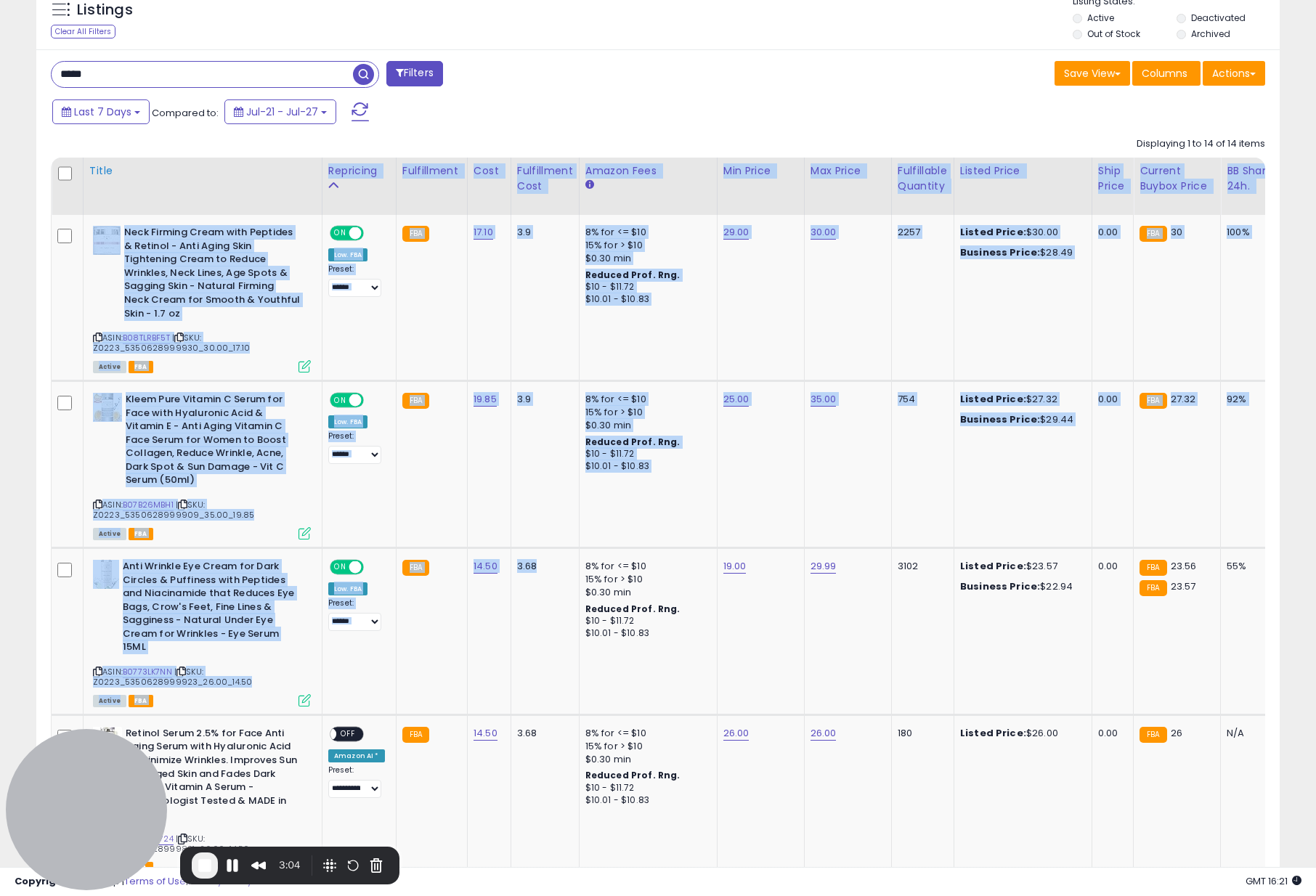 drag, startPoint x: 505, startPoint y: 604, endPoint x: 102, endPoint y: 214, distance: 560.811 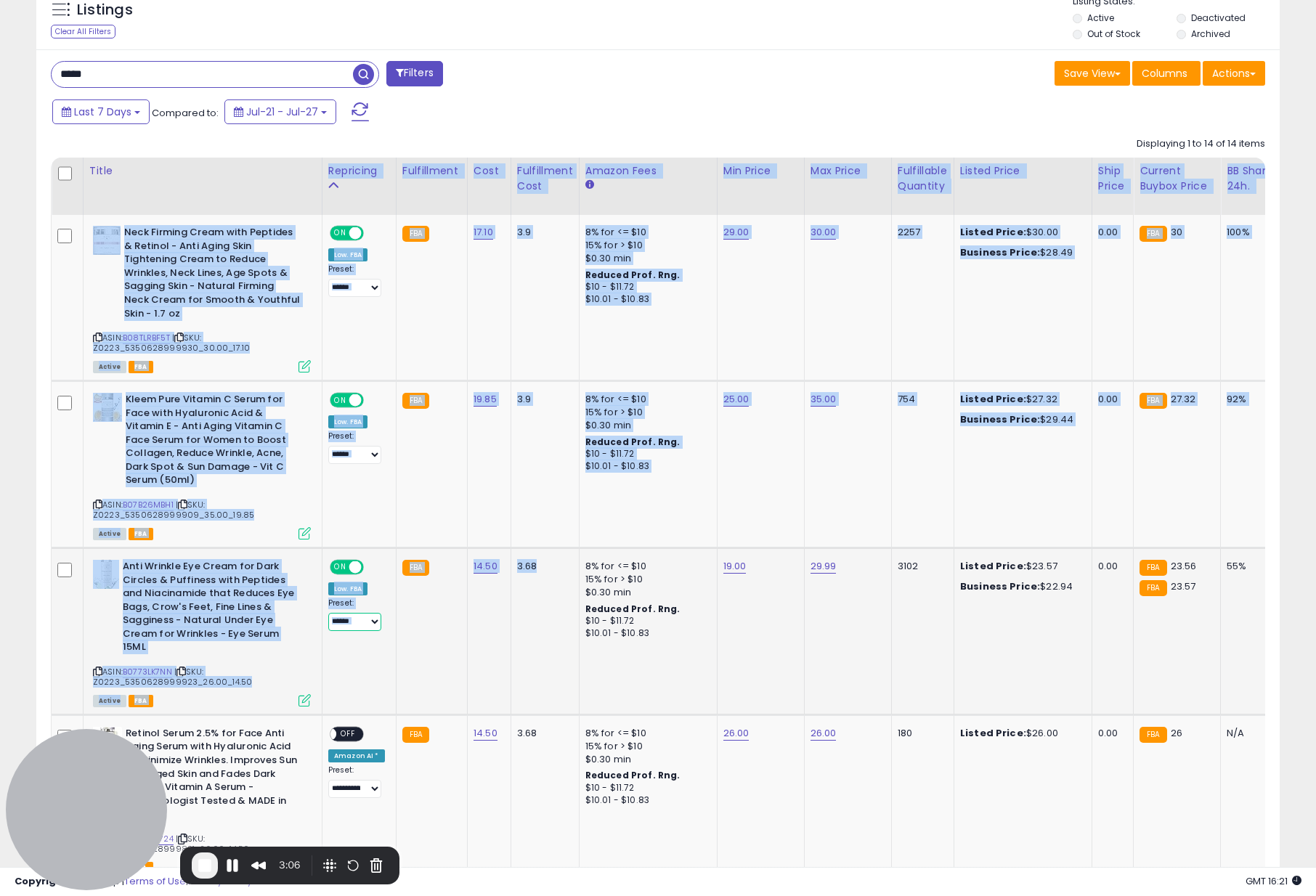 click on "**********" at bounding box center (354, 622) 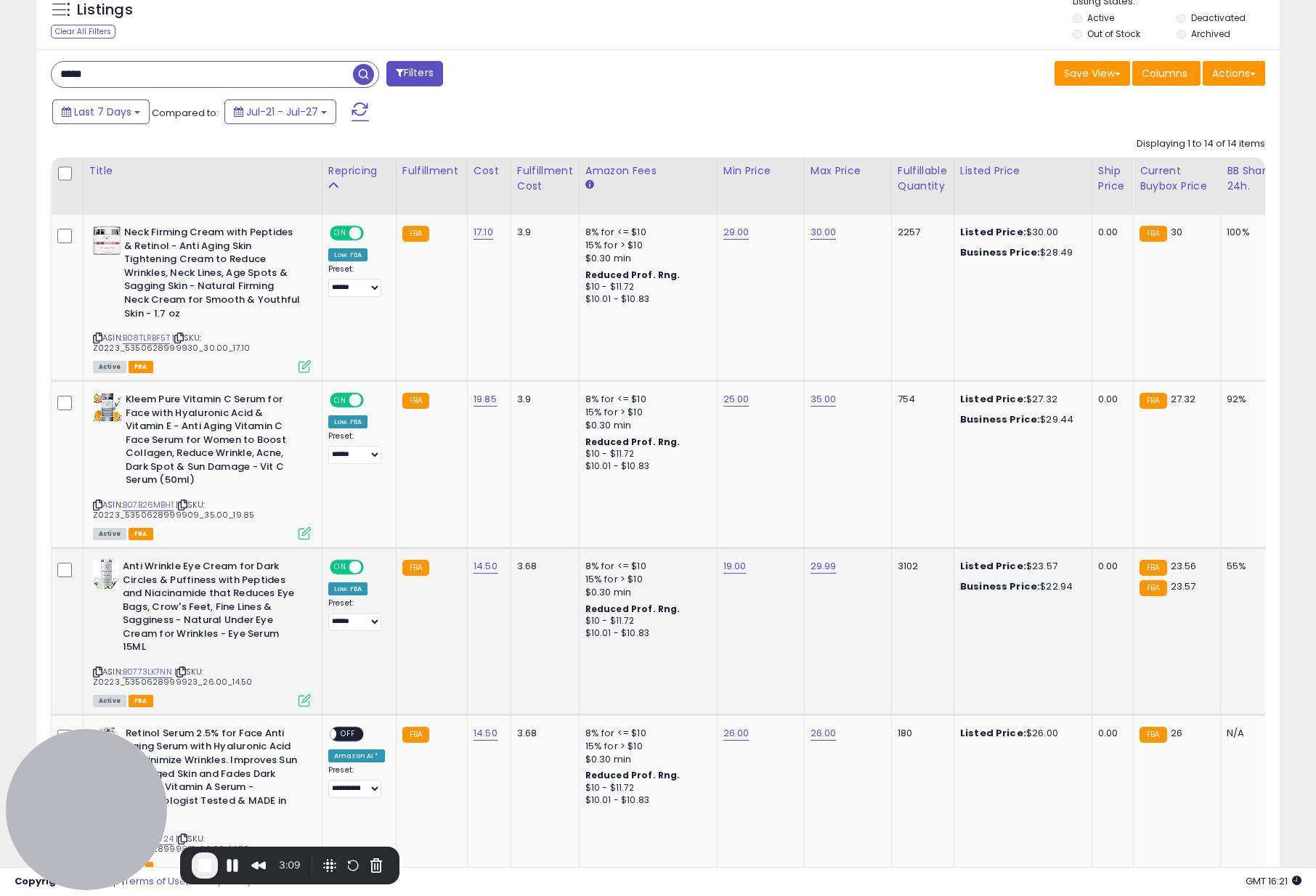 click on "8% for <= $10 15% for > $10 $0.30 min Reduced Prof. Rng. $10 - $11.72 $10.01 - $10.83" 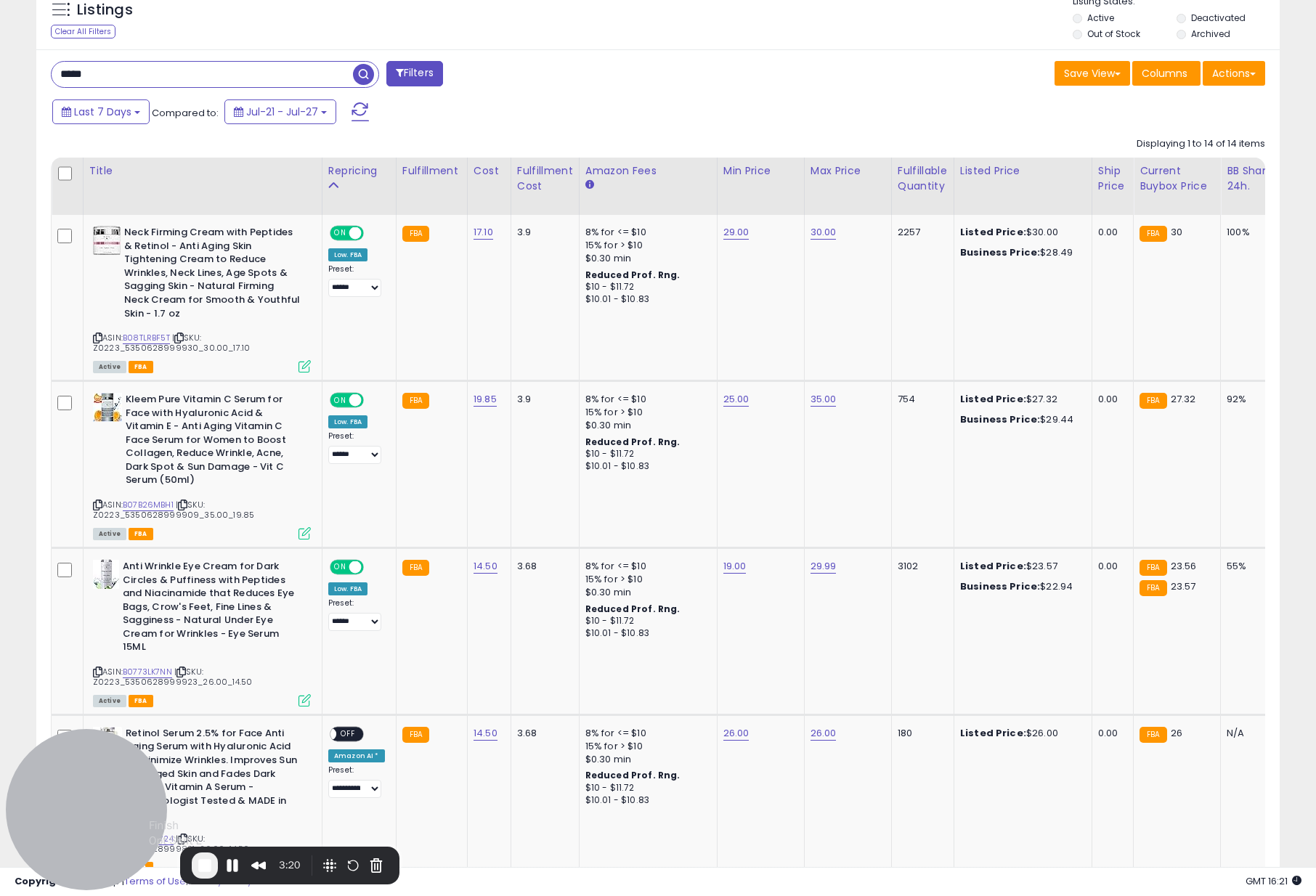 click at bounding box center [205, 866] 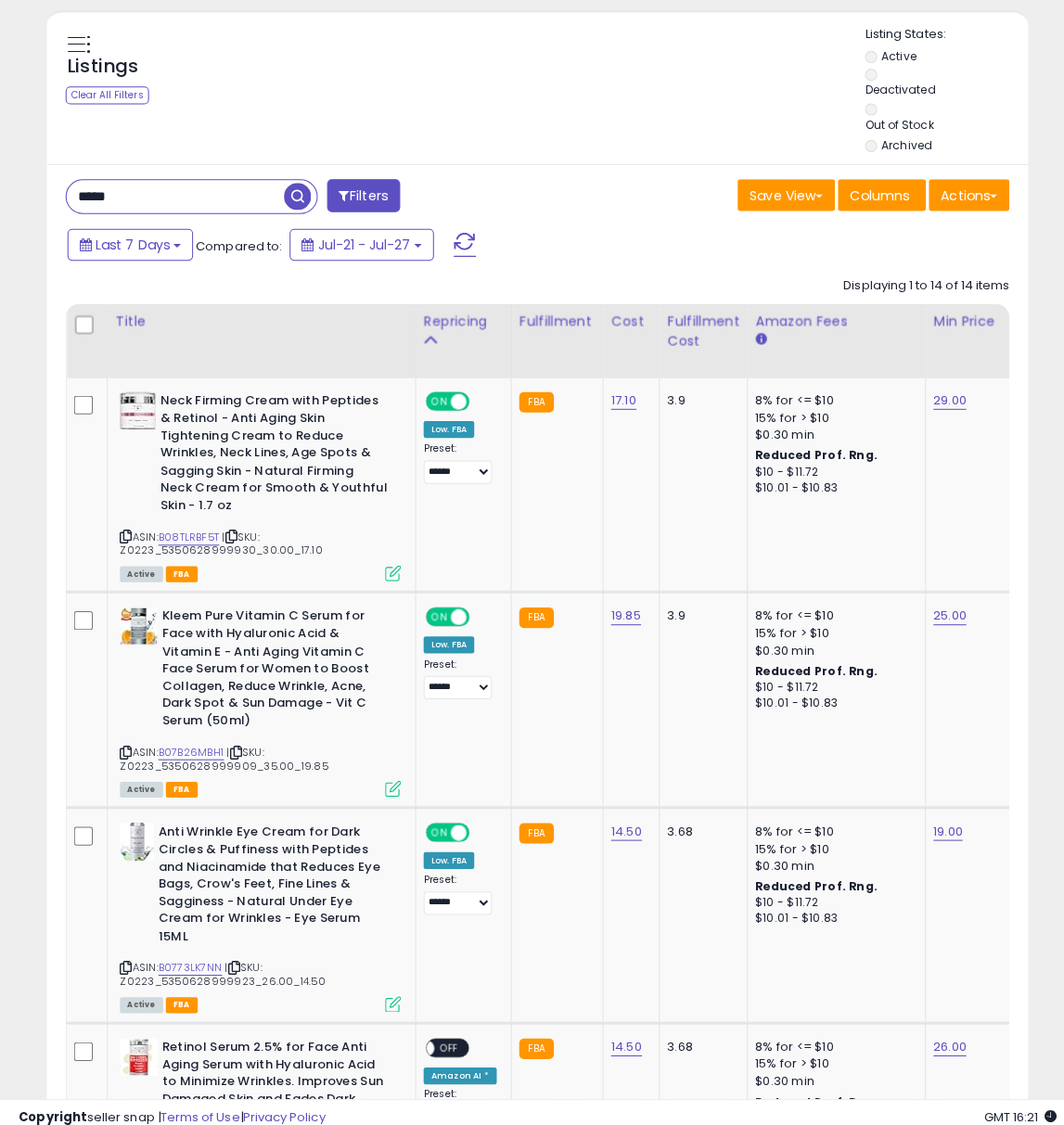 scroll, scrollTop: 379, scrollLeft: 539, axis: both 